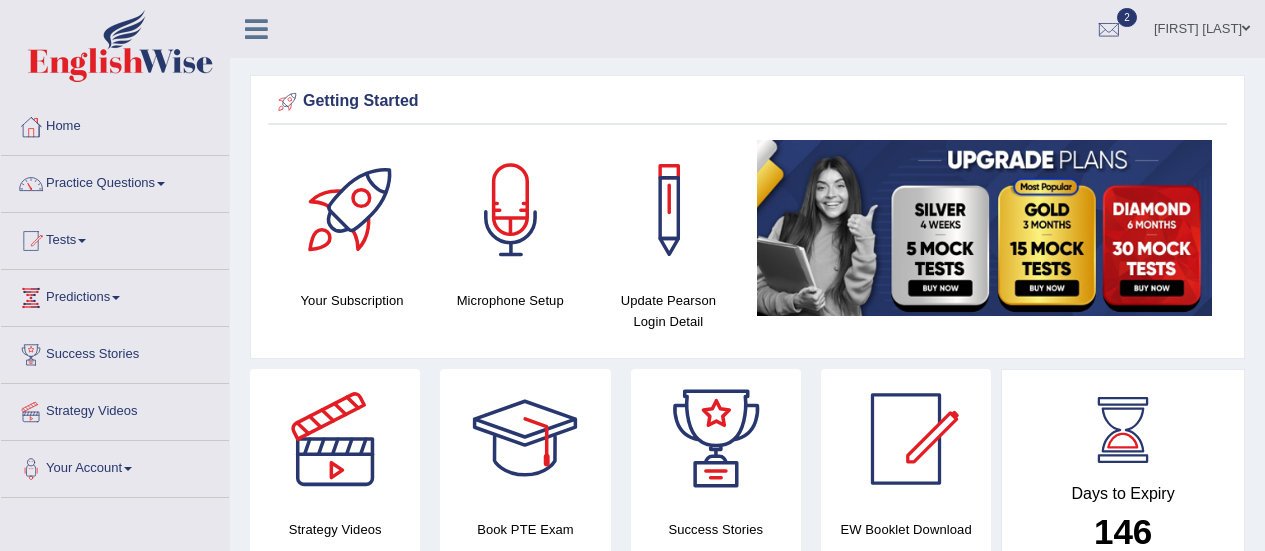 scroll, scrollTop: 0, scrollLeft: 0, axis: both 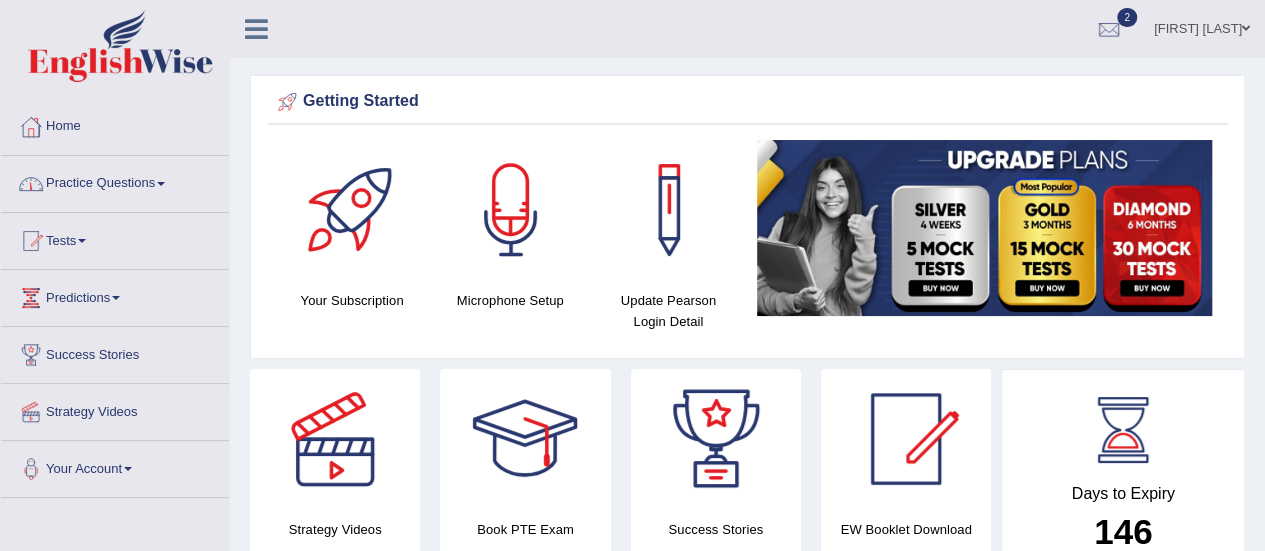 click on "Practice Questions" at bounding box center (115, 181) 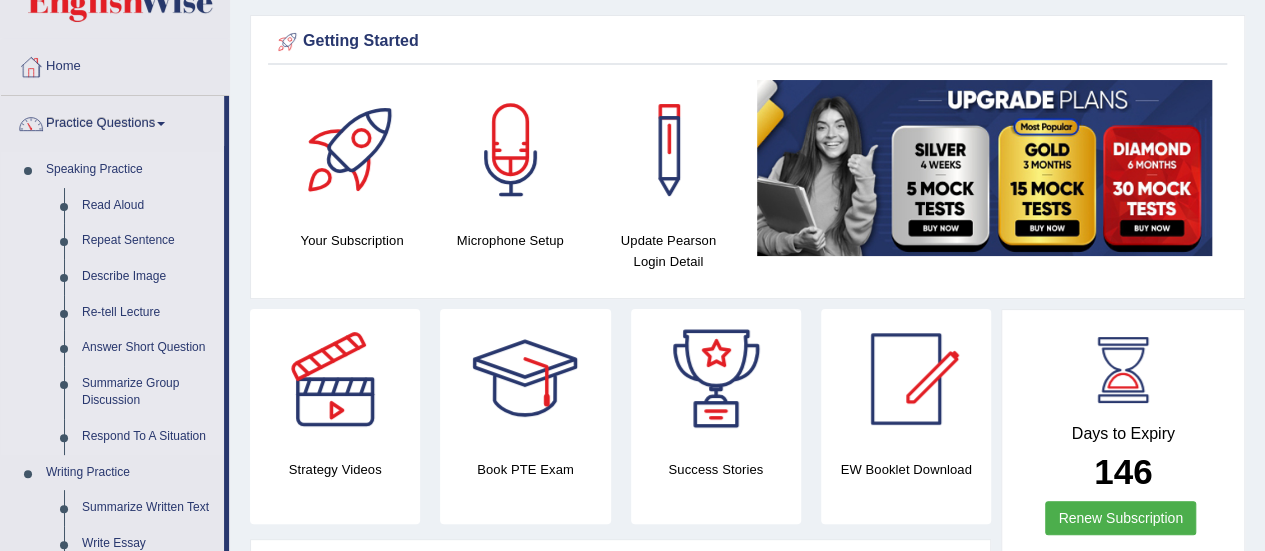 scroll, scrollTop: 100, scrollLeft: 0, axis: vertical 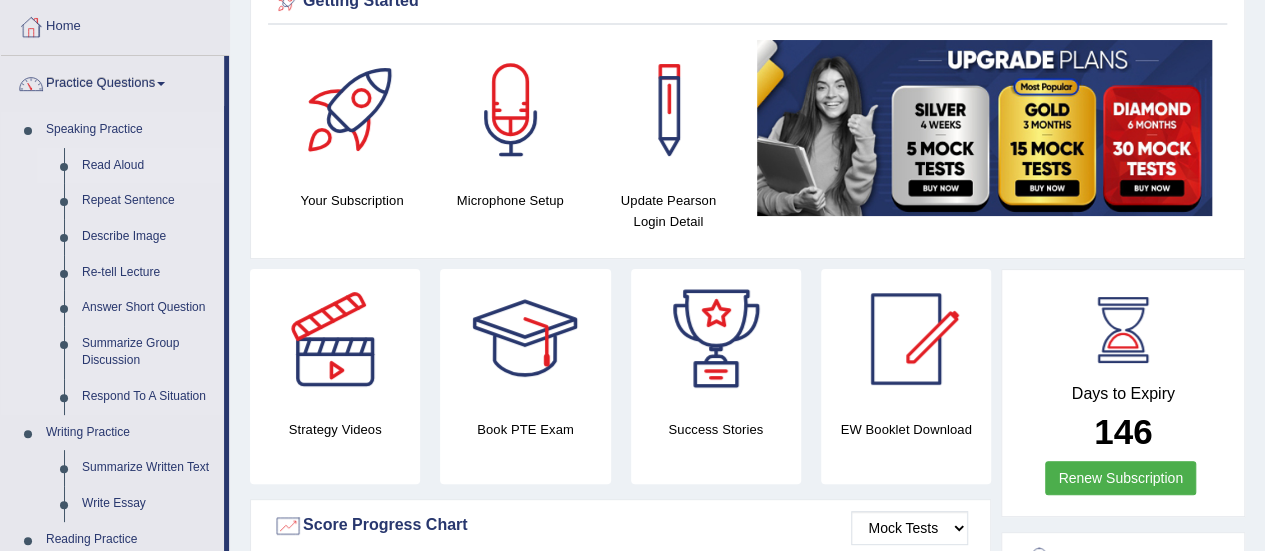 click on "Read Aloud" at bounding box center [148, 166] 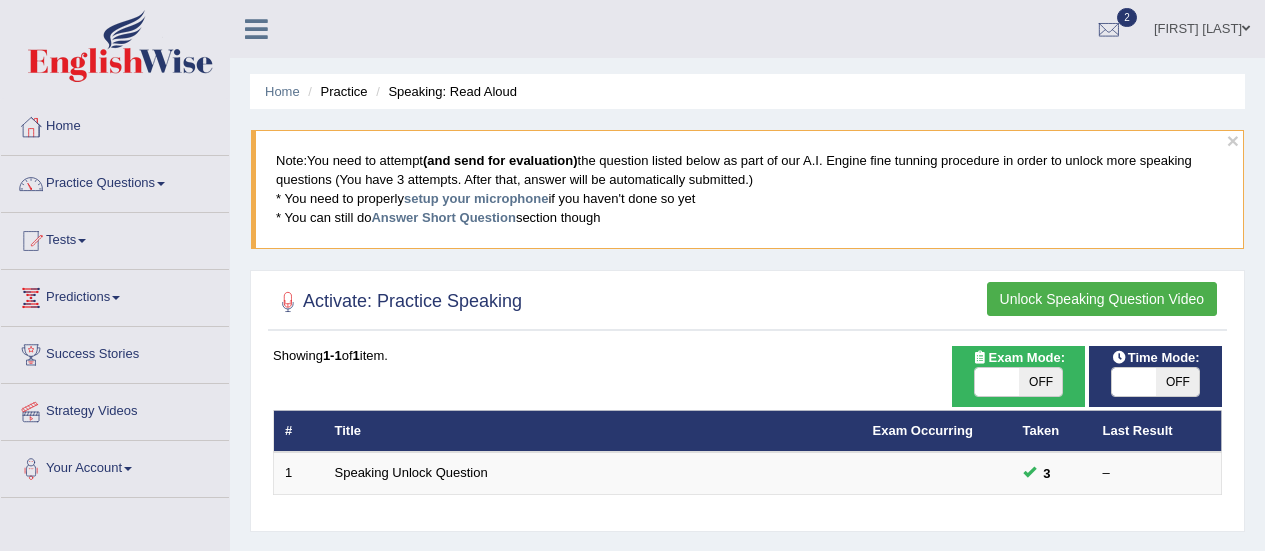 scroll, scrollTop: 0, scrollLeft: 0, axis: both 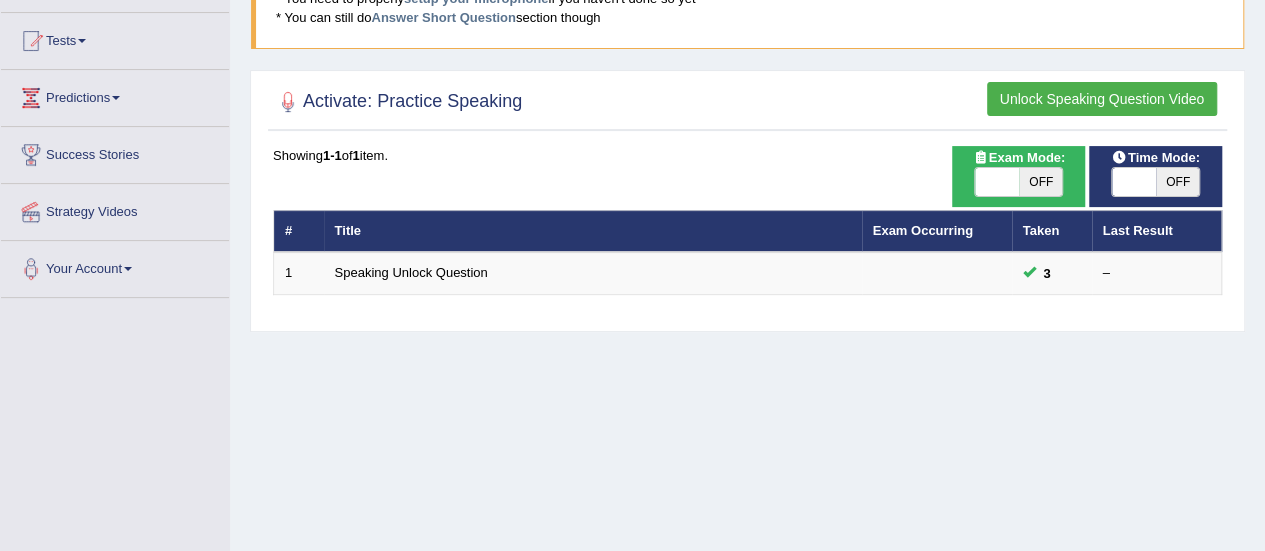 click on "OFF" at bounding box center (1178, 182) 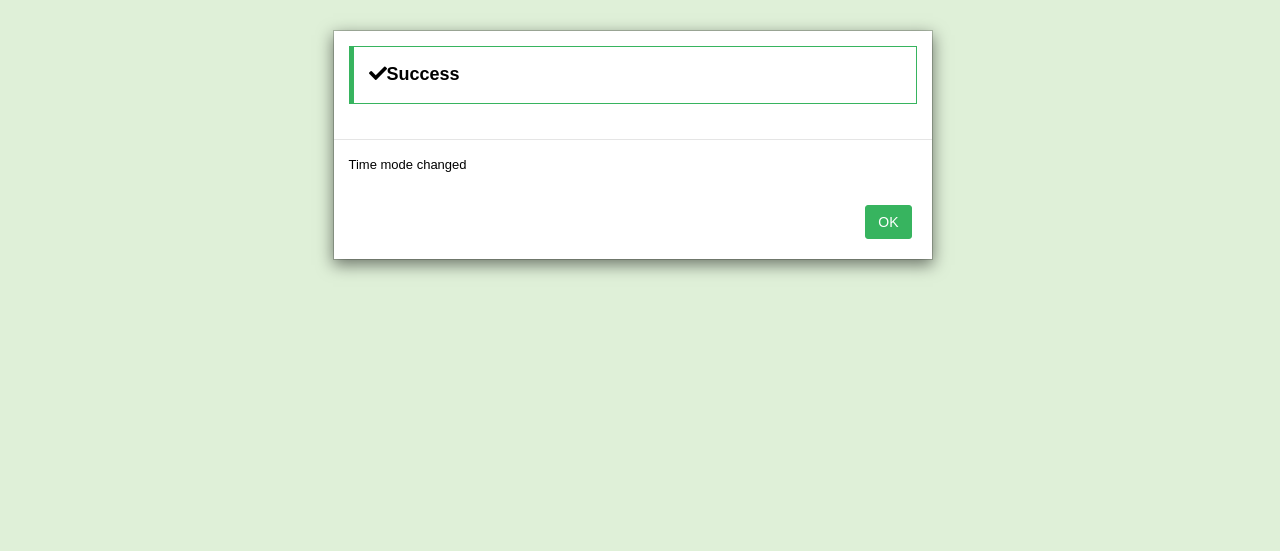click on "OK" at bounding box center [888, 222] 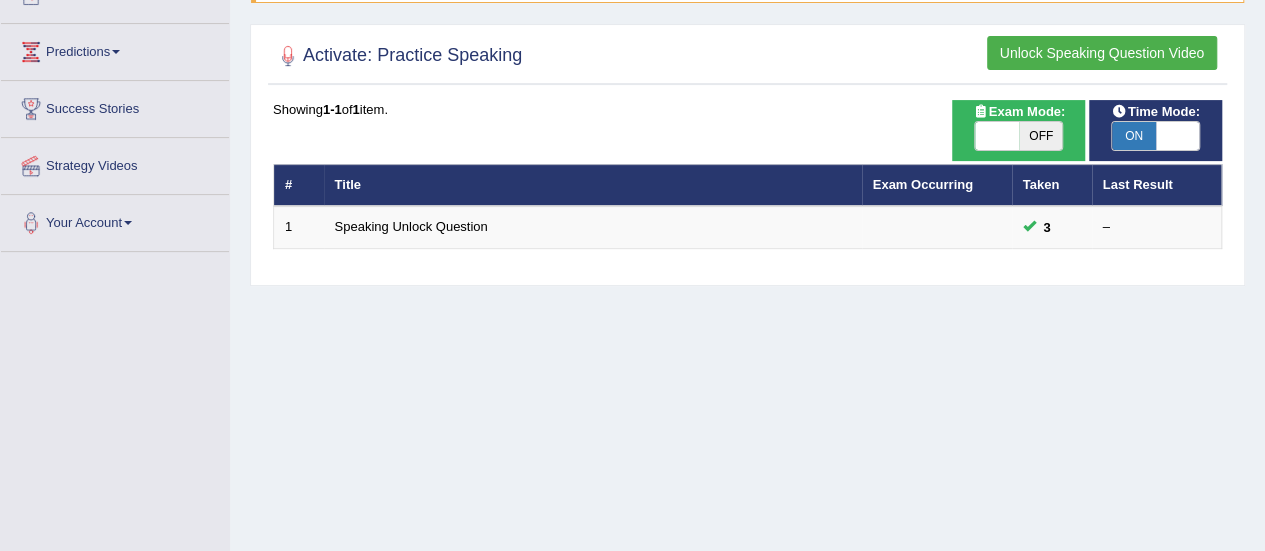 scroll, scrollTop: 200, scrollLeft: 0, axis: vertical 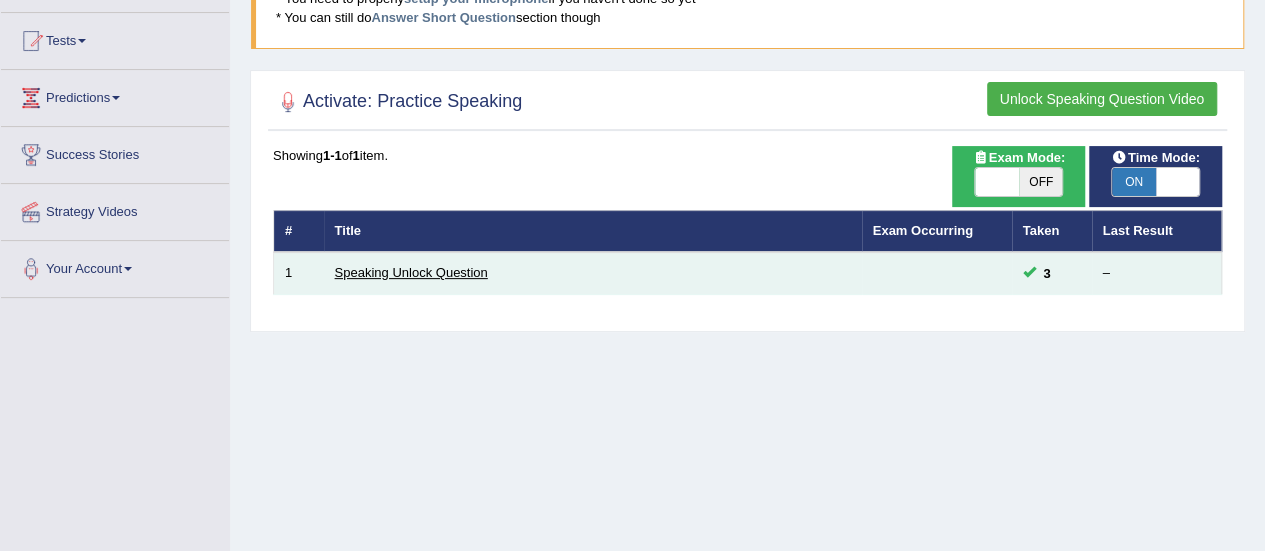 click on "Speaking Unlock Question" at bounding box center [411, 272] 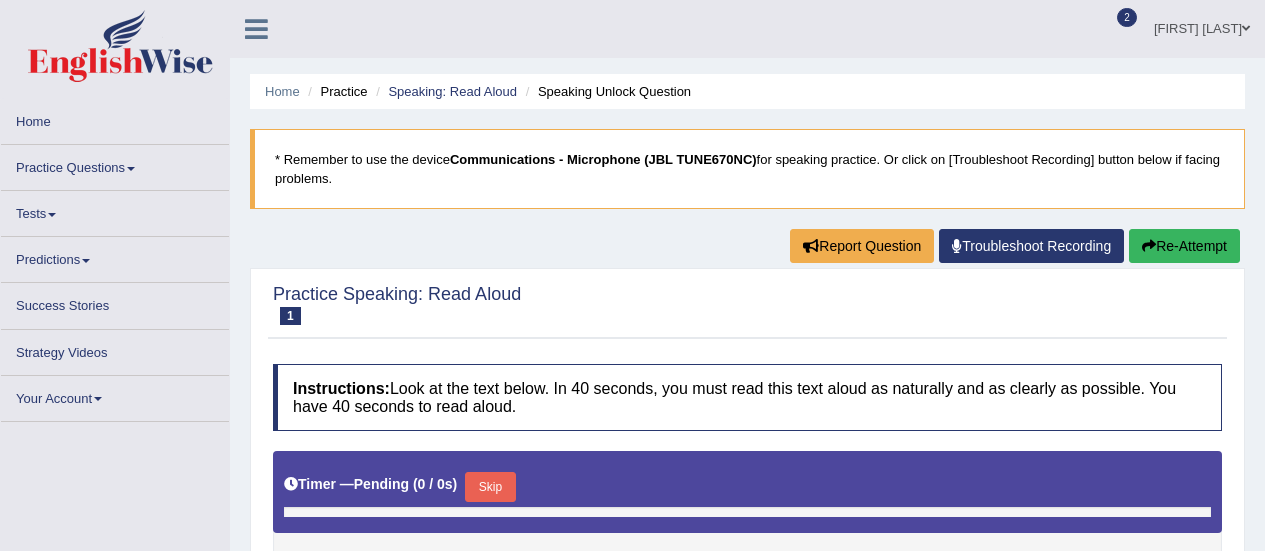 scroll, scrollTop: 0, scrollLeft: 0, axis: both 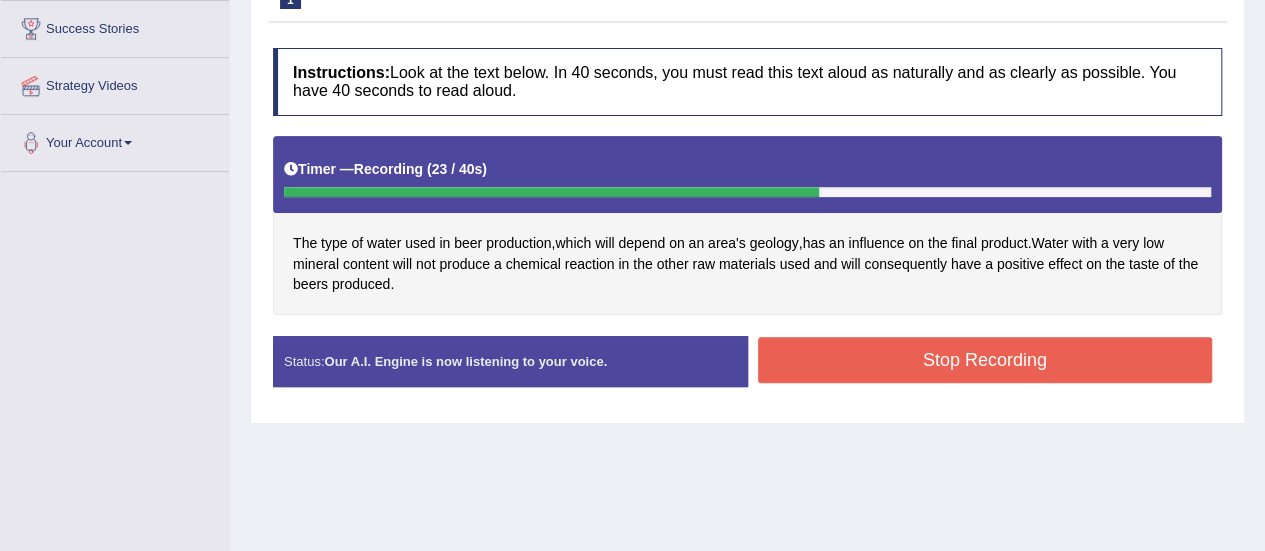 click on "Stop Recording" at bounding box center (985, 360) 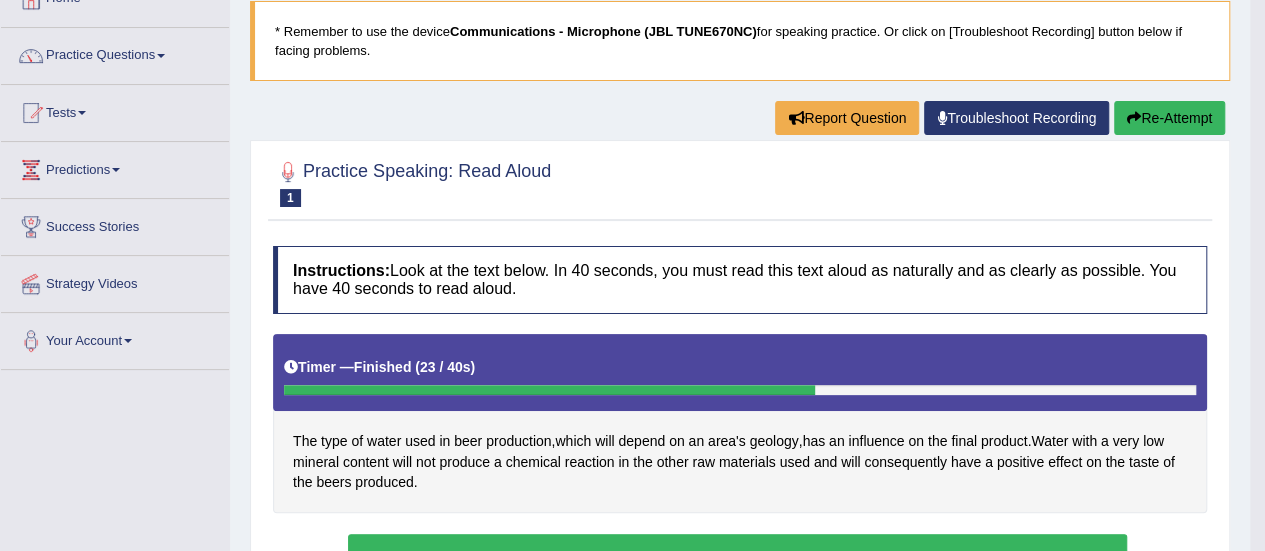 scroll, scrollTop: 0, scrollLeft: 0, axis: both 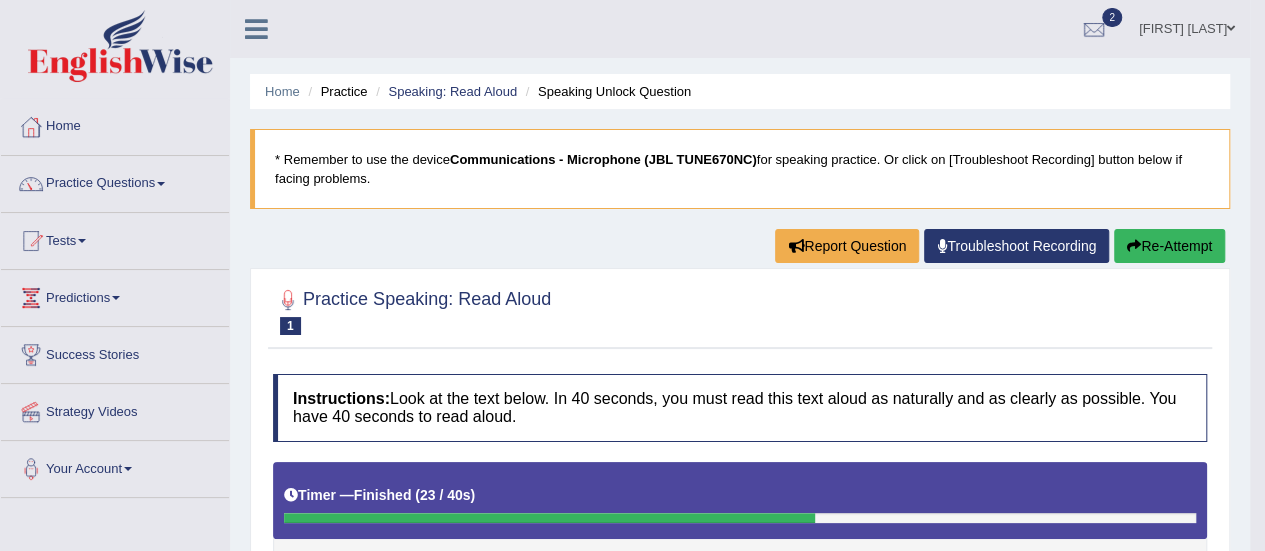 click on "Practice Questions" at bounding box center (115, 181) 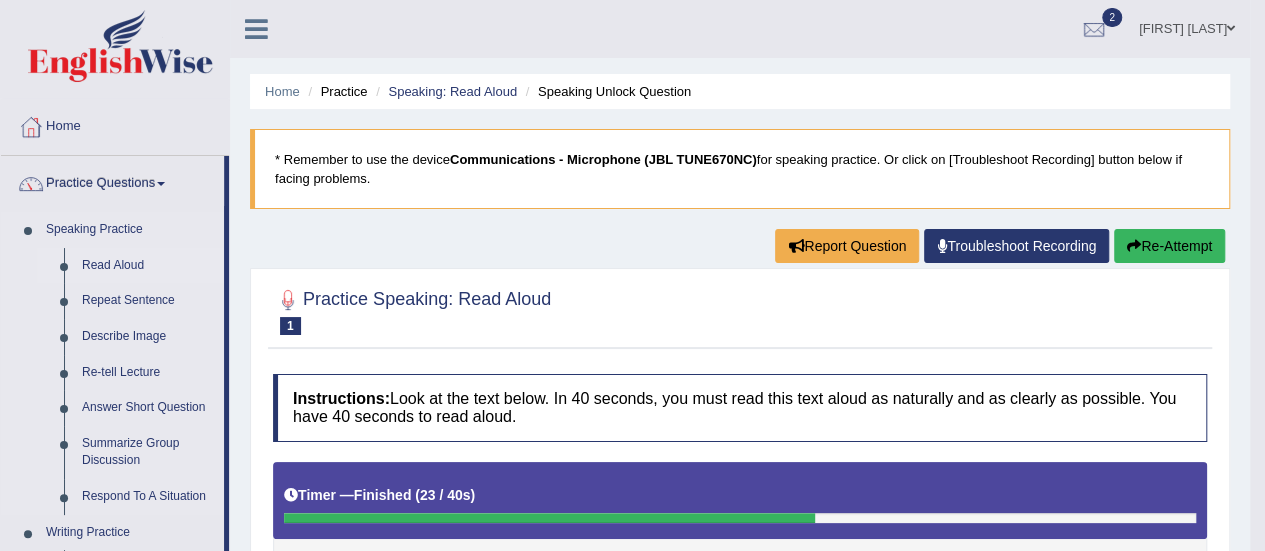 click on "Read Aloud" at bounding box center (148, 266) 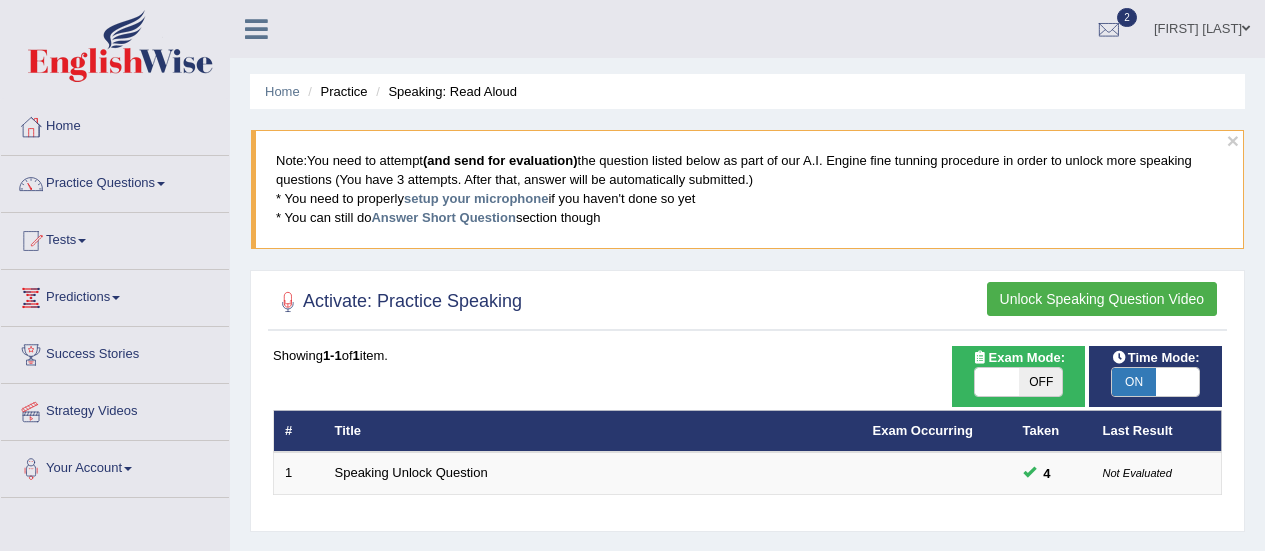 scroll, scrollTop: 0, scrollLeft: 0, axis: both 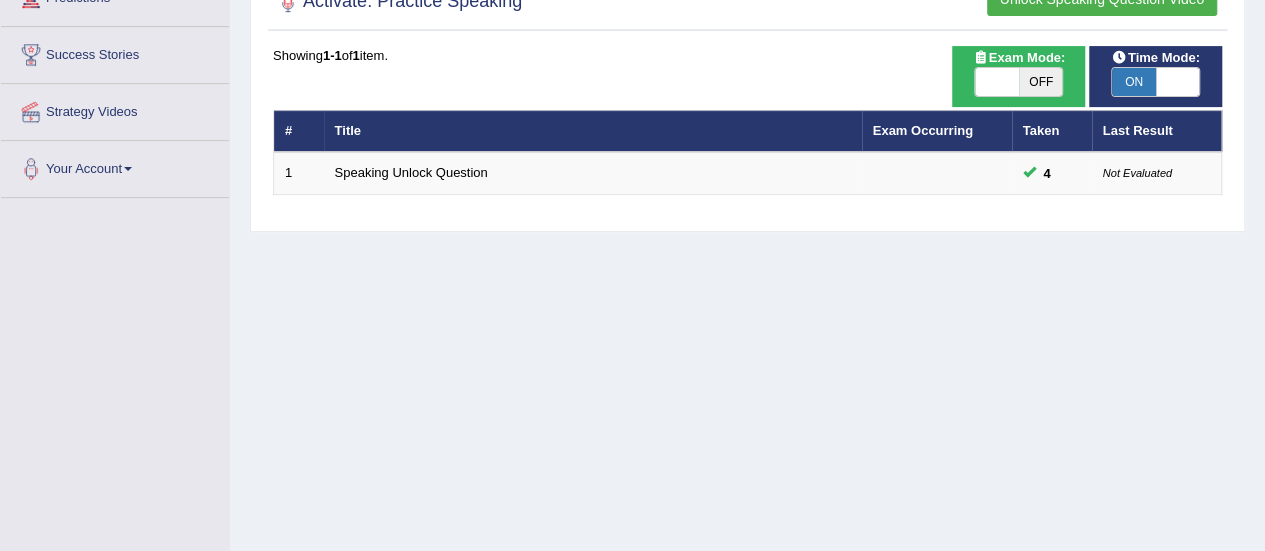 click on "OFF" at bounding box center [1041, 82] 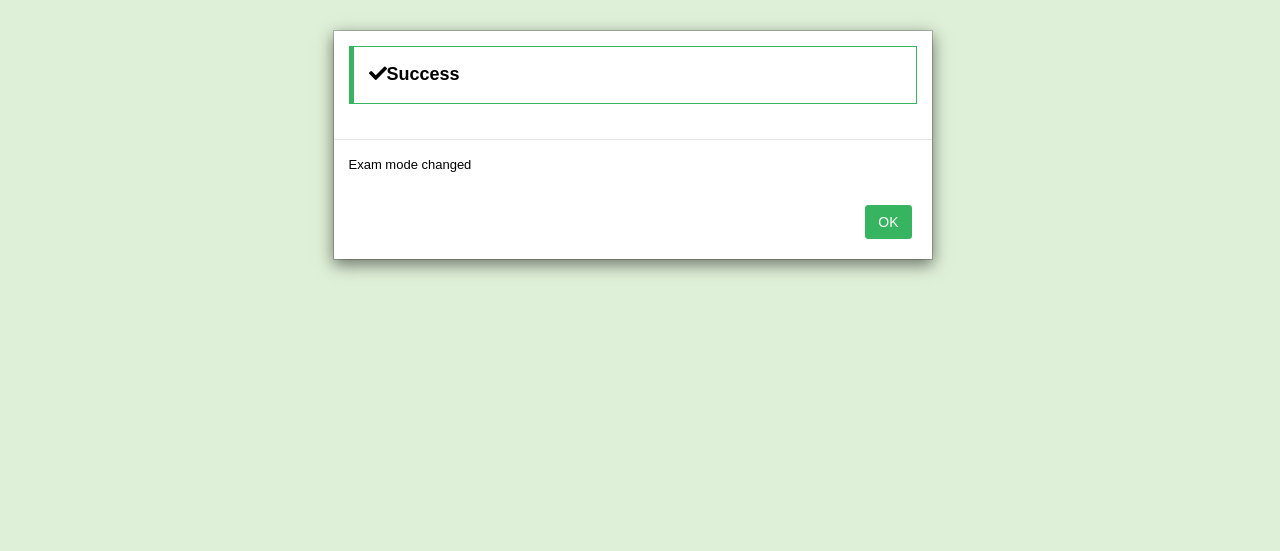 click on "OK" at bounding box center [888, 222] 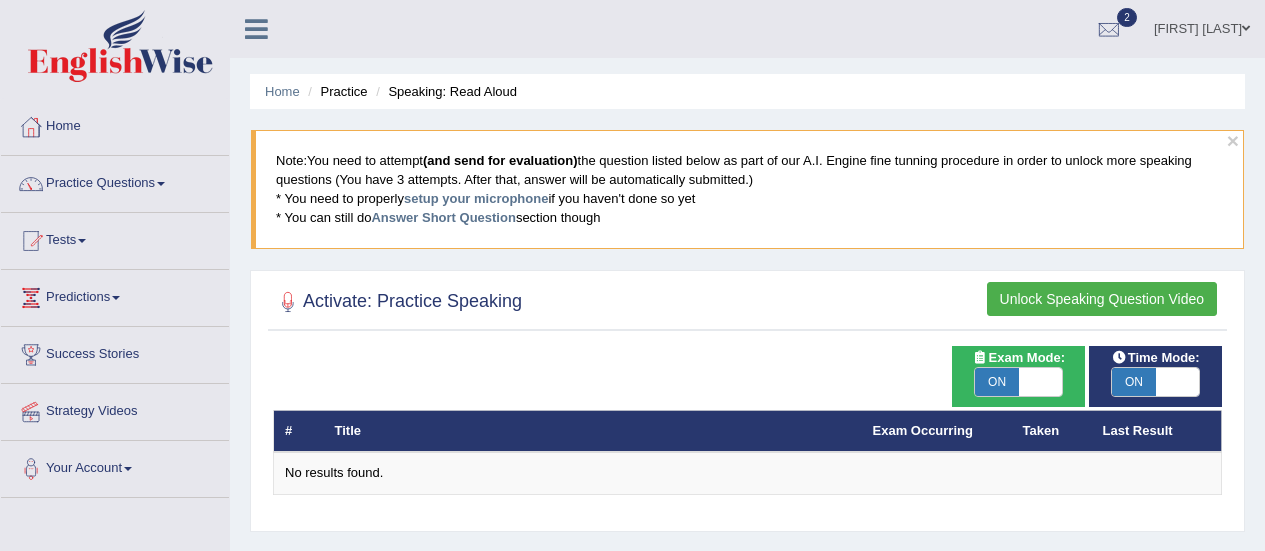 scroll, scrollTop: 300, scrollLeft: 0, axis: vertical 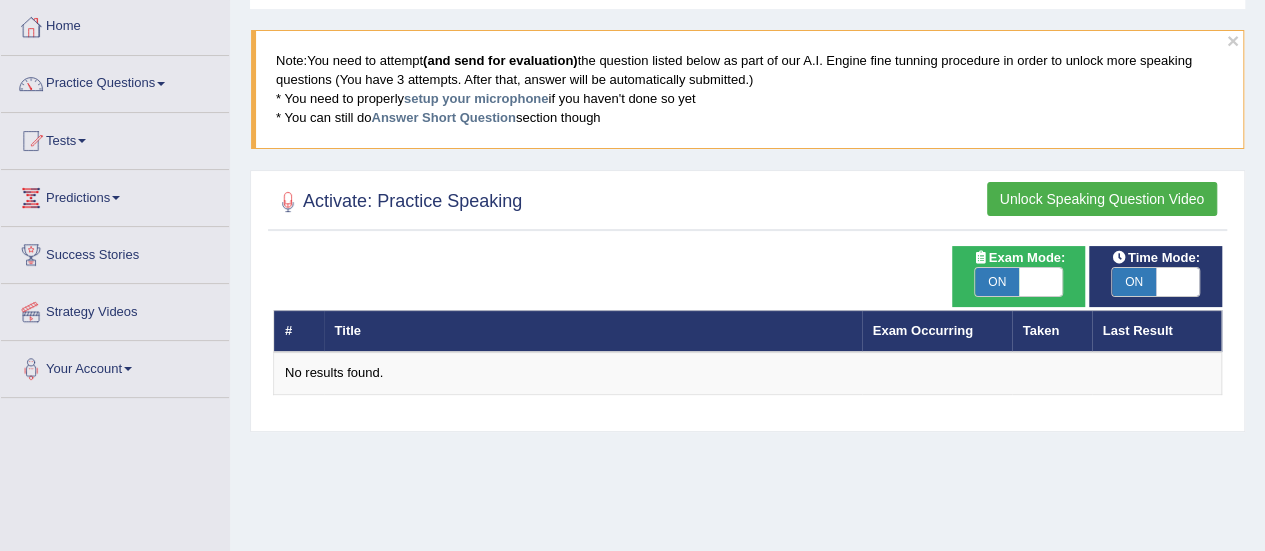 click on "ON" at bounding box center (997, 282) 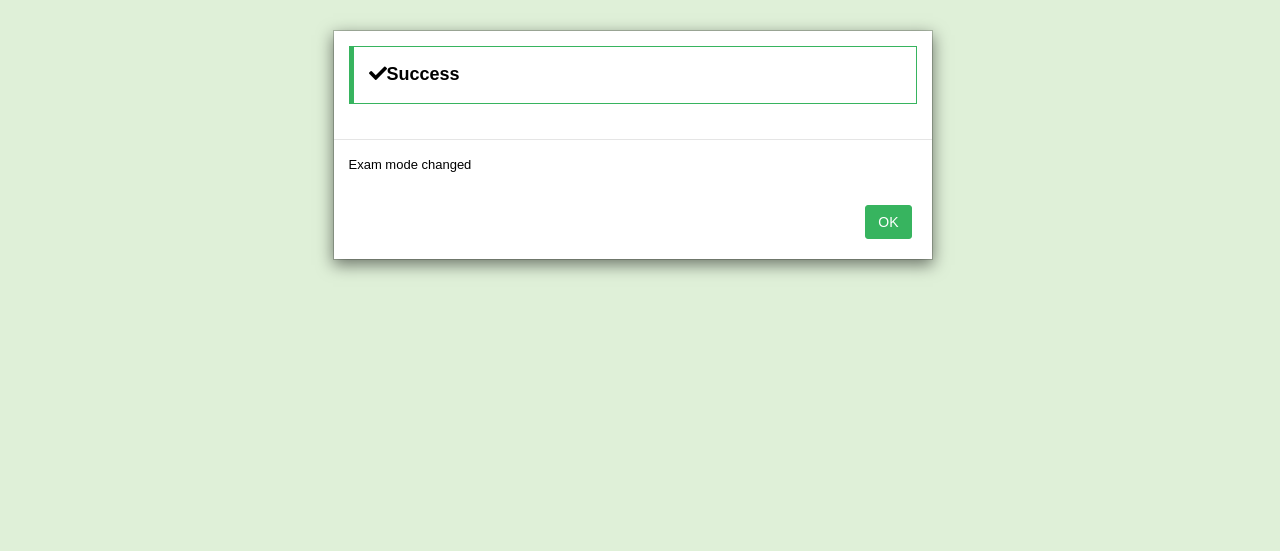 click on "OK" at bounding box center [888, 222] 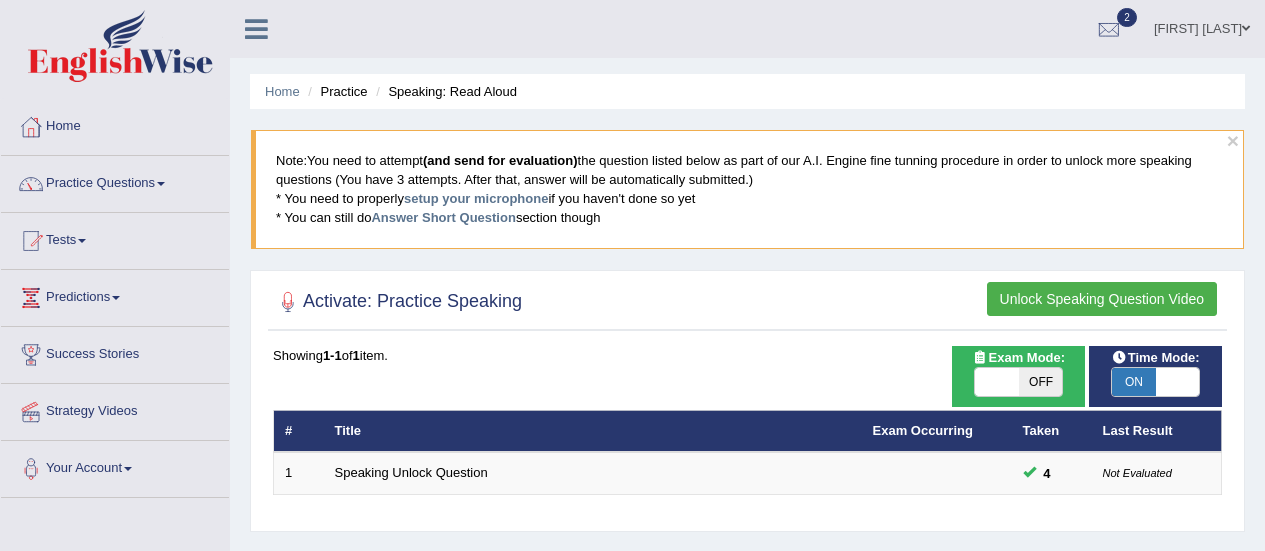 scroll, scrollTop: 100, scrollLeft: 0, axis: vertical 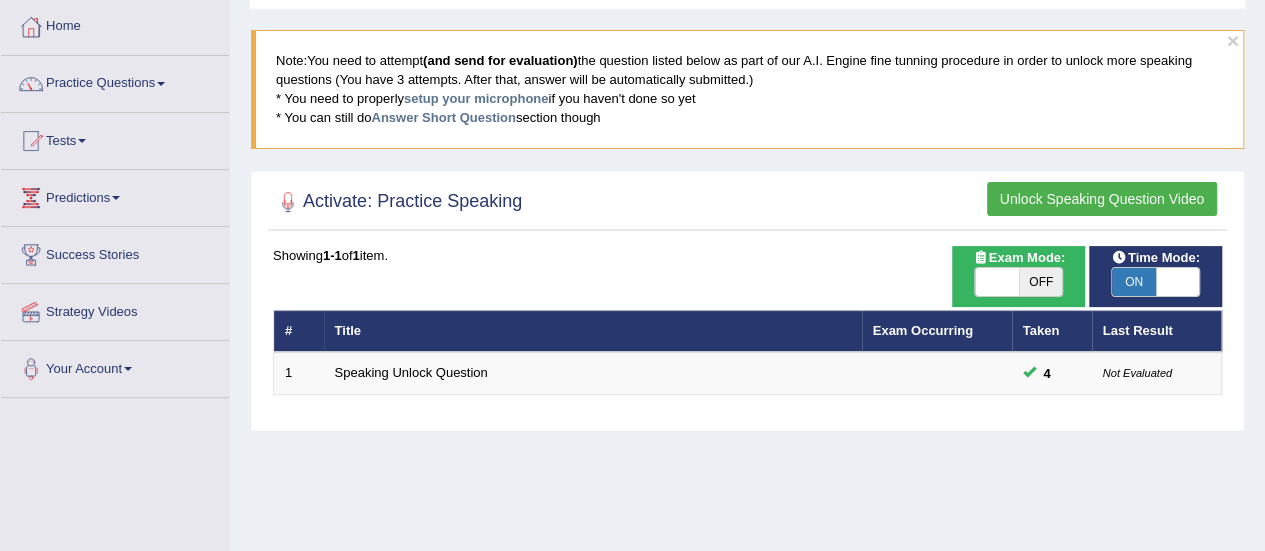 click on "Unlock Speaking Question Video" at bounding box center (1102, 199) 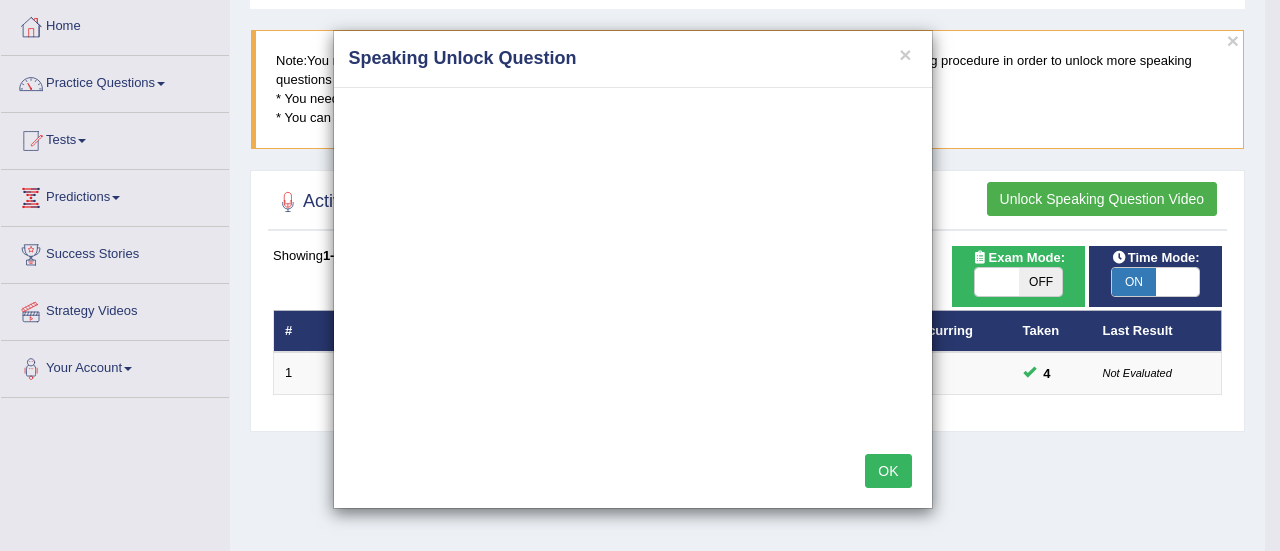click on "OK" at bounding box center [888, 471] 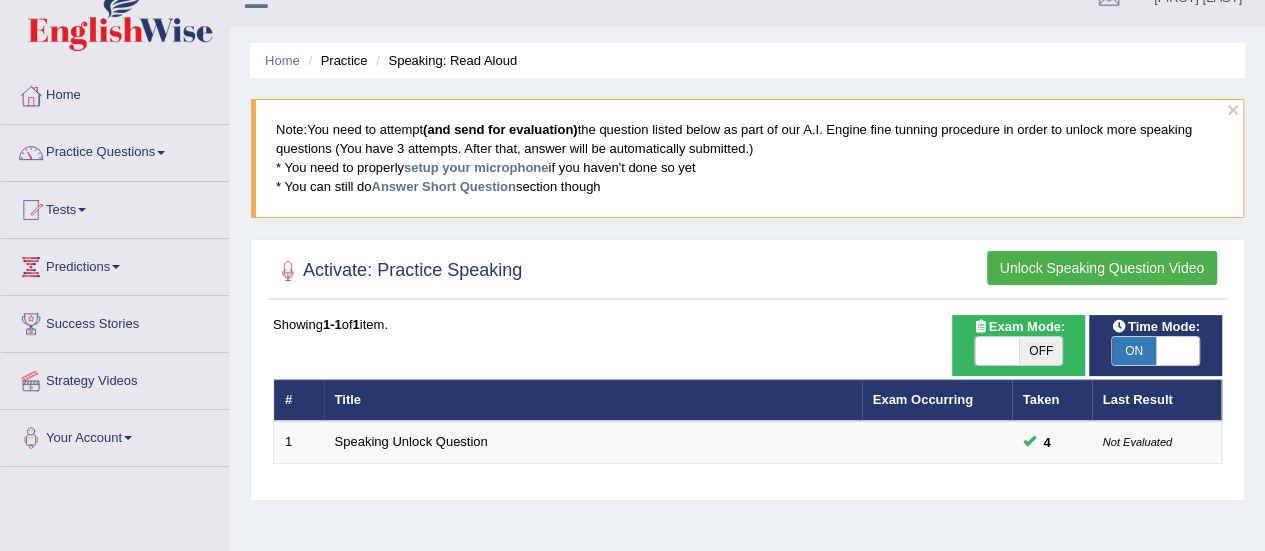 scroll, scrollTop: 0, scrollLeft: 0, axis: both 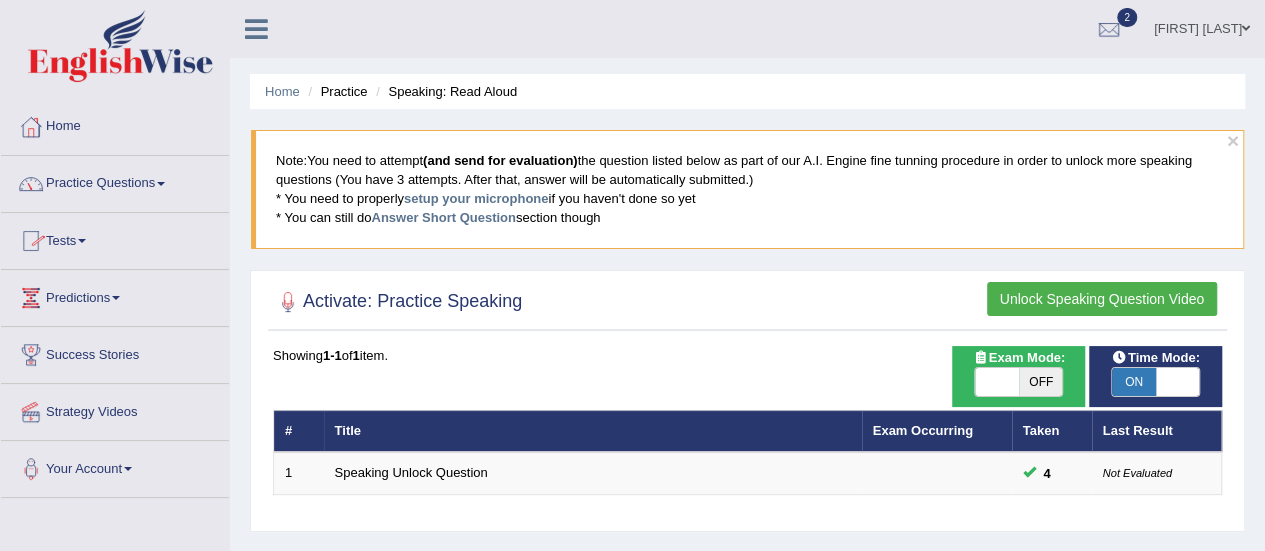 click at bounding box center [161, 184] 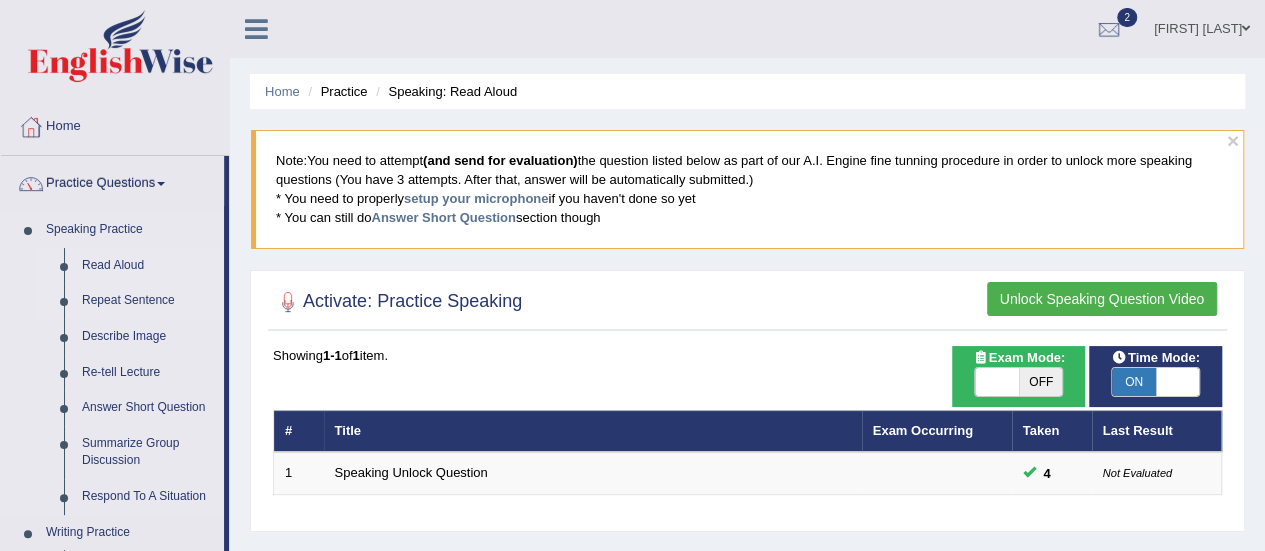 click on "Repeat Sentence" at bounding box center [148, 301] 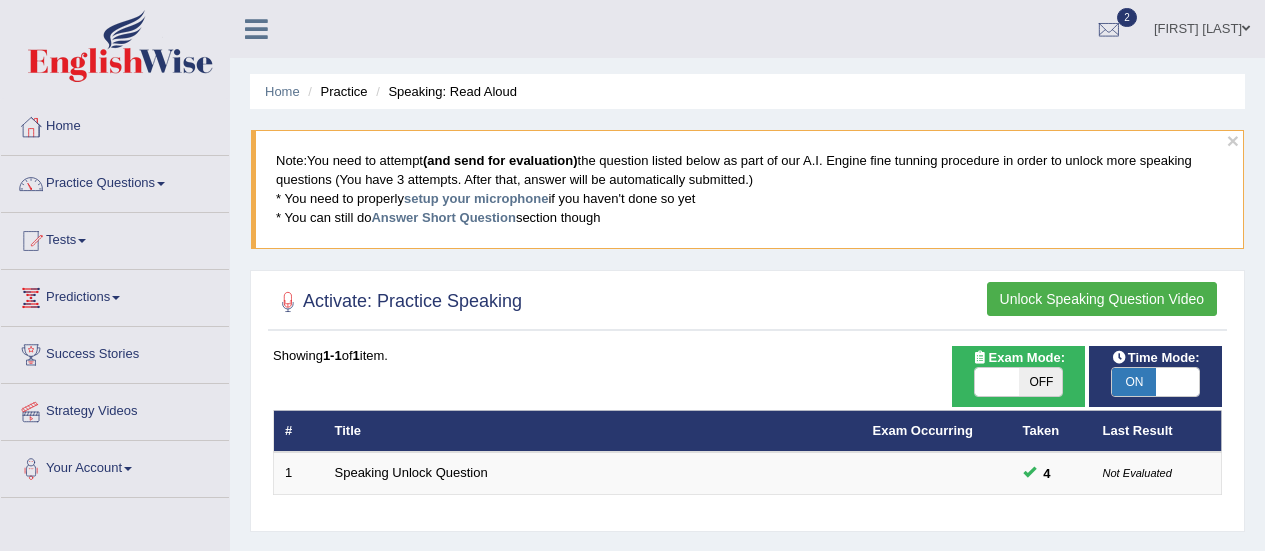 scroll, scrollTop: 0, scrollLeft: 0, axis: both 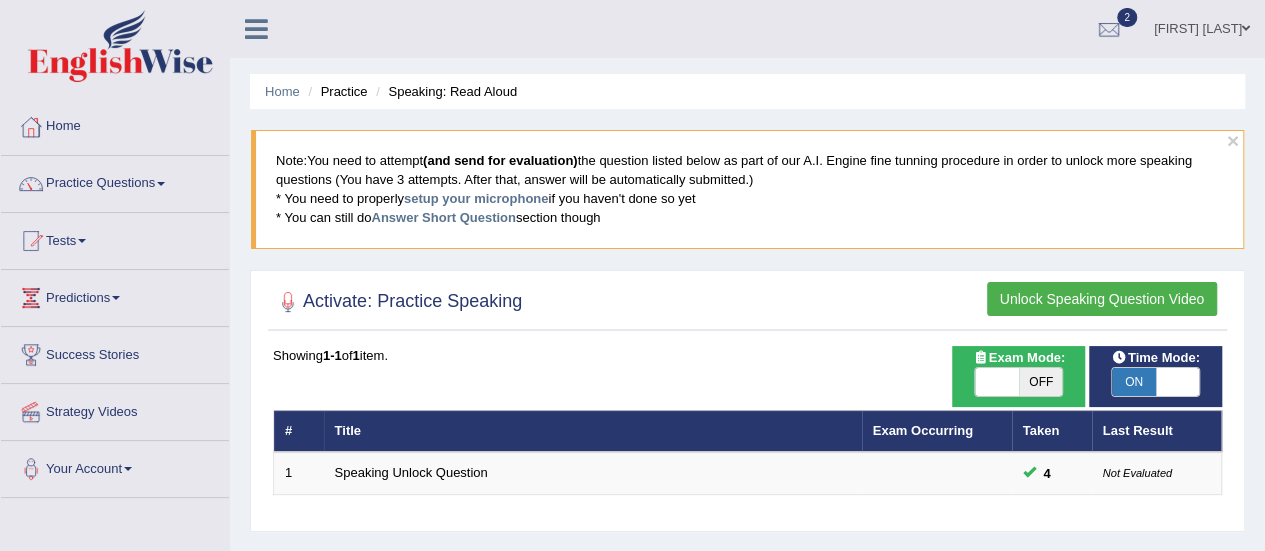 click at bounding box center (161, 184) 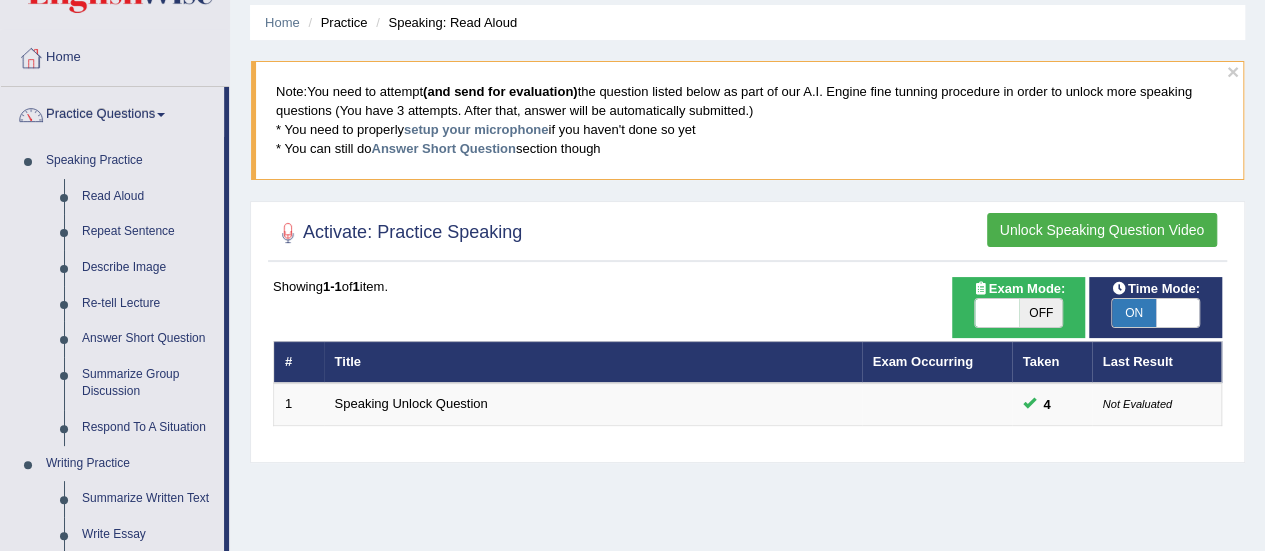 scroll, scrollTop: 100, scrollLeft: 0, axis: vertical 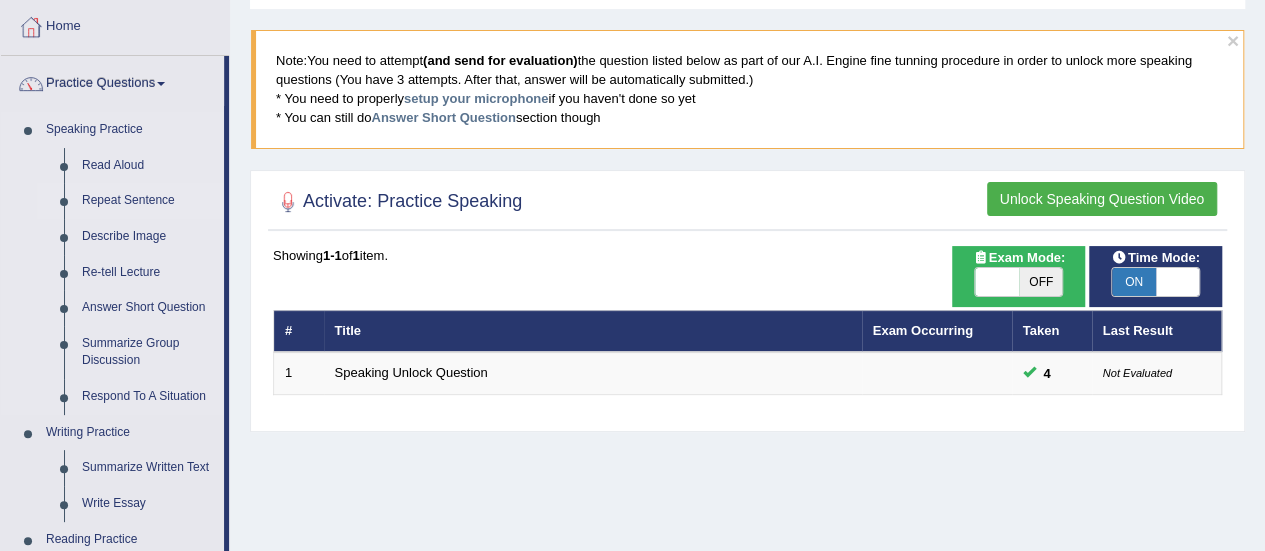 click on "Repeat Sentence" at bounding box center [148, 201] 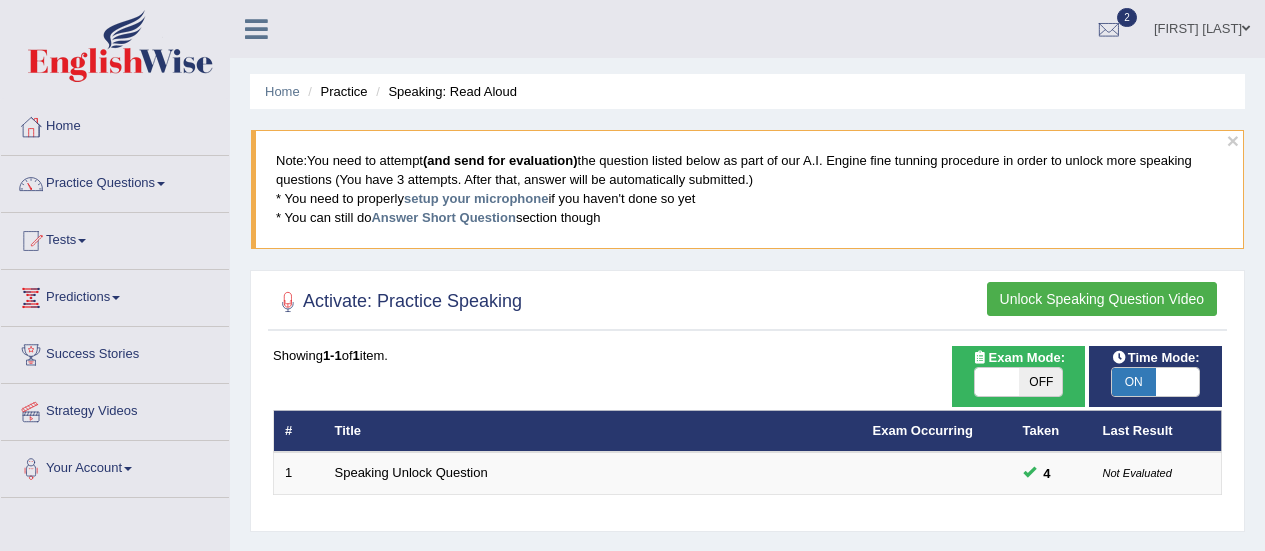 scroll, scrollTop: 0, scrollLeft: 0, axis: both 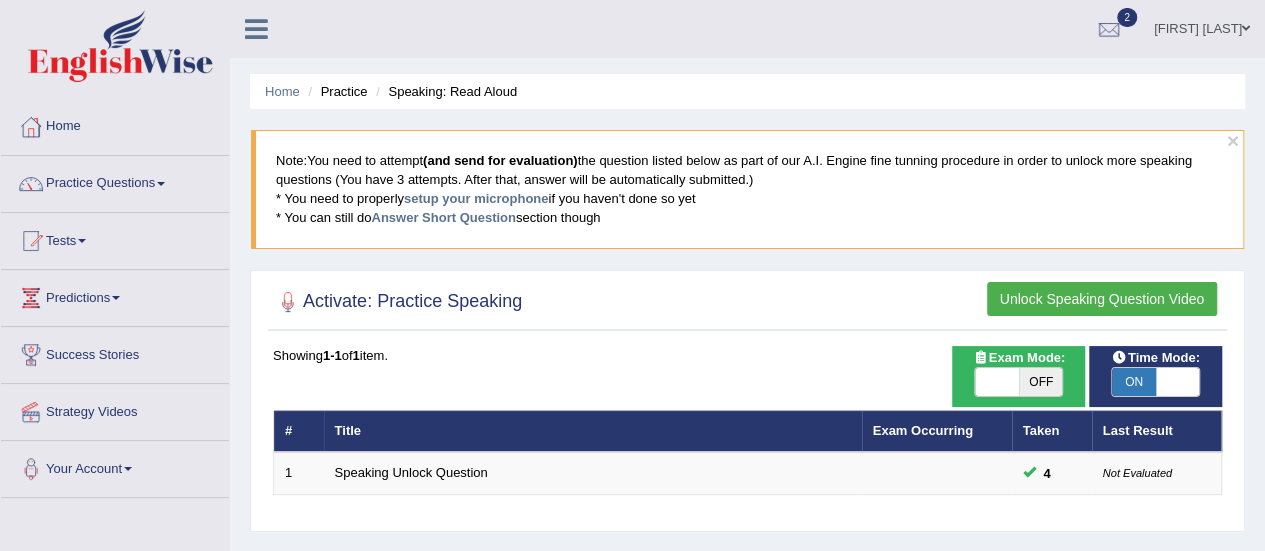 click on "Home" at bounding box center (115, 124) 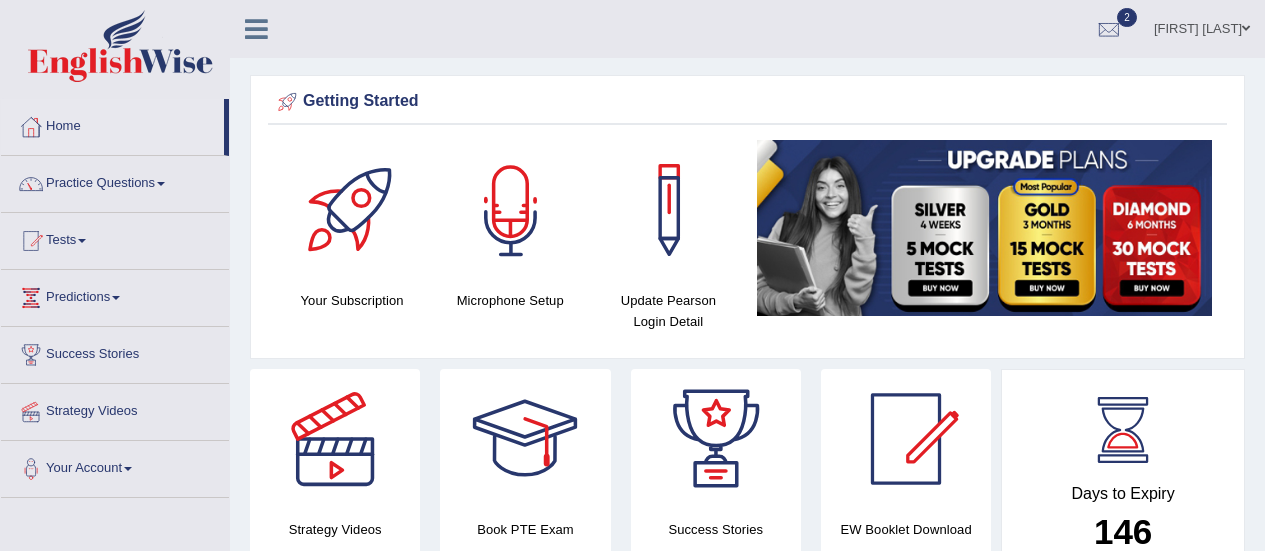 scroll, scrollTop: 0, scrollLeft: 0, axis: both 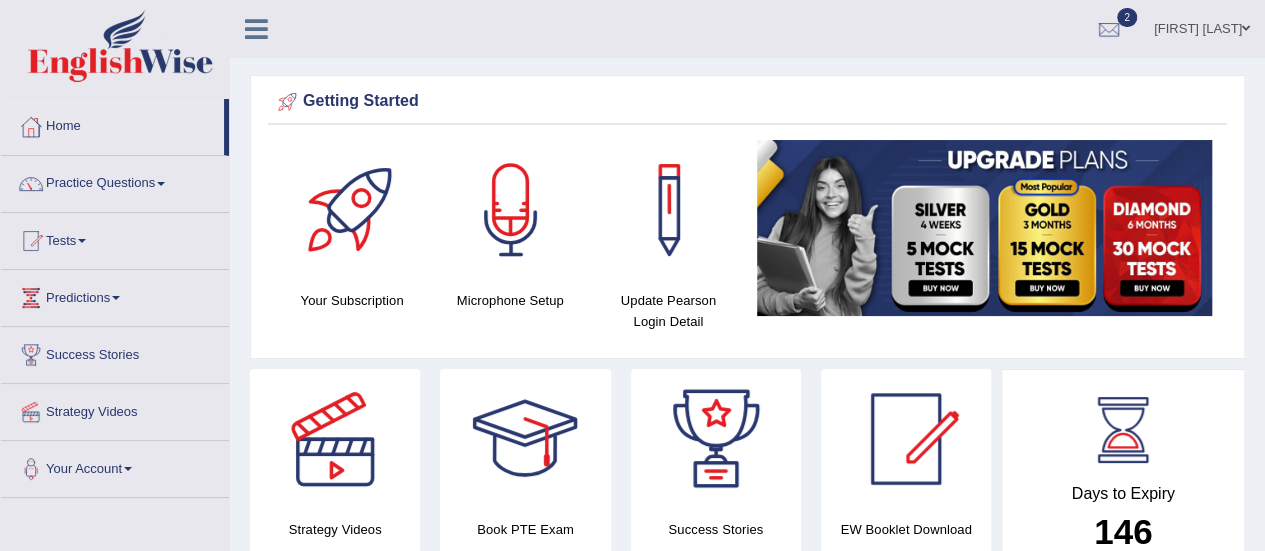 click at bounding box center [511, 210] 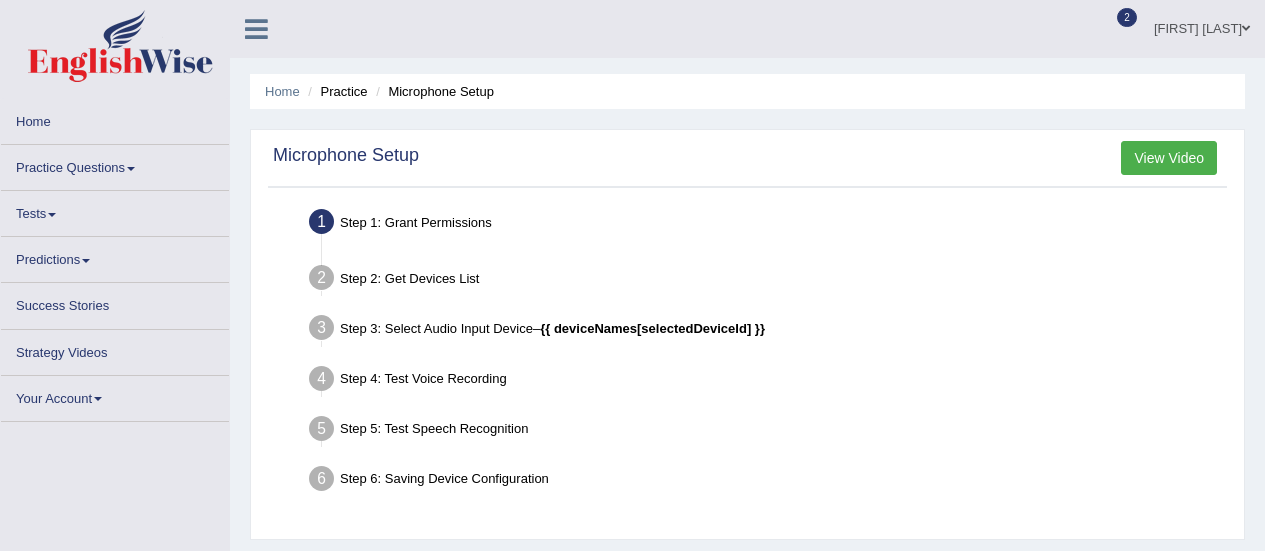 scroll, scrollTop: 0, scrollLeft: 0, axis: both 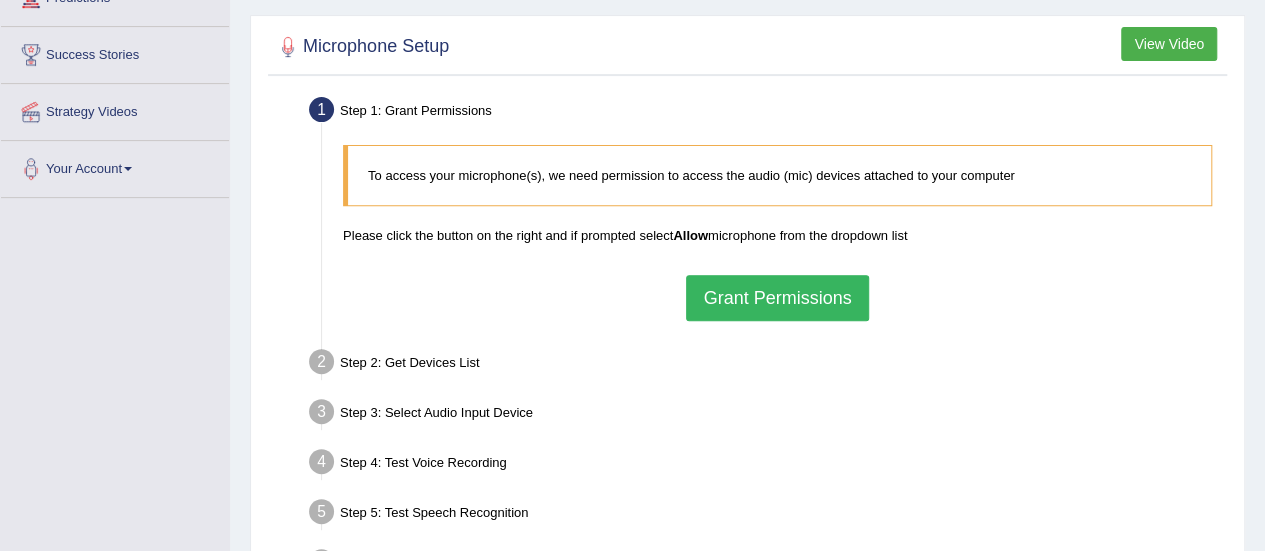 click on "Grant Permissions" at bounding box center [777, 298] 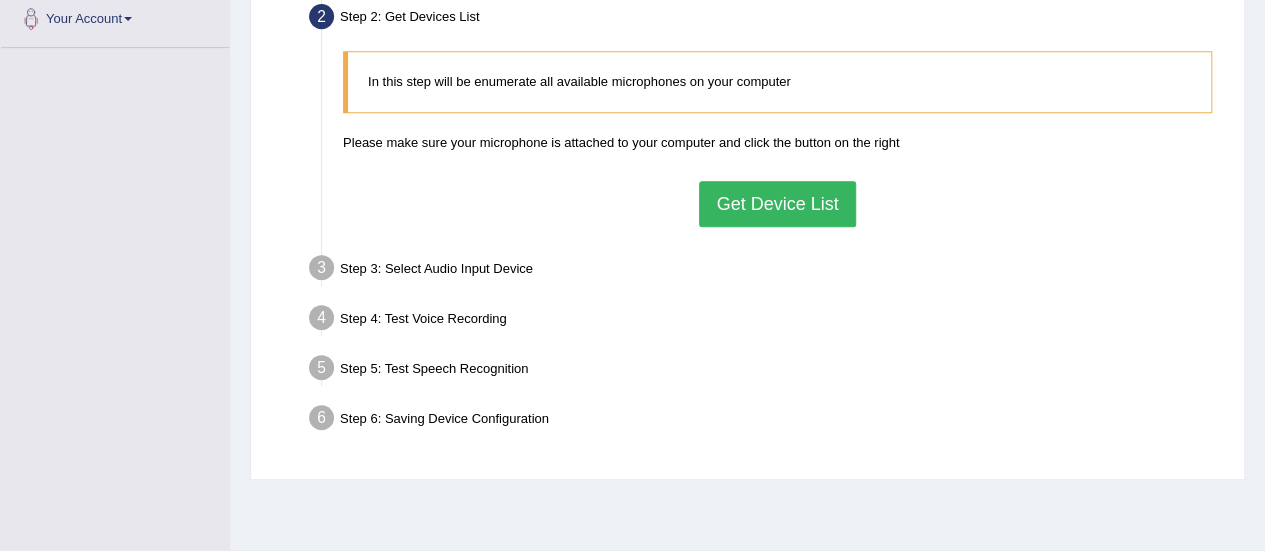 scroll, scrollTop: 498, scrollLeft: 0, axis: vertical 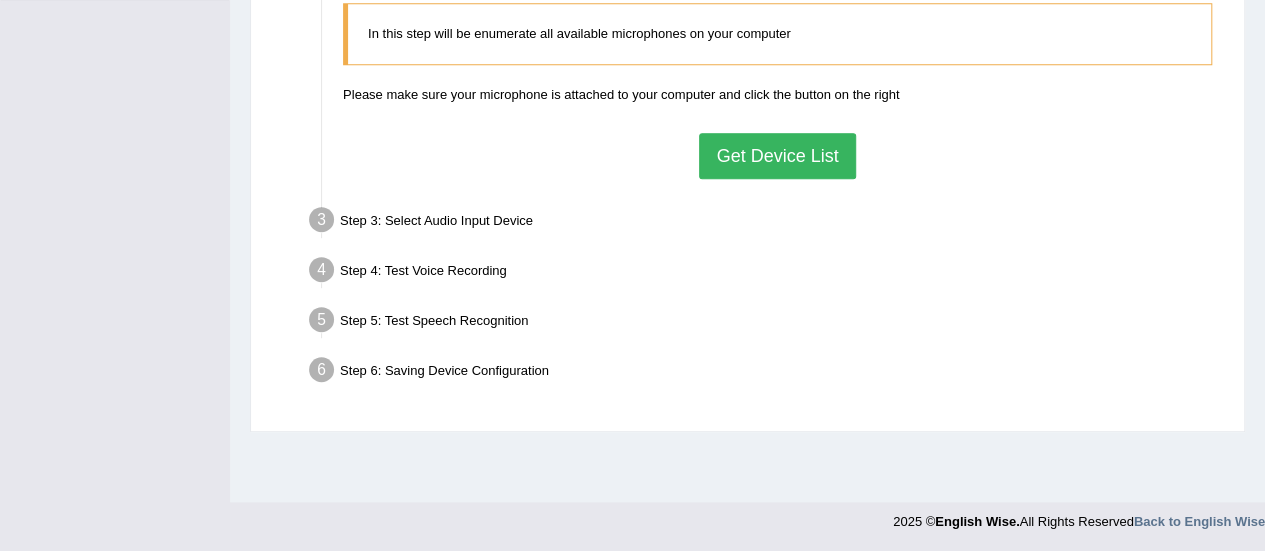 click on "Get Device List" at bounding box center [777, 156] 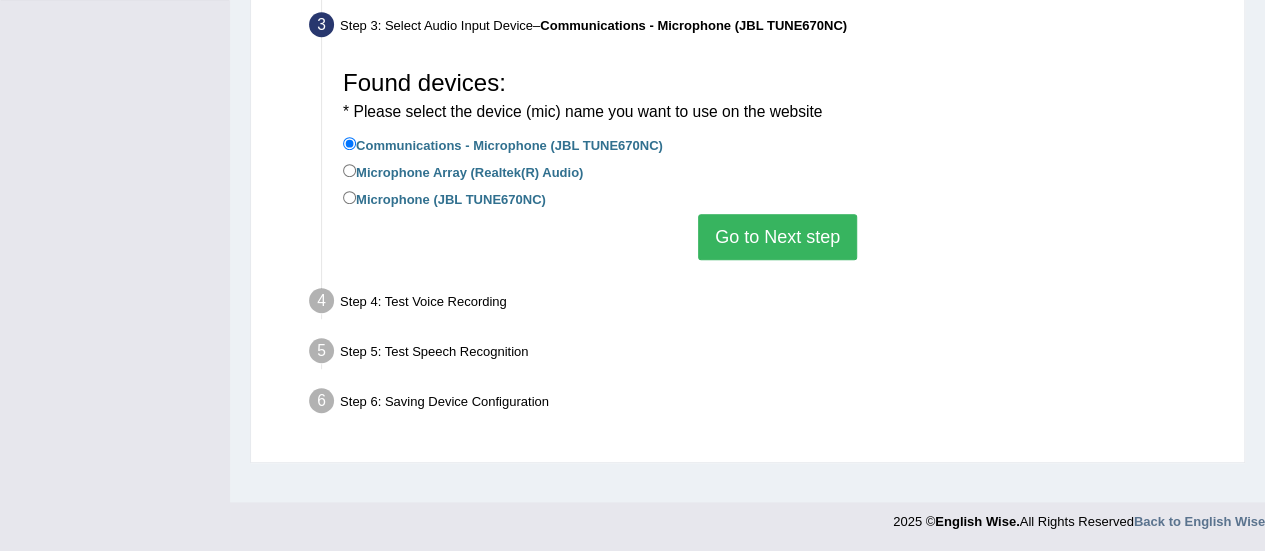 click on "Go to Next step" at bounding box center [777, 237] 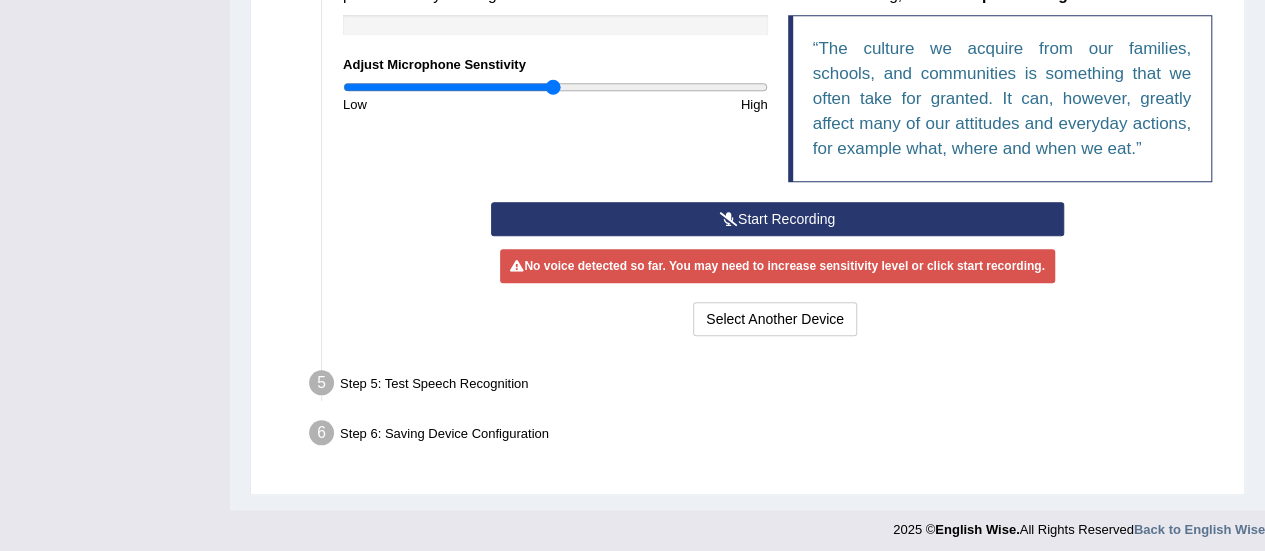 scroll, scrollTop: 498, scrollLeft: 0, axis: vertical 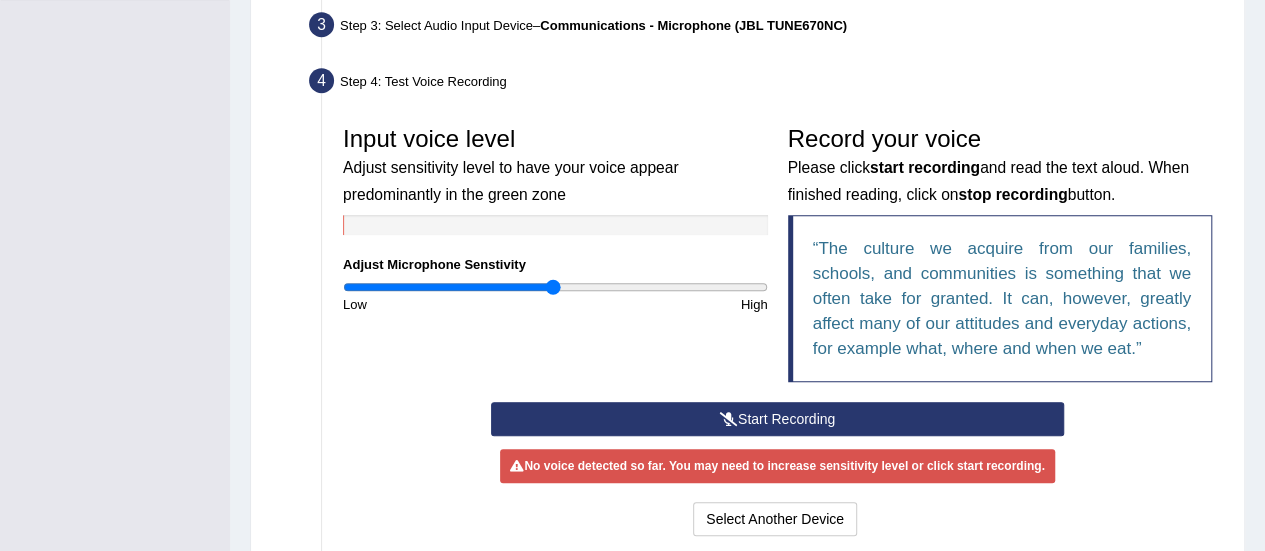 click on "Start Recording" at bounding box center (777, 419) 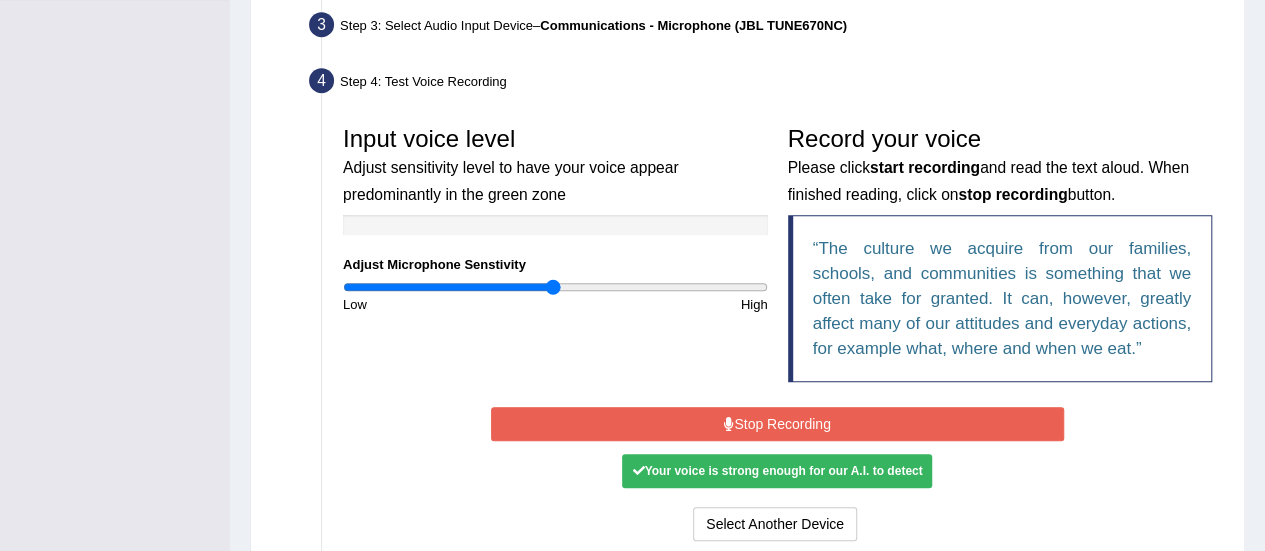 click on "Stop Recording" at bounding box center [777, 424] 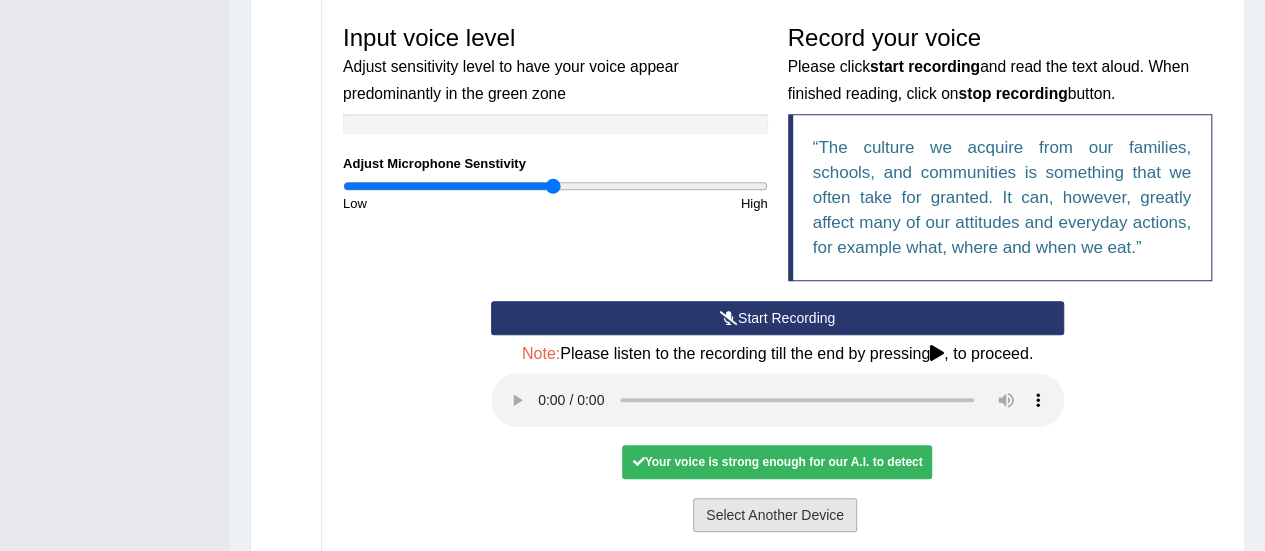 scroll, scrollTop: 698, scrollLeft: 0, axis: vertical 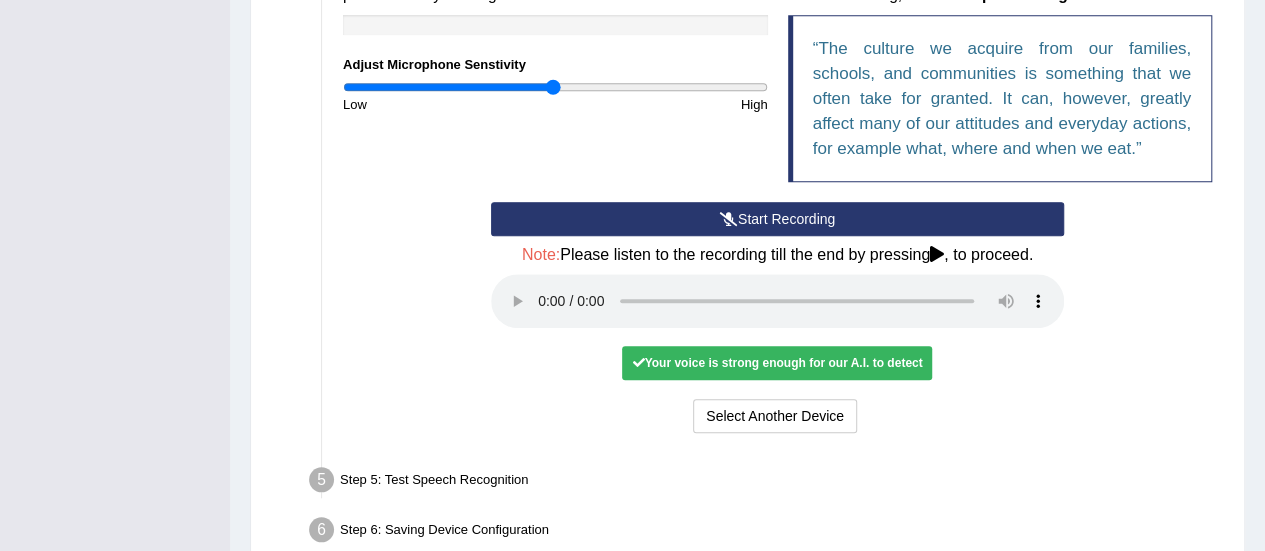 click on "Your voice is strong enough for our A.I. to detect" at bounding box center [777, 363] 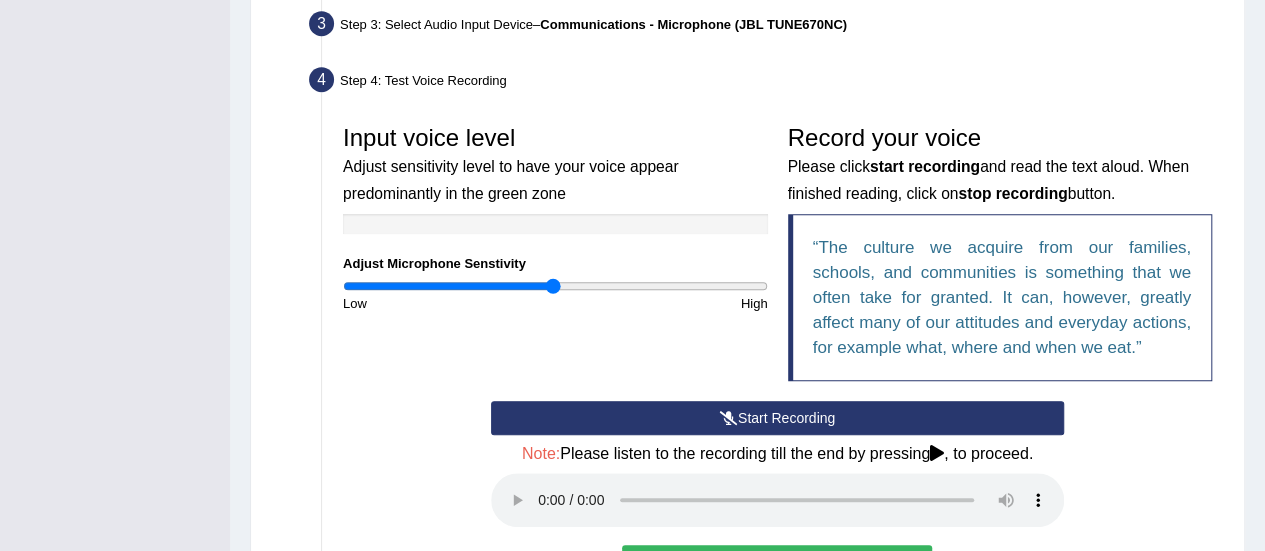 scroll, scrollTop: 799, scrollLeft: 0, axis: vertical 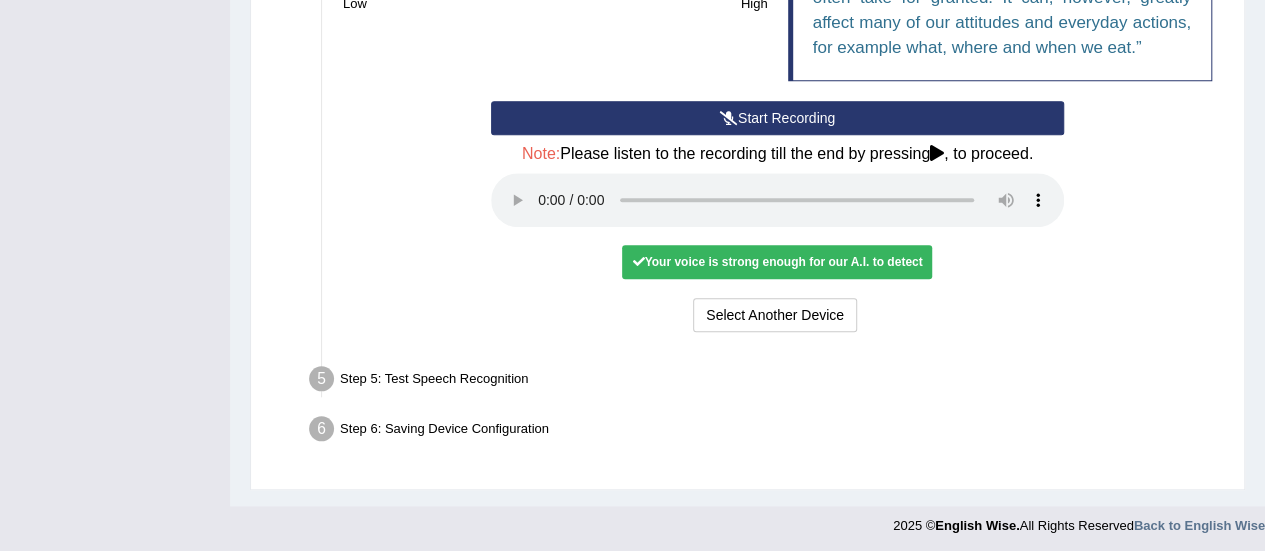 click on "Step 5: Test Speech Recognition" at bounding box center [767, 382] 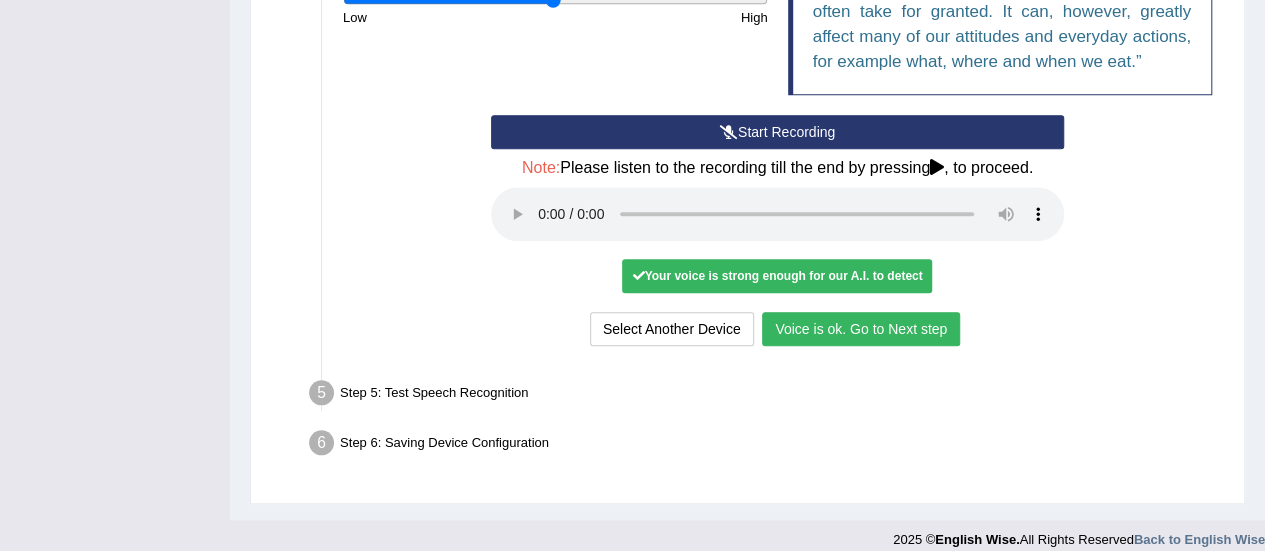 scroll, scrollTop: 799, scrollLeft: 0, axis: vertical 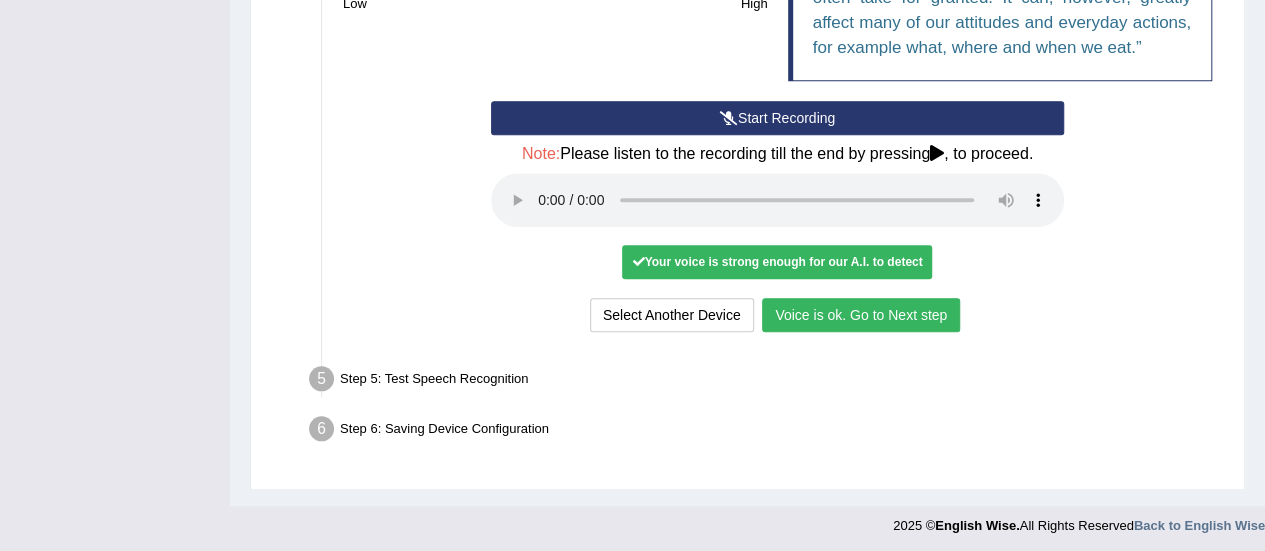 click on "Voice is ok. Go to Next step" at bounding box center [861, 315] 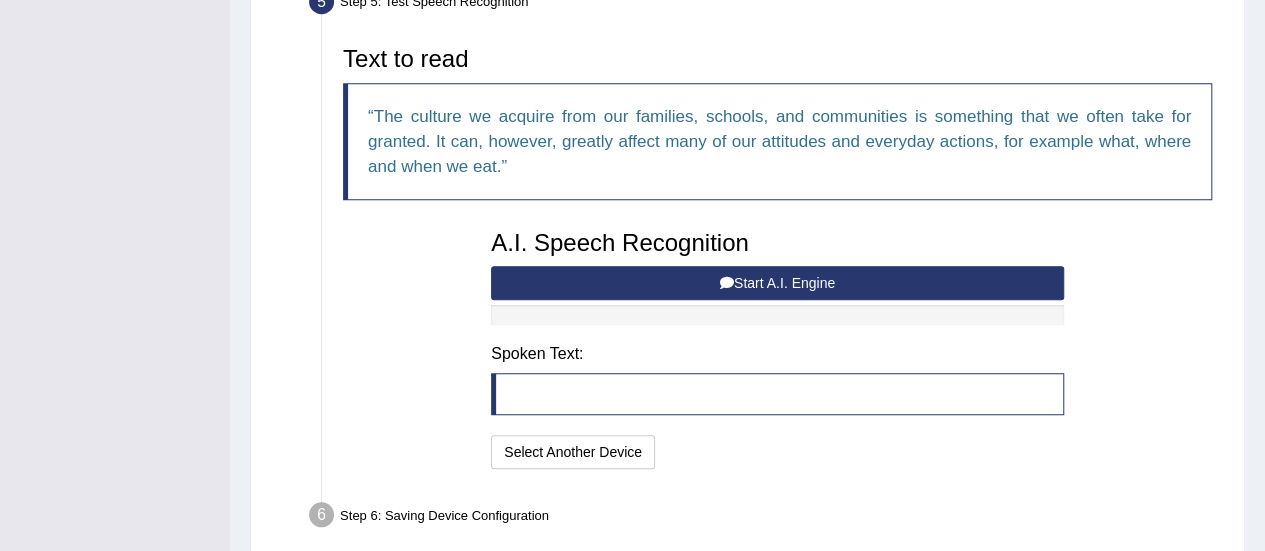 scroll, scrollTop: 720, scrollLeft: 0, axis: vertical 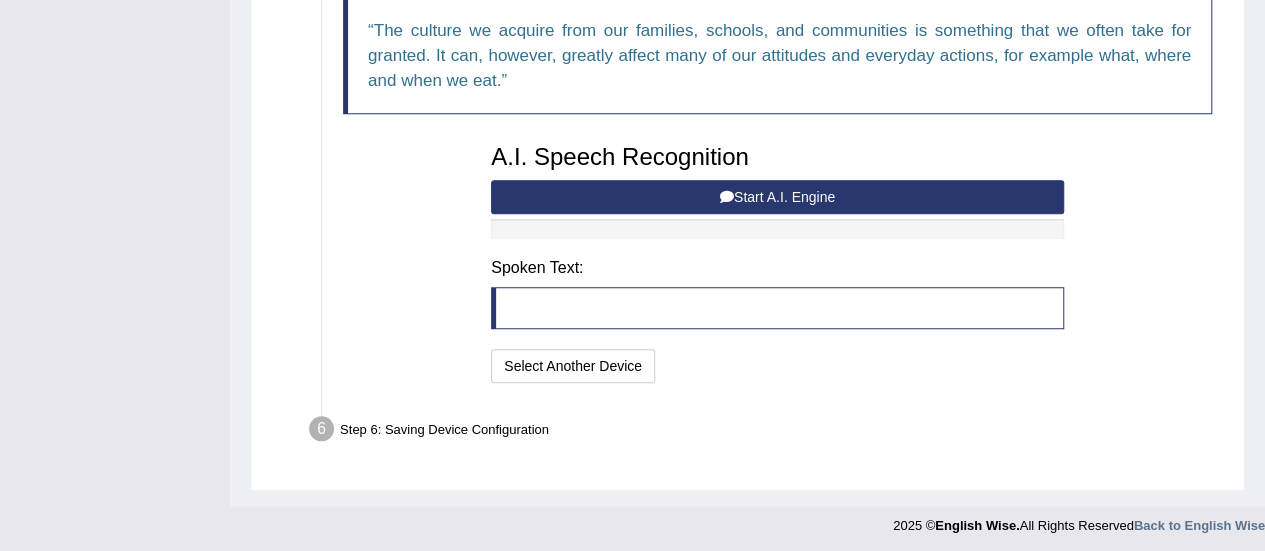 click at bounding box center [777, 308] 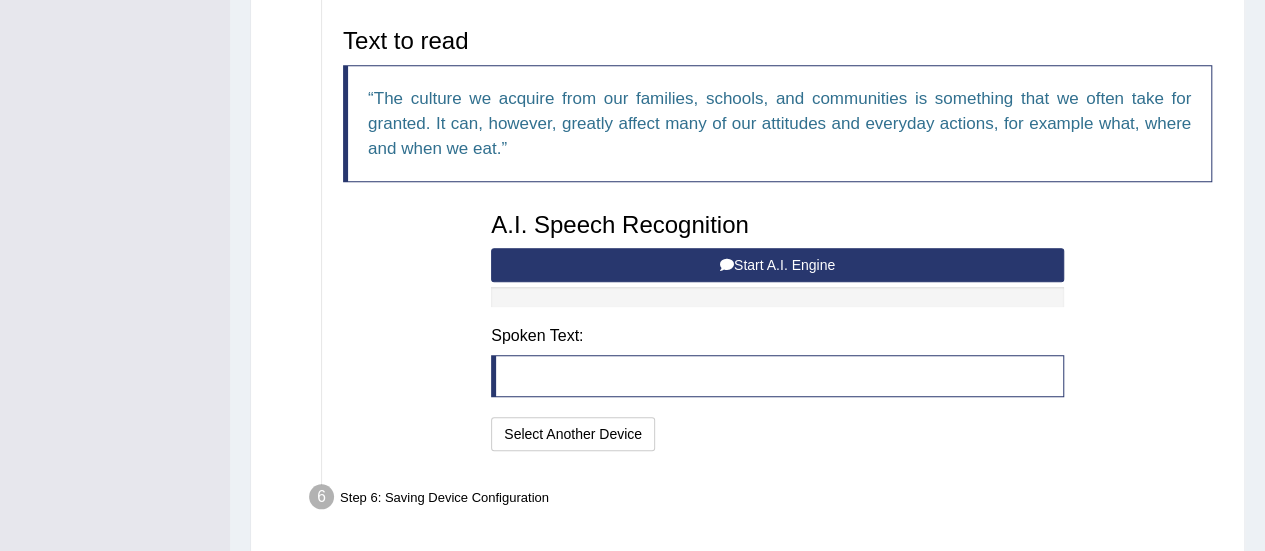 scroll, scrollTop: 620, scrollLeft: 0, axis: vertical 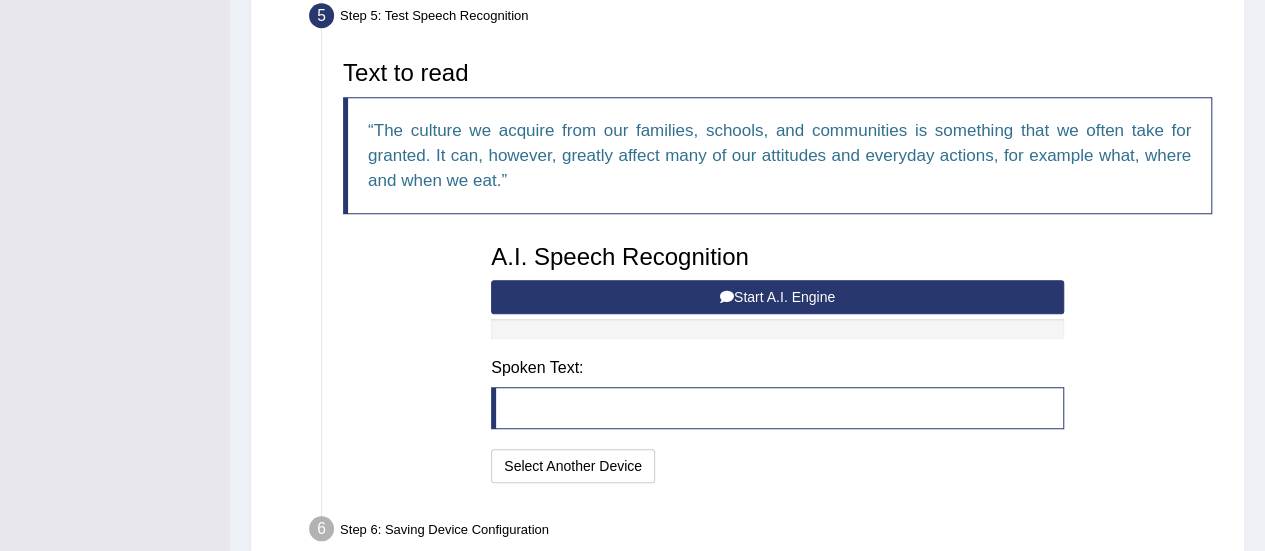 click on "Start A.I. Engine" at bounding box center (777, 297) 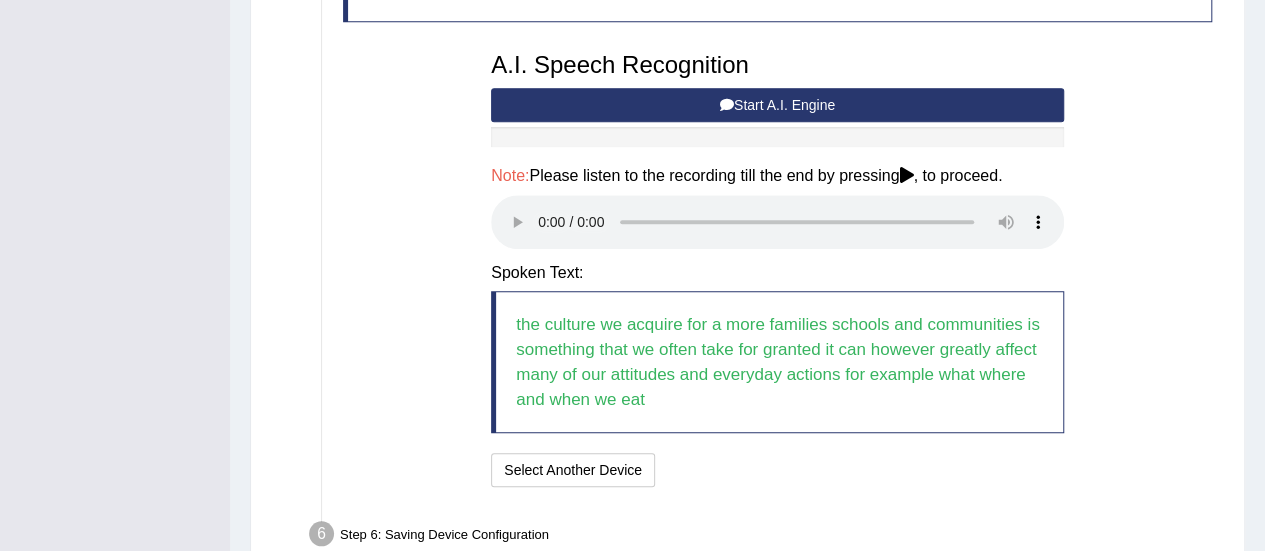 scroll, scrollTop: 820, scrollLeft: 0, axis: vertical 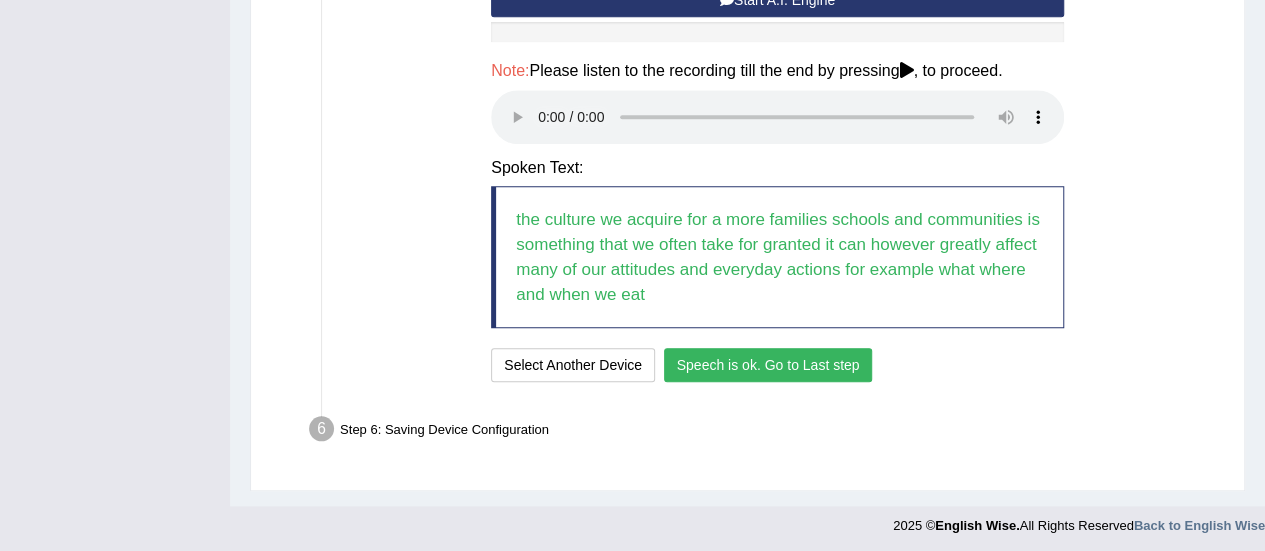 click on "Speech is ok. Go to Last step" at bounding box center (768, 365) 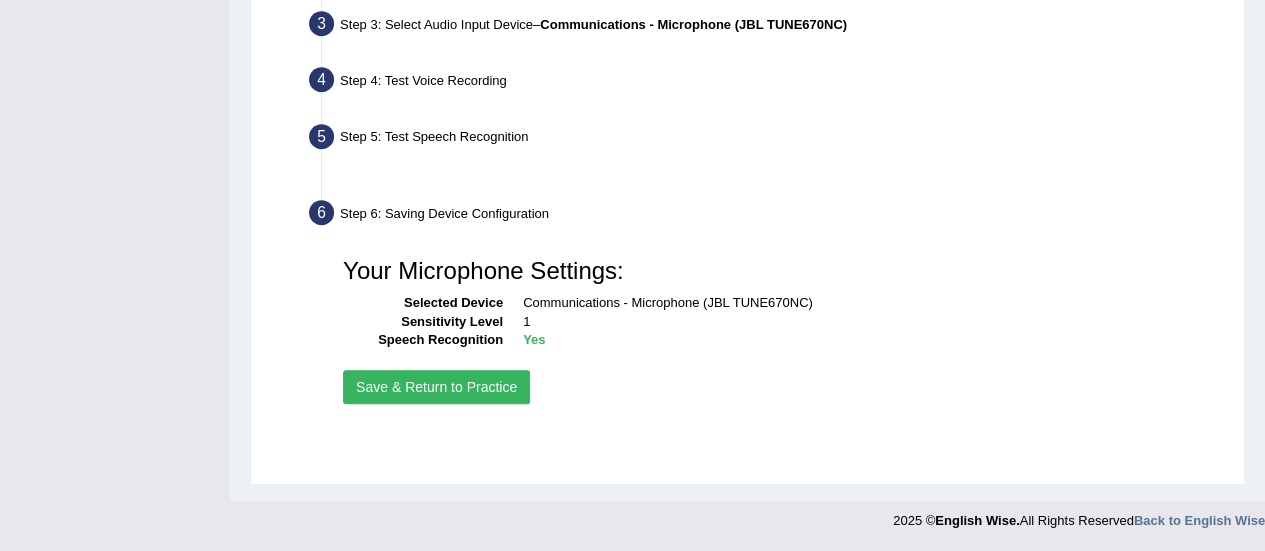 scroll, scrollTop: 498, scrollLeft: 0, axis: vertical 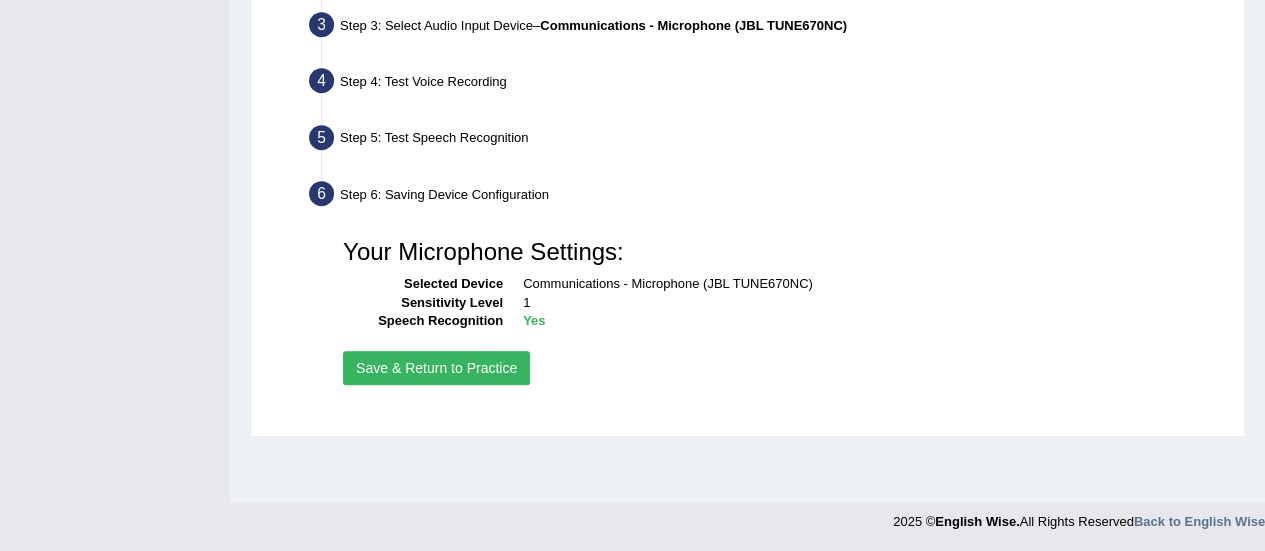 click on "Save & Return to Practice" at bounding box center (436, 368) 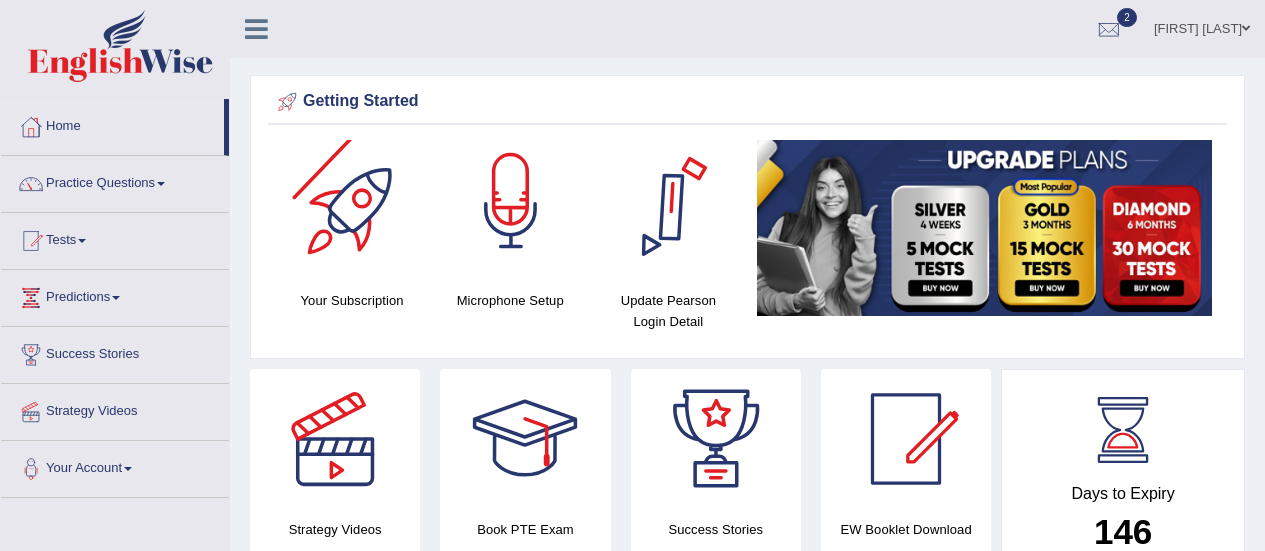 scroll, scrollTop: 0, scrollLeft: 0, axis: both 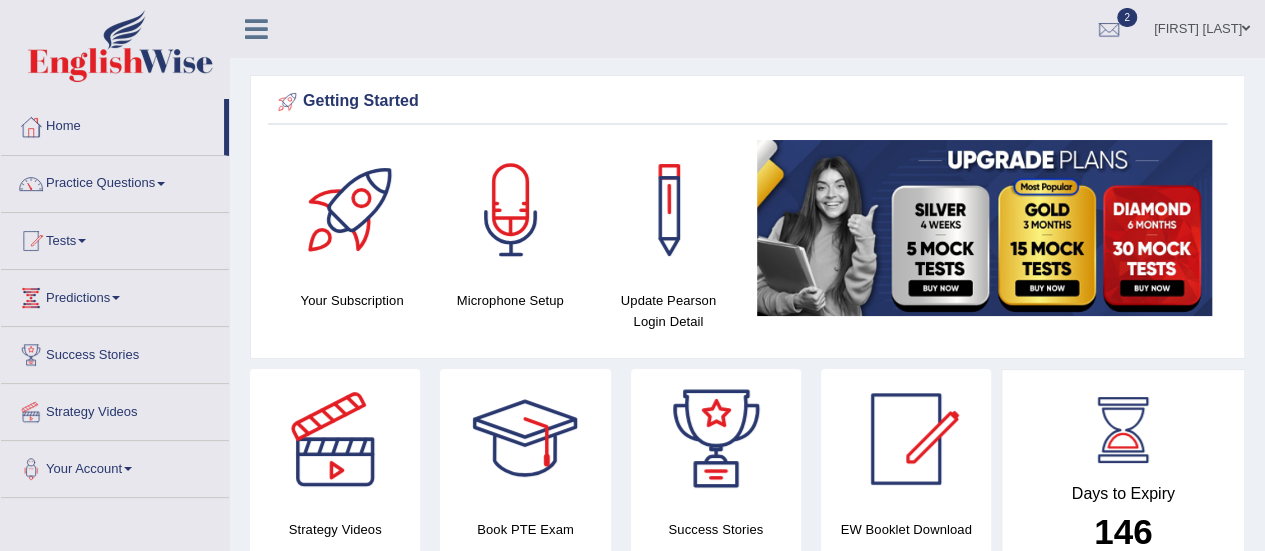 click at bounding box center (161, 184) 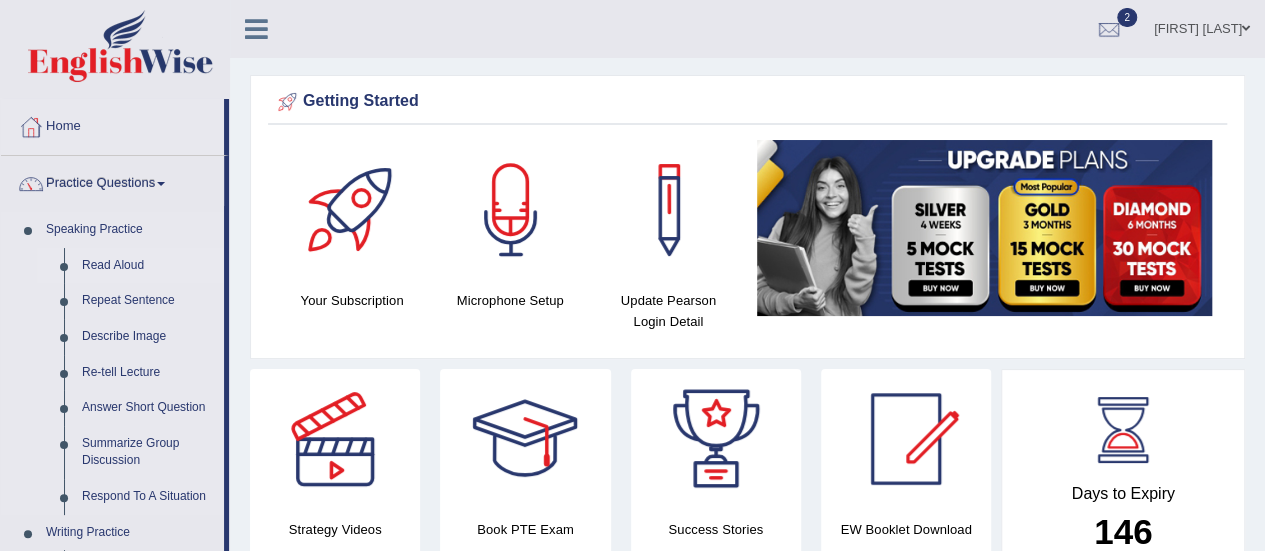 click on "Read Aloud" at bounding box center (148, 266) 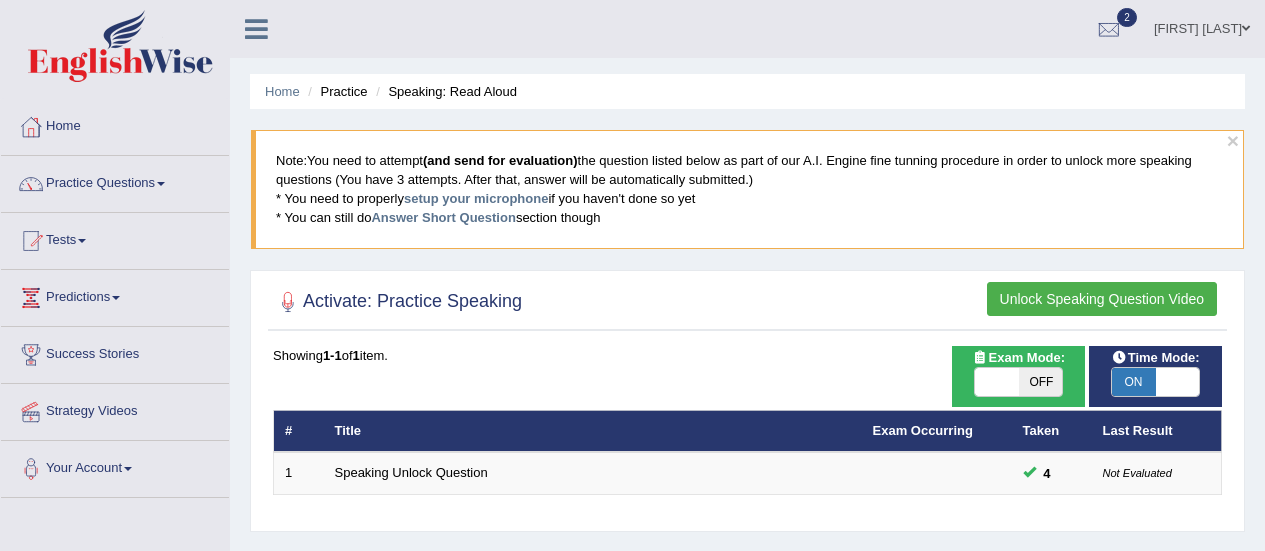 scroll, scrollTop: 0, scrollLeft: 0, axis: both 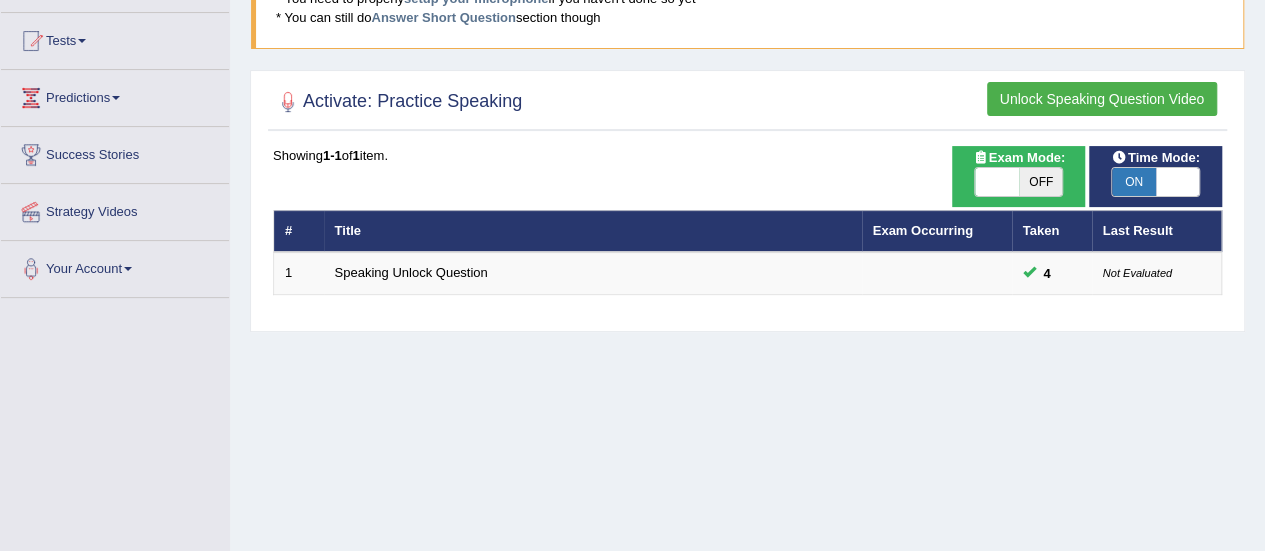 click on "ON" at bounding box center (1134, 182) 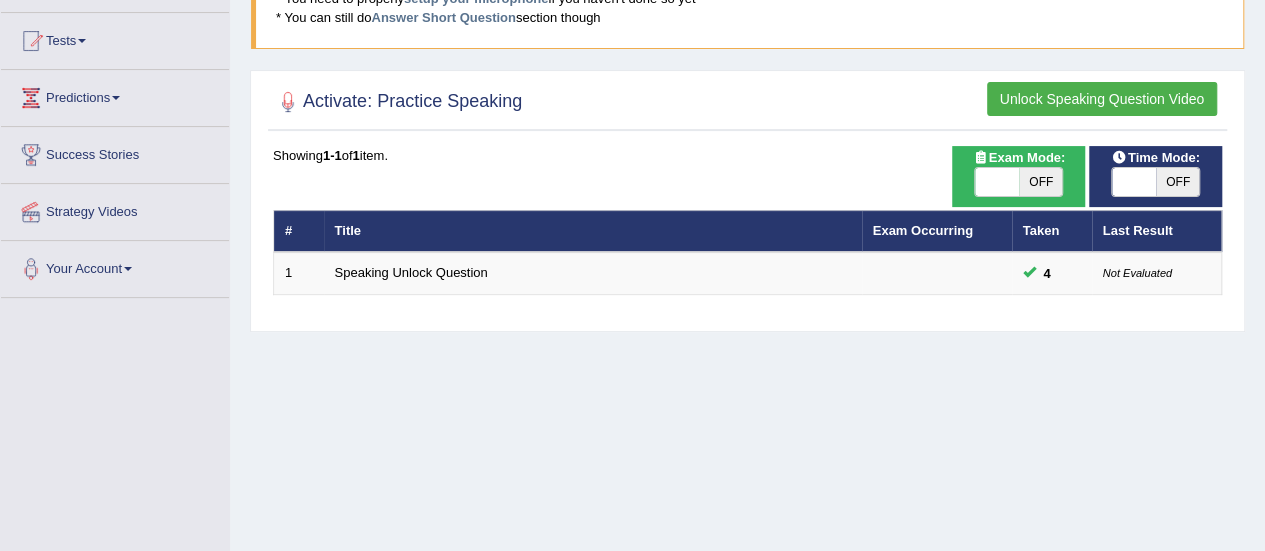 click on "OFF" at bounding box center (1178, 182) 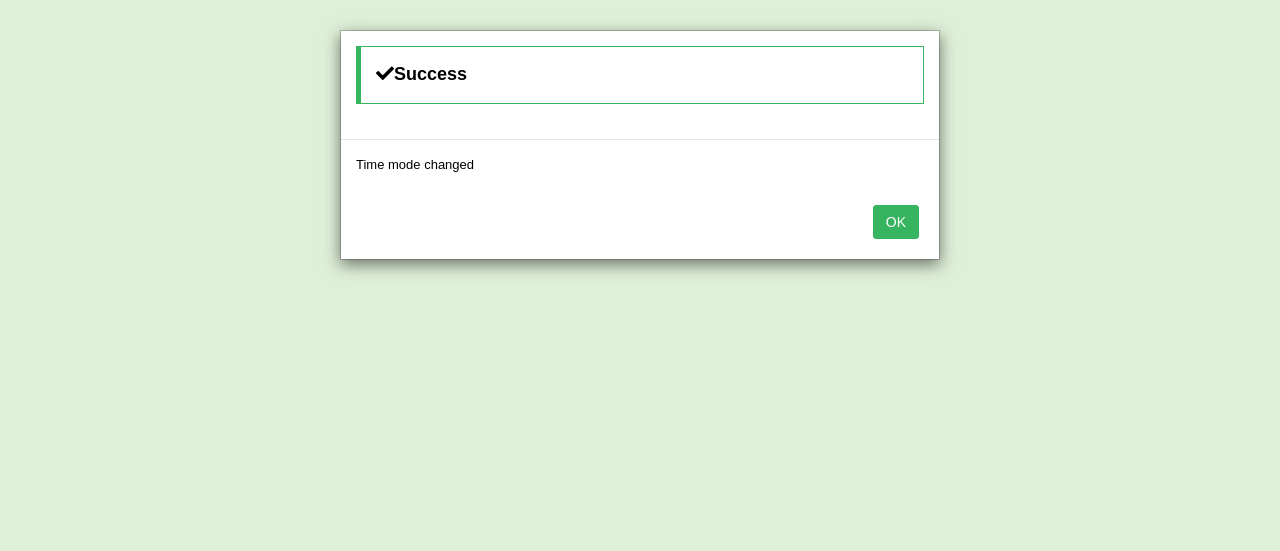 click on "OK" at bounding box center [896, 222] 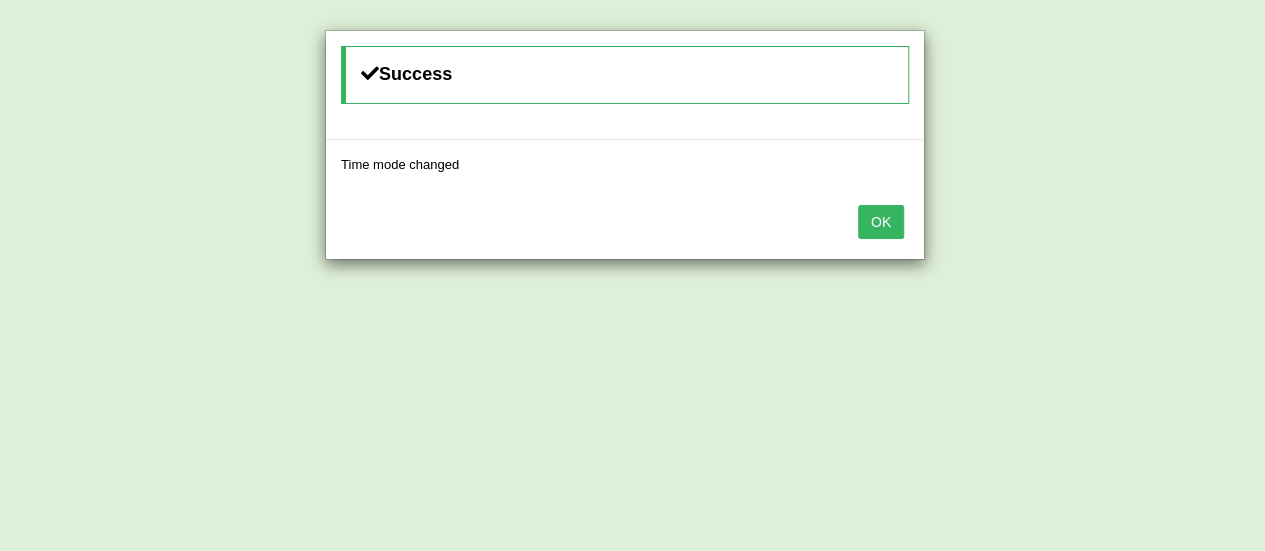click on "OK" at bounding box center (881, 222) 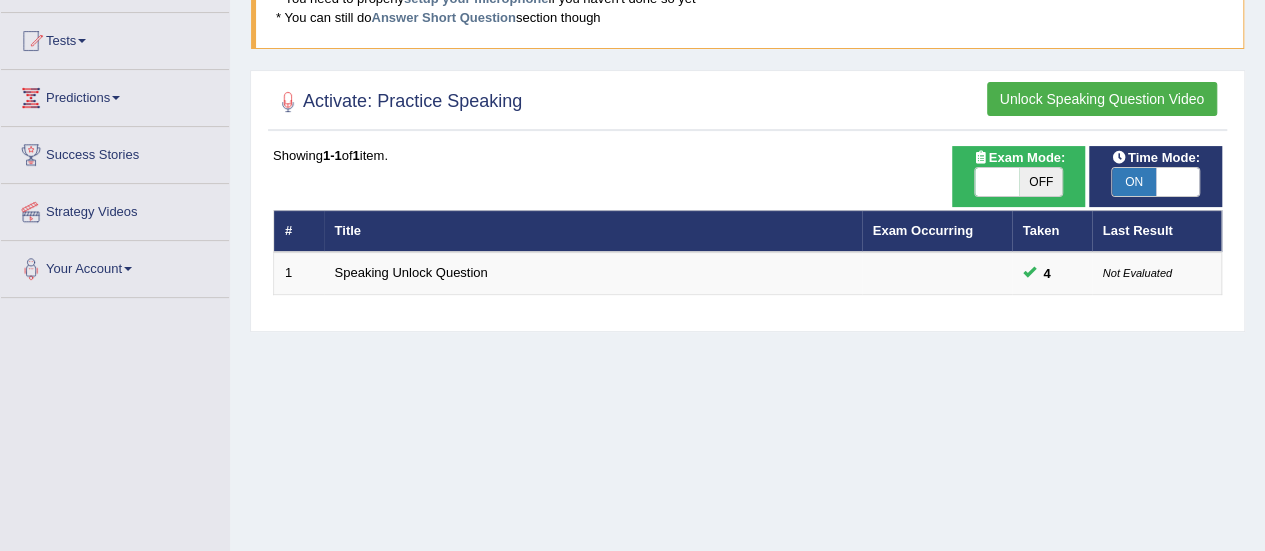 click on "OFF" at bounding box center [1041, 182] 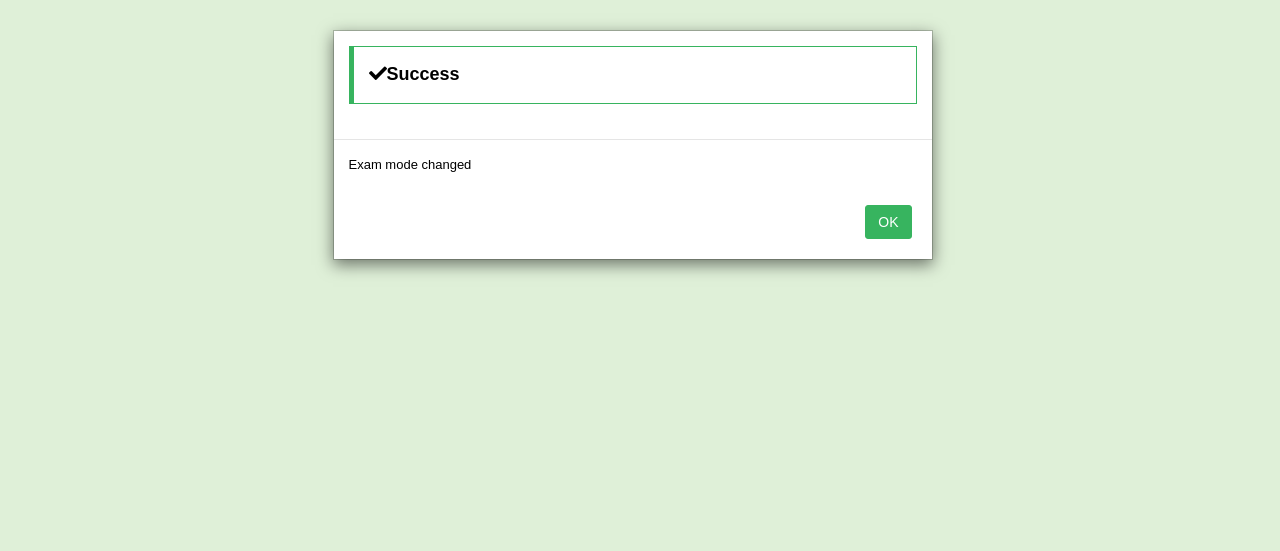 click on "OK" at bounding box center [888, 222] 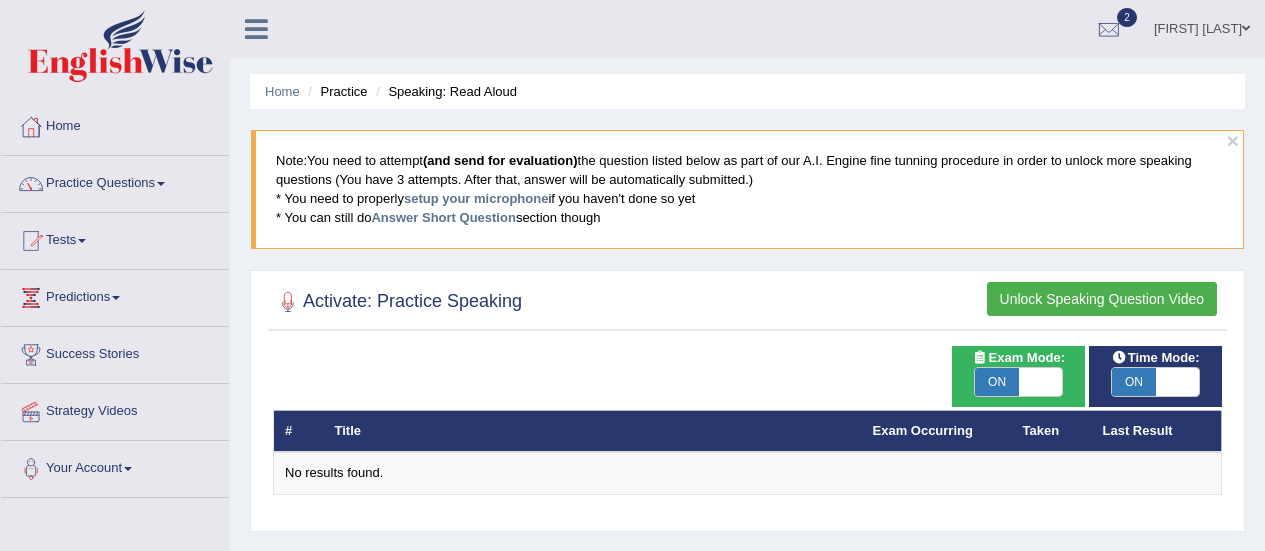 scroll, scrollTop: 100, scrollLeft: 0, axis: vertical 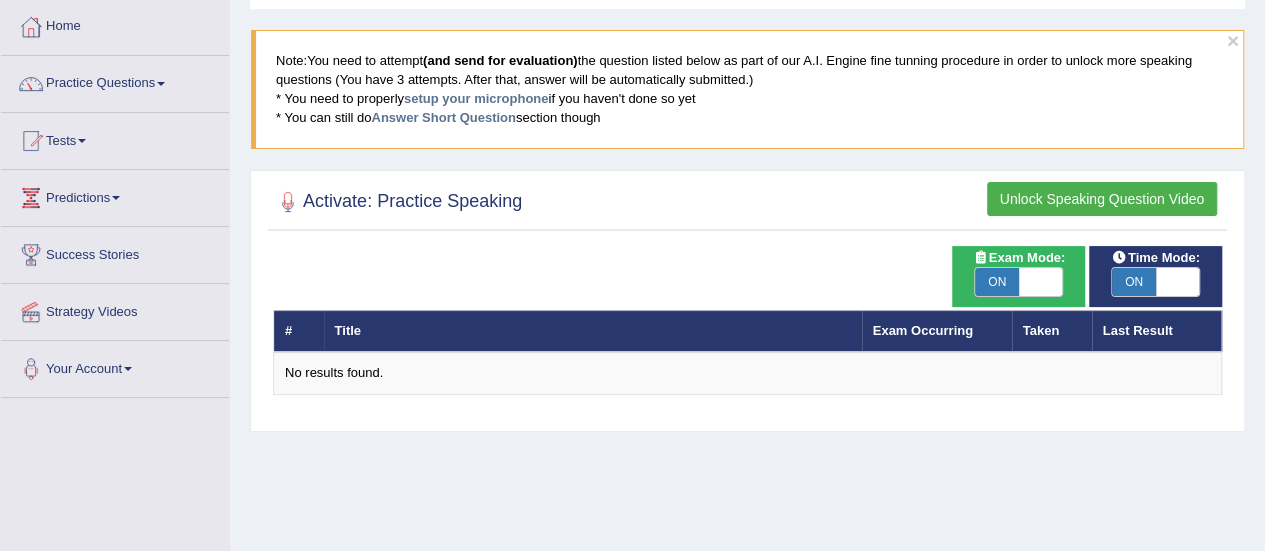 click on "Unlock Speaking Question Video" at bounding box center (1102, 199) 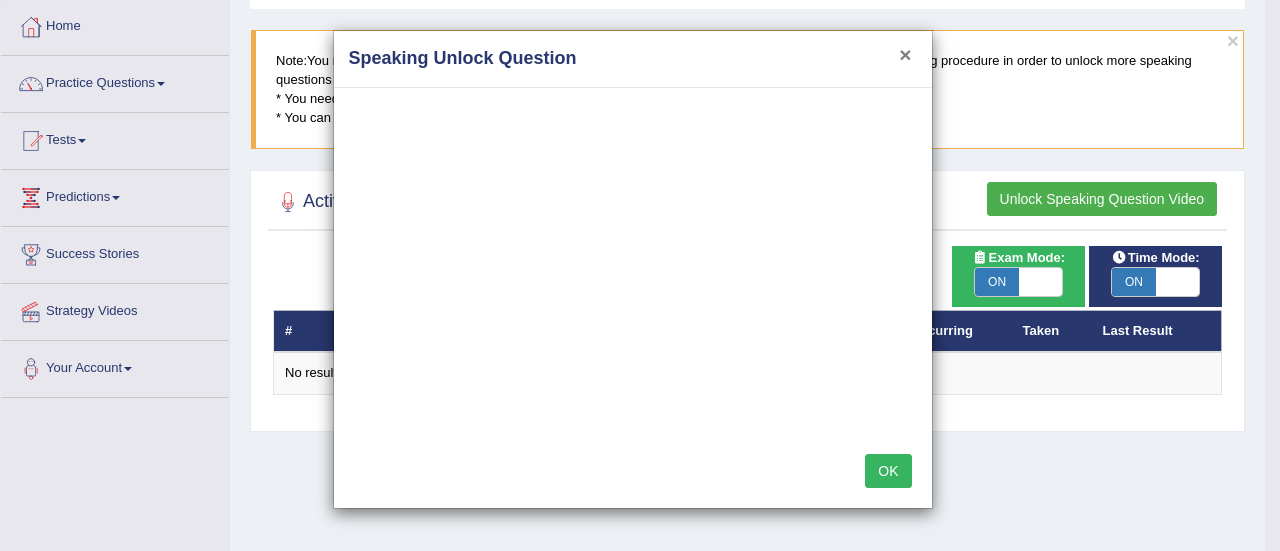 click on "×" at bounding box center [905, 54] 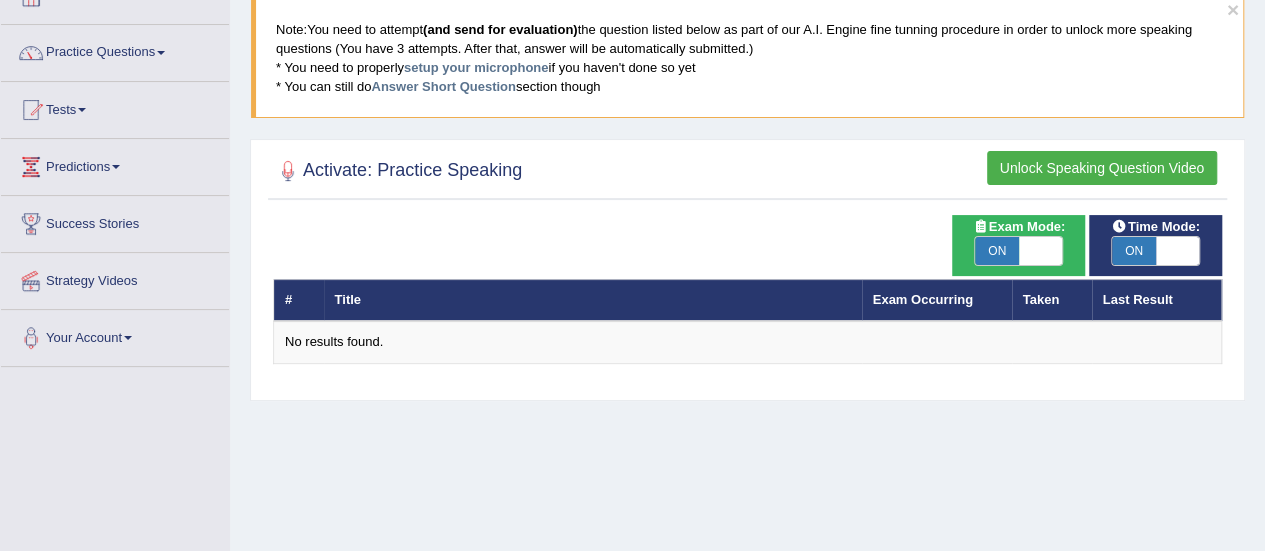 scroll, scrollTop: 100, scrollLeft: 0, axis: vertical 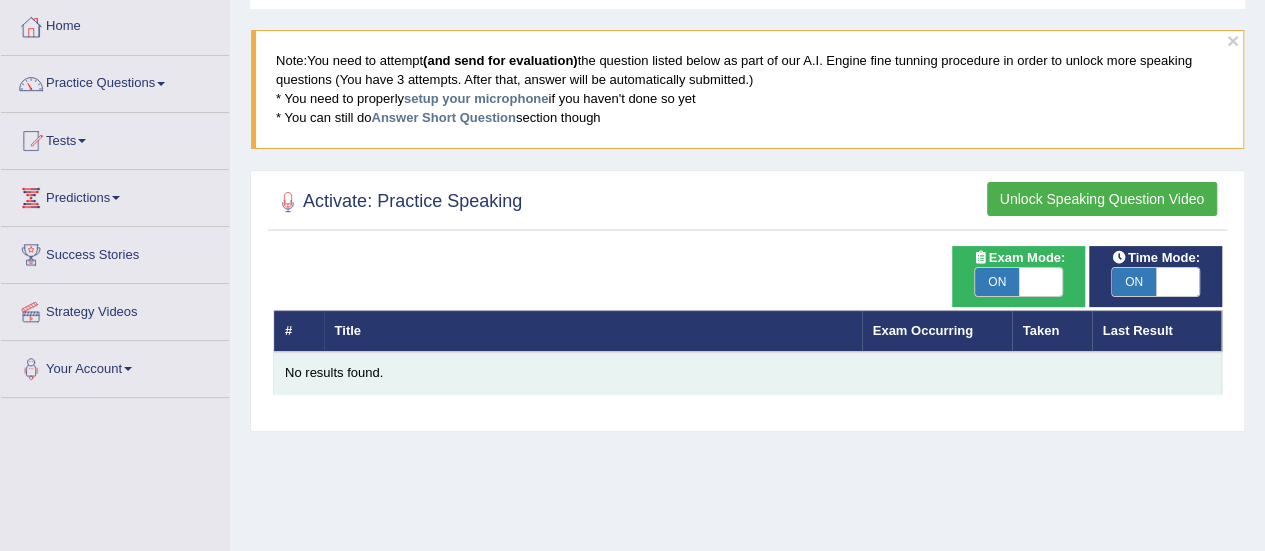 click on "No results found." at bounding box center (747, 373) 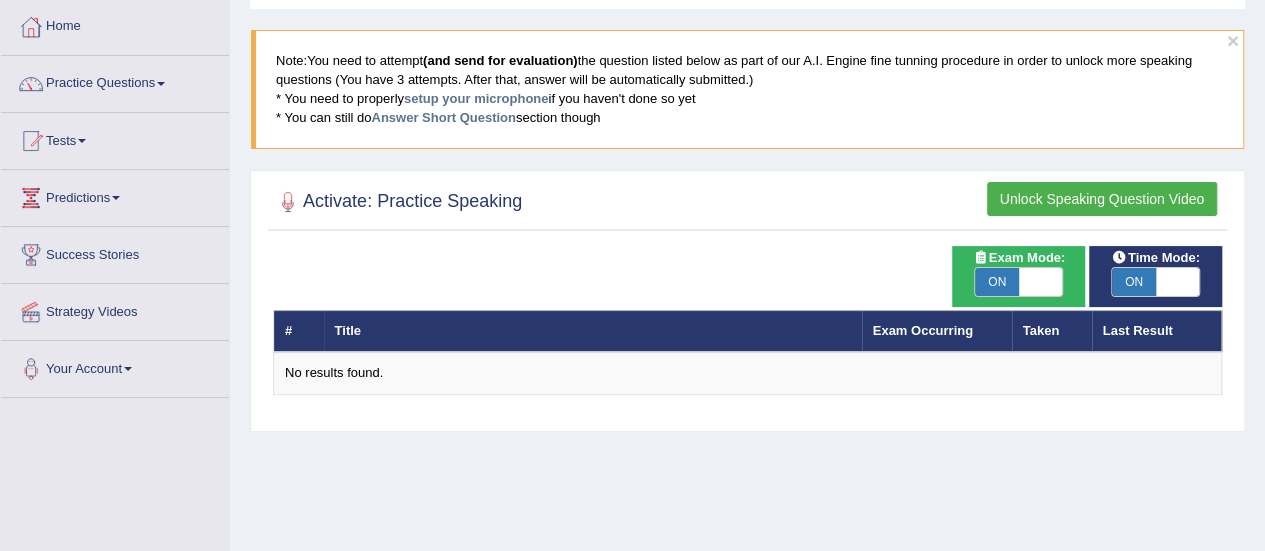 click on "Unlock Speaking Question Video" at bounding box center (1102, 199) 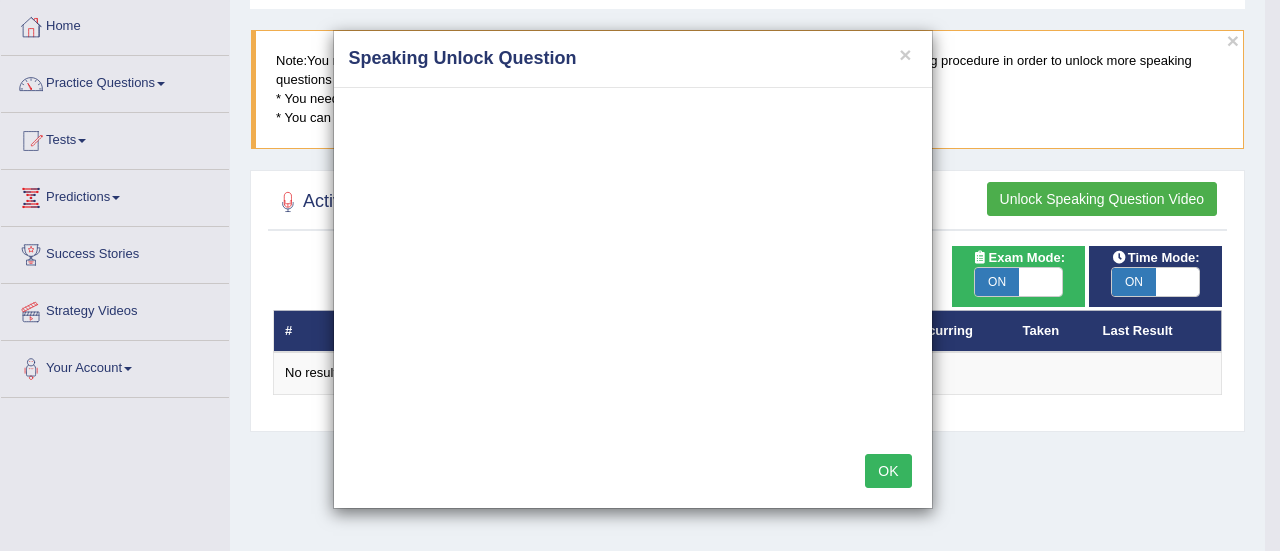click on "OK" at bounding box center [888, 471] 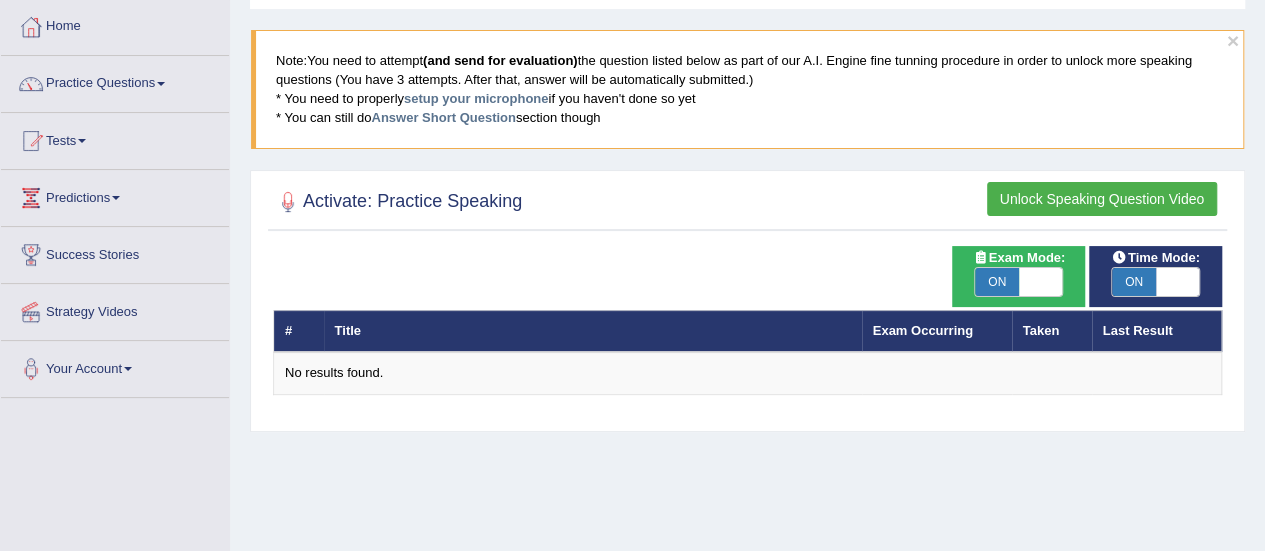 click on "ON" at bounding box center (1134, 282) 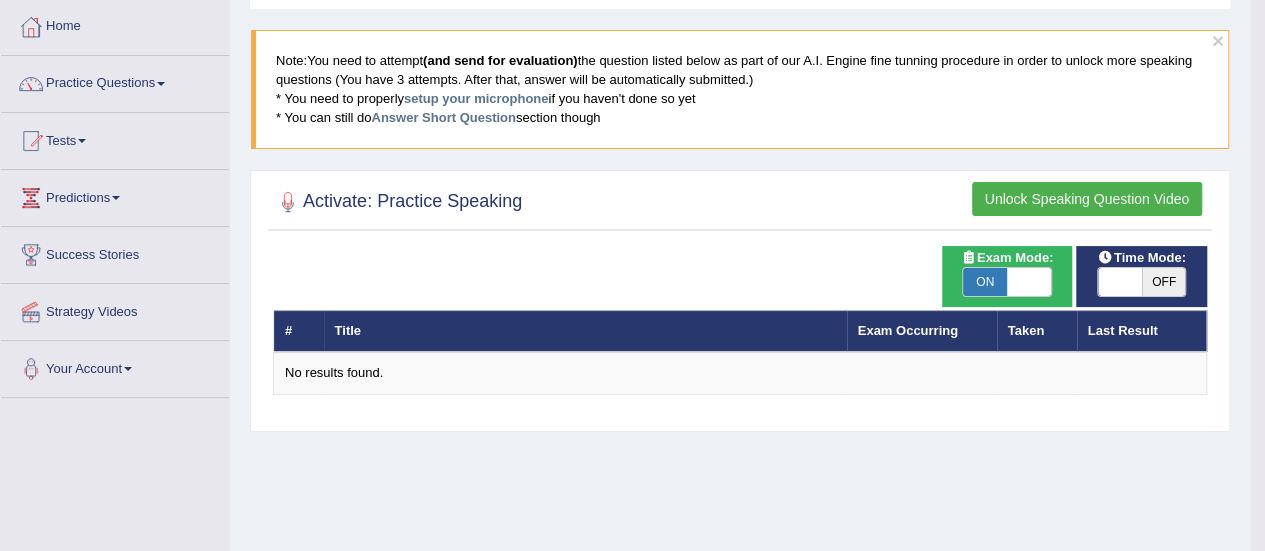 click on "ON" at bounding box center (985, 282) 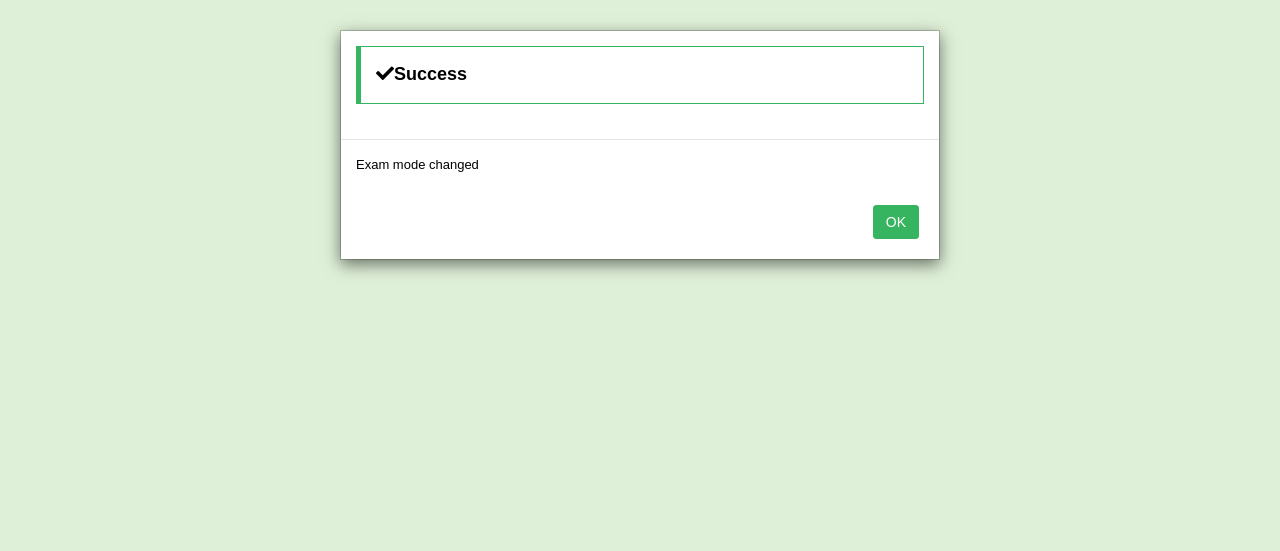 click on "OK" at bounding box center [896, 222] 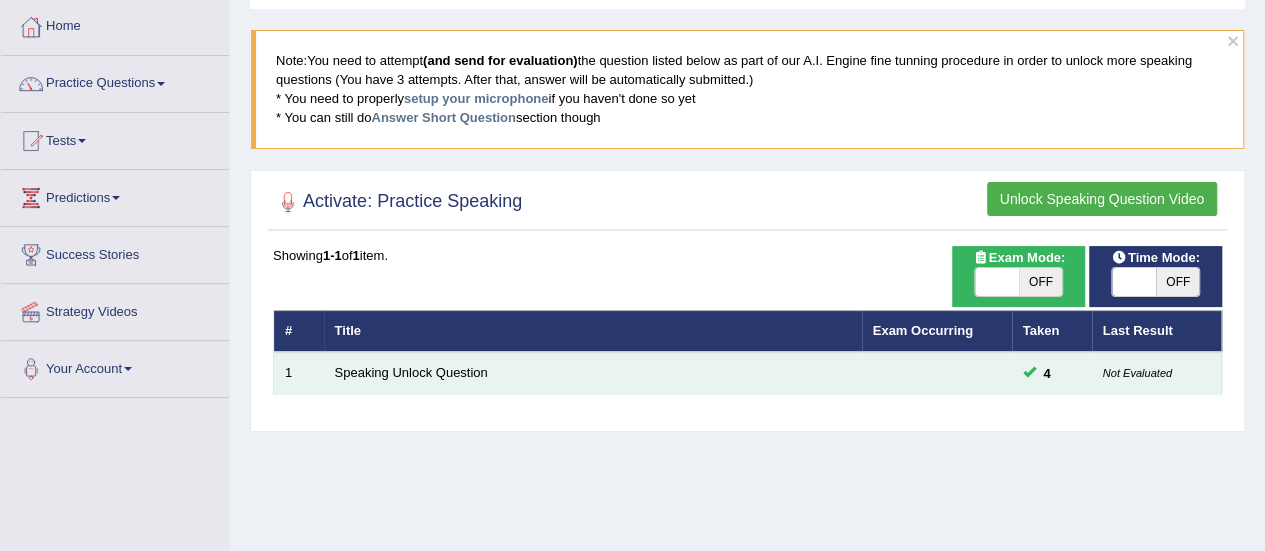 scroll, scrollTop: 100, scrollLeft: 0, axis: vertical 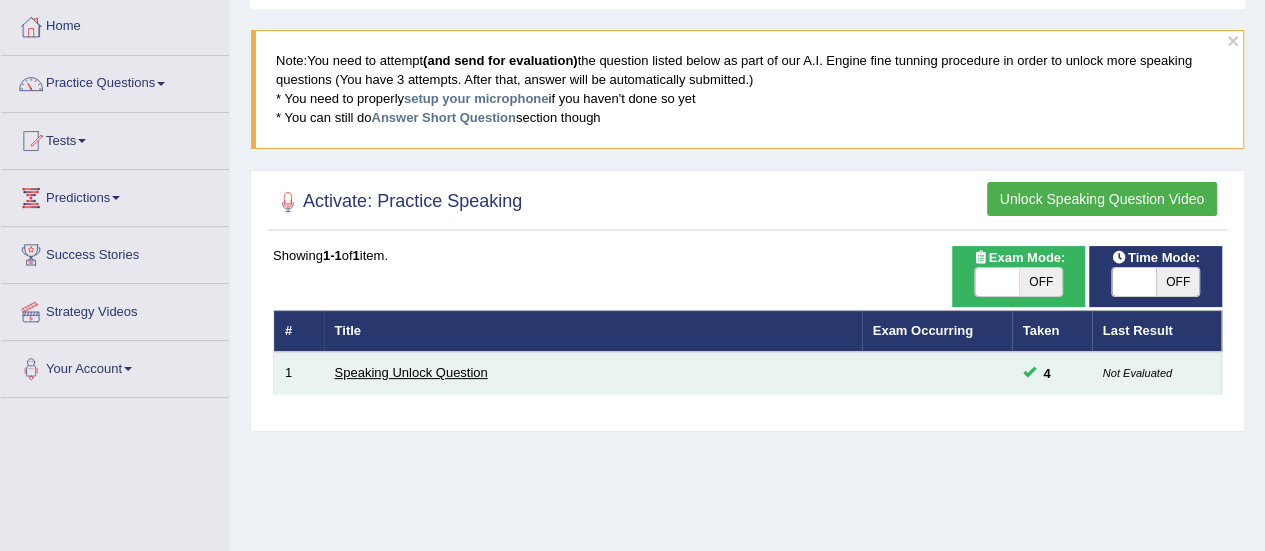 click on "Speaking Unlock Question" at bounding box center (411, 372) 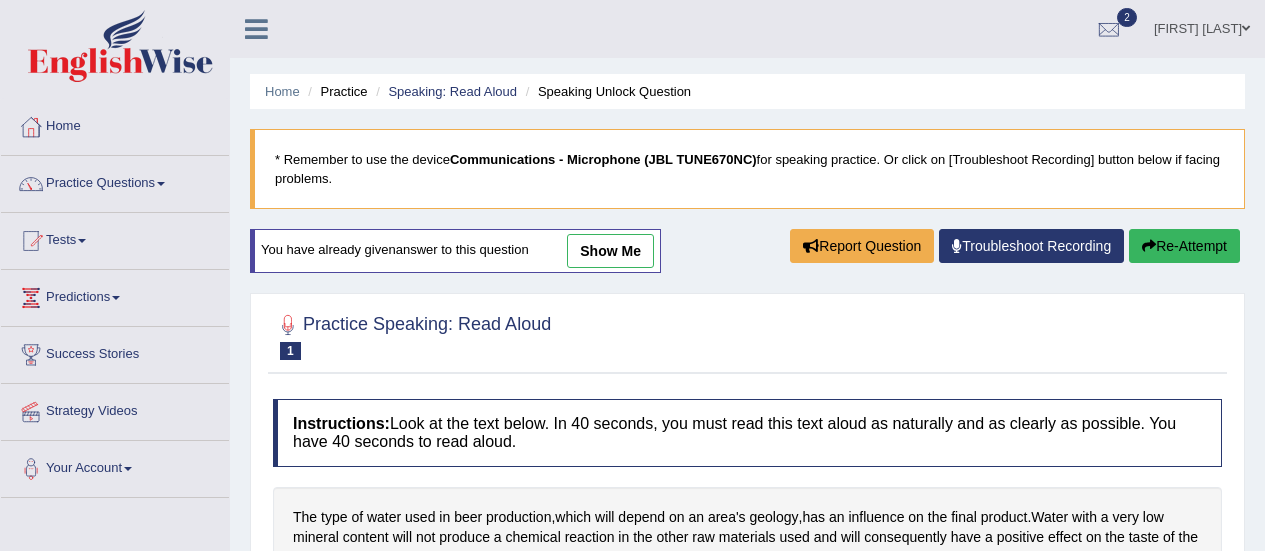 scroll, scrollTop: 0, scrollLeft: 0, axis: both 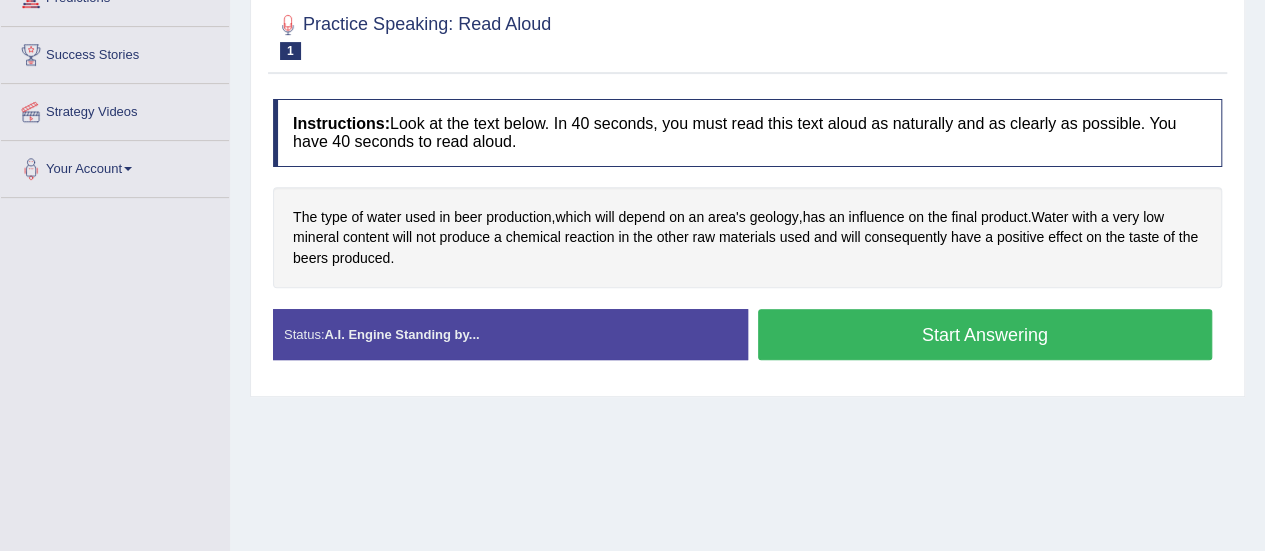 click on "Start Answering" at bounding box center [985, 334] 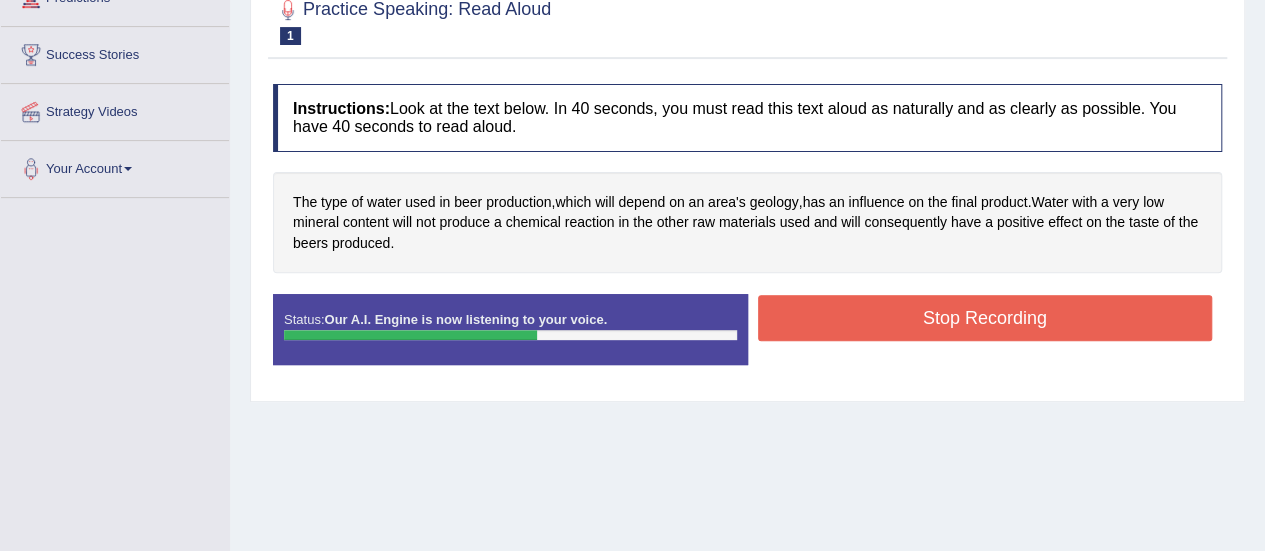 click on "Stop Recording" at bounding box center (985, 318) 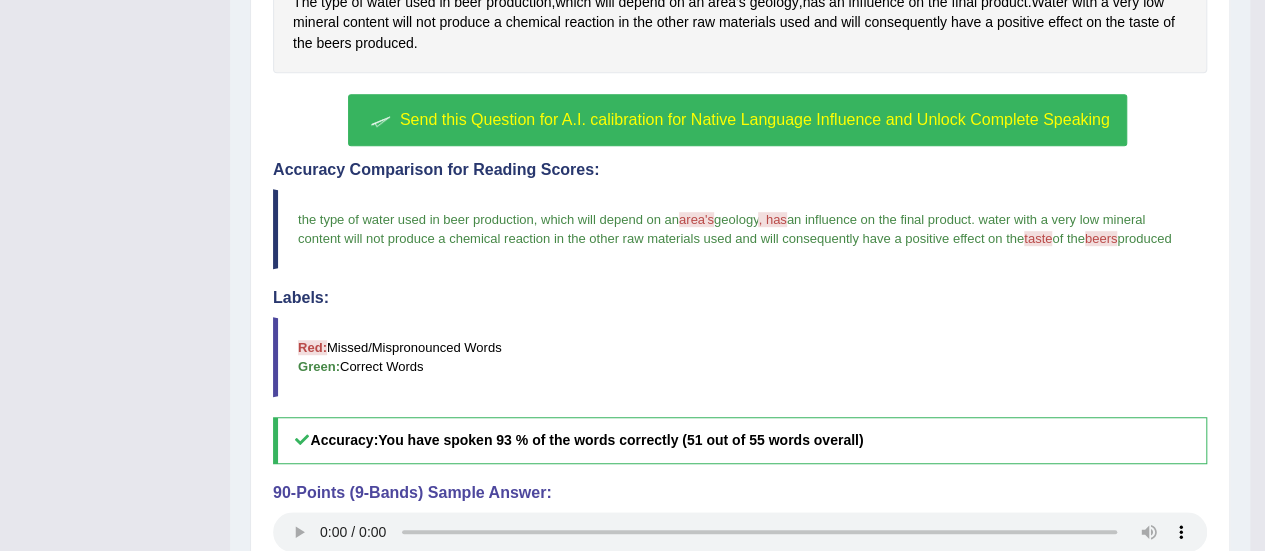 scroll, scrollTop: 400, scrollLeft: 0, axis: vertical 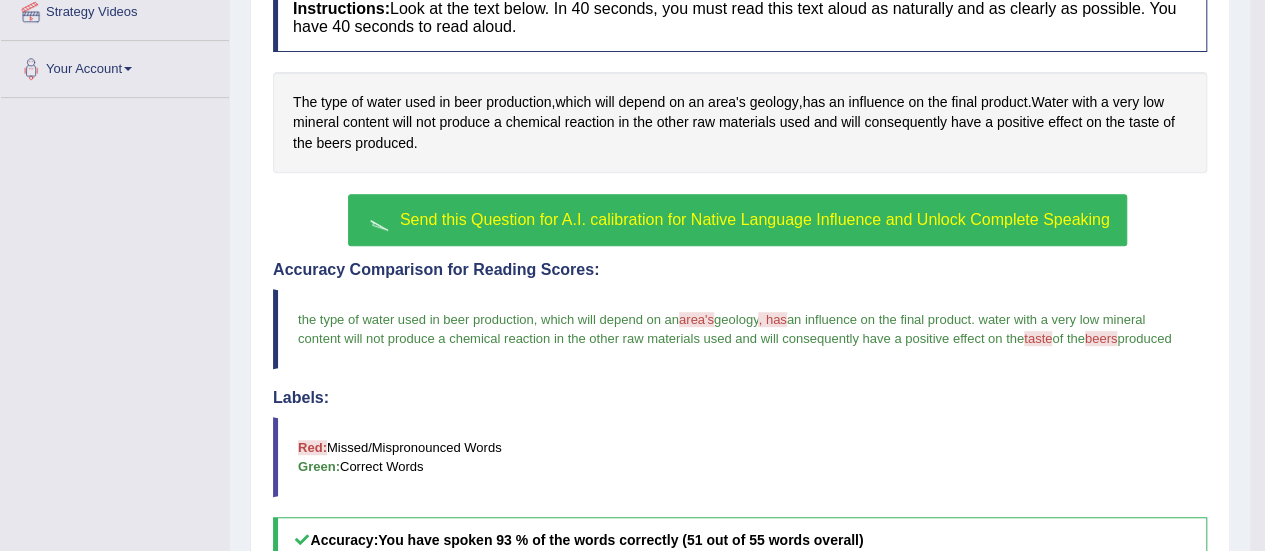 click on "Send this Question for A.I. calibration for Native Language Influence and Unlock Complete Speaking" at bounding box center (755, 219) 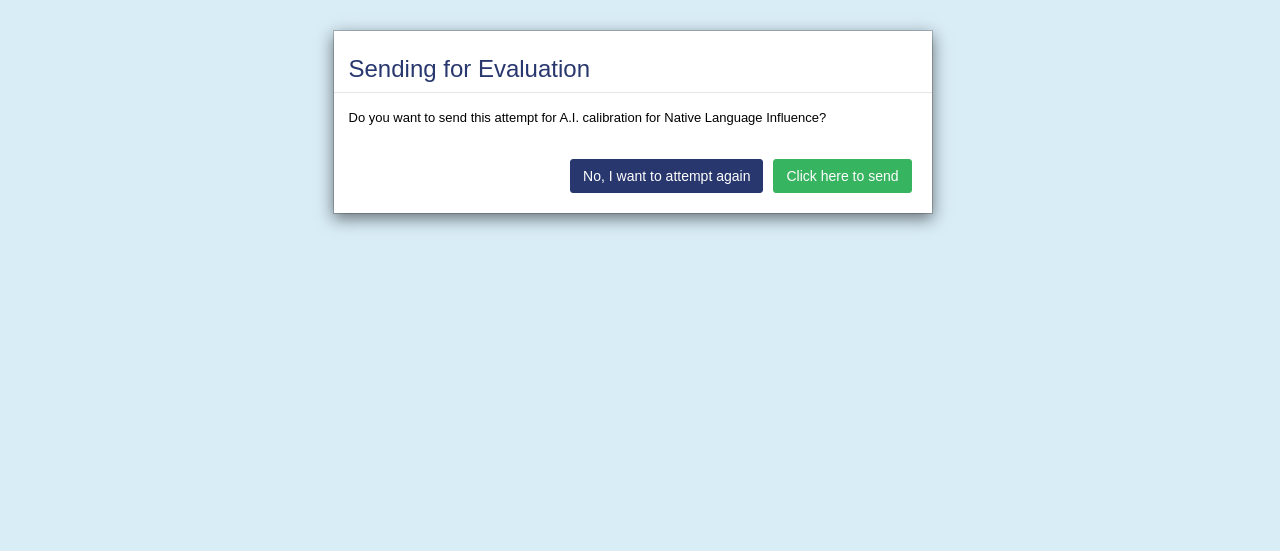click on "Click here to send" at bounding box center (842, 176) 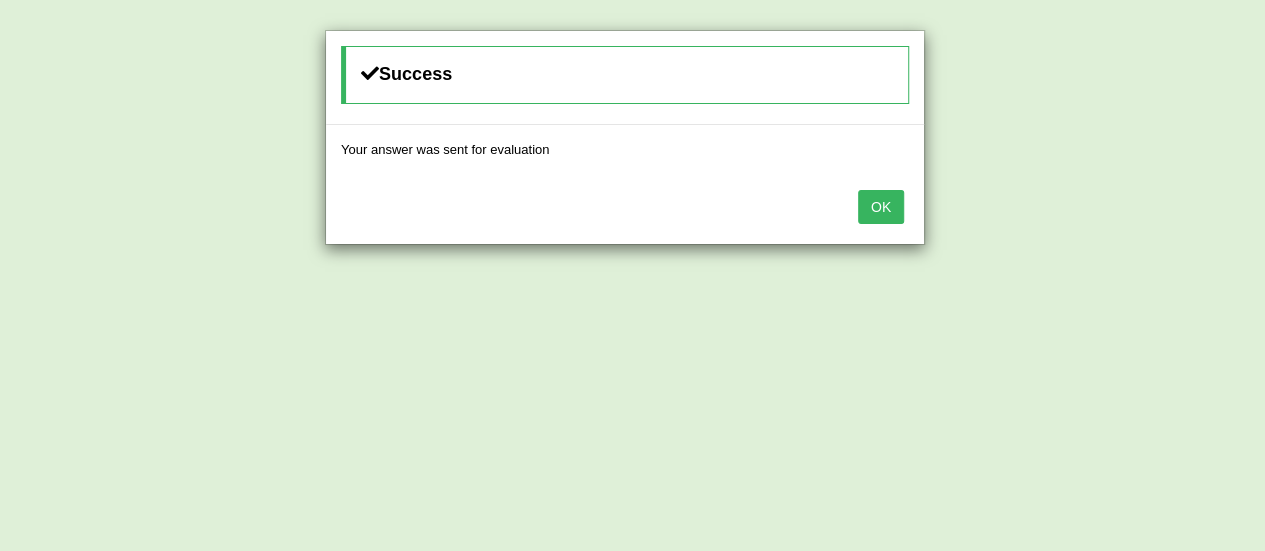 drag, startPoint x: 891, startPoint y: 203, endPoint x: 880, endPoint y: 209, distance: 12.529964 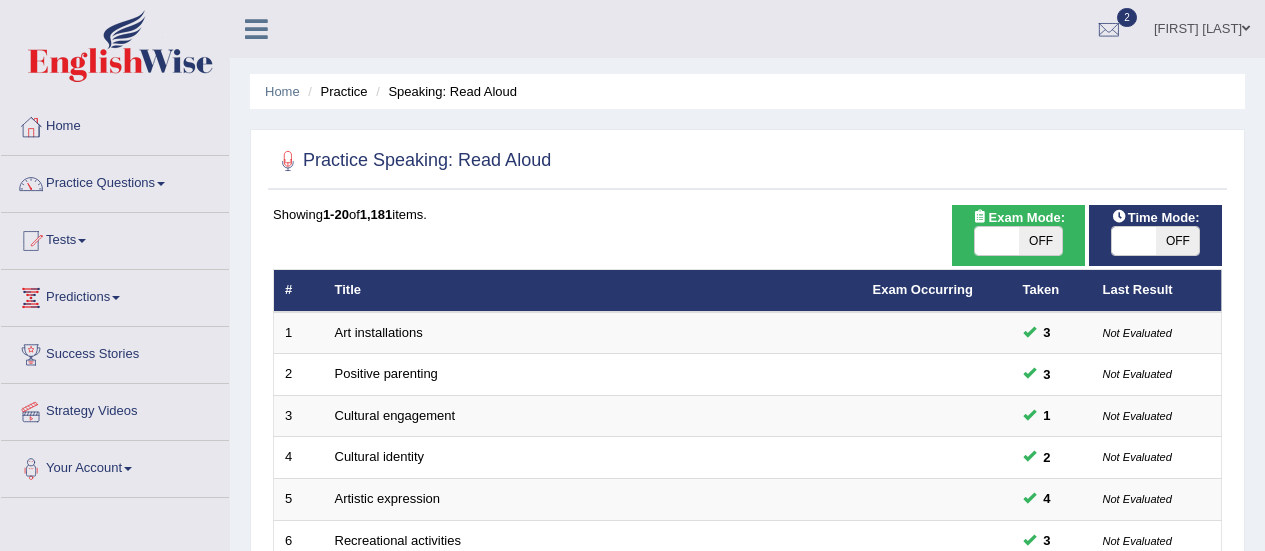 scroll, scrollTop: 0, scrollLeft: 0, axis: both 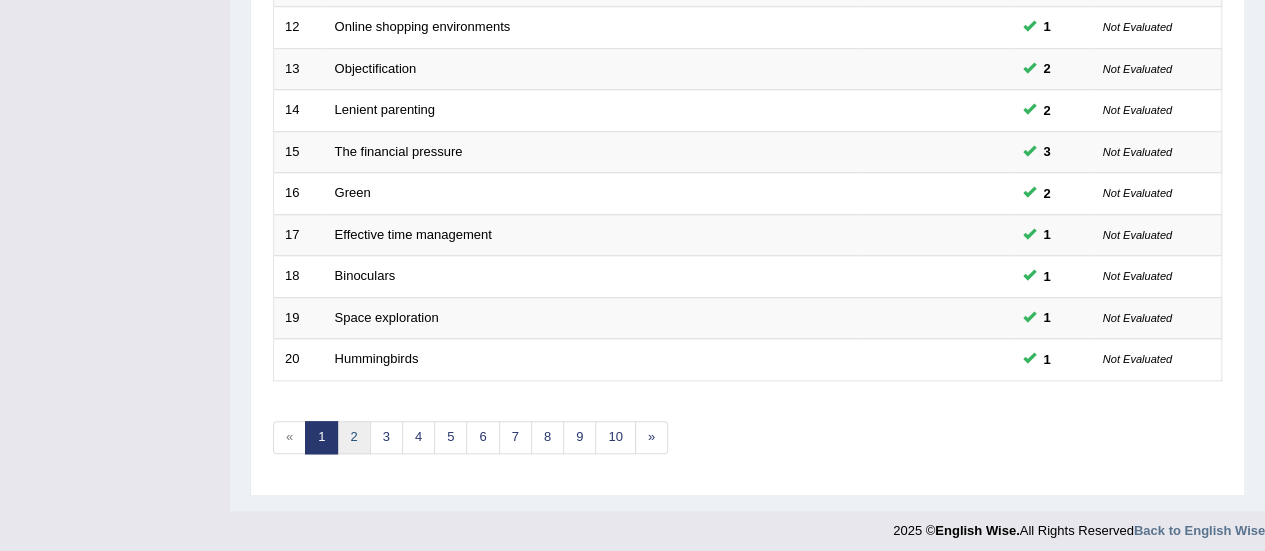 click on "2" at bounding box center [353, 437] 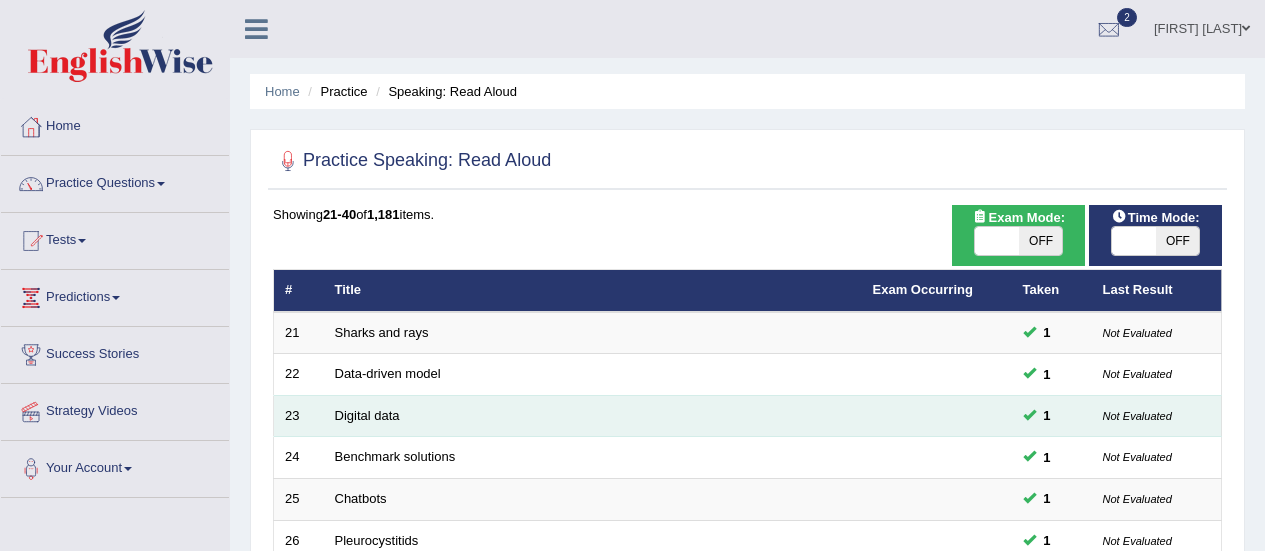 scroll, scrollTop: 0, scrollLeft: 0, axis: both 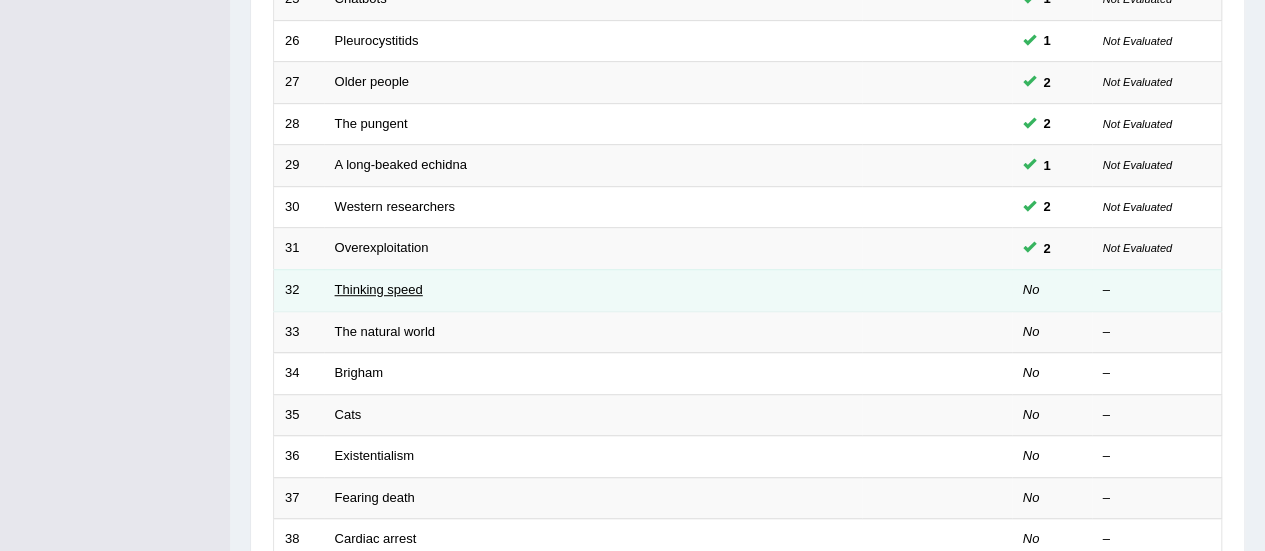 click on "Thinking speed" at bounding box center [379, 289] 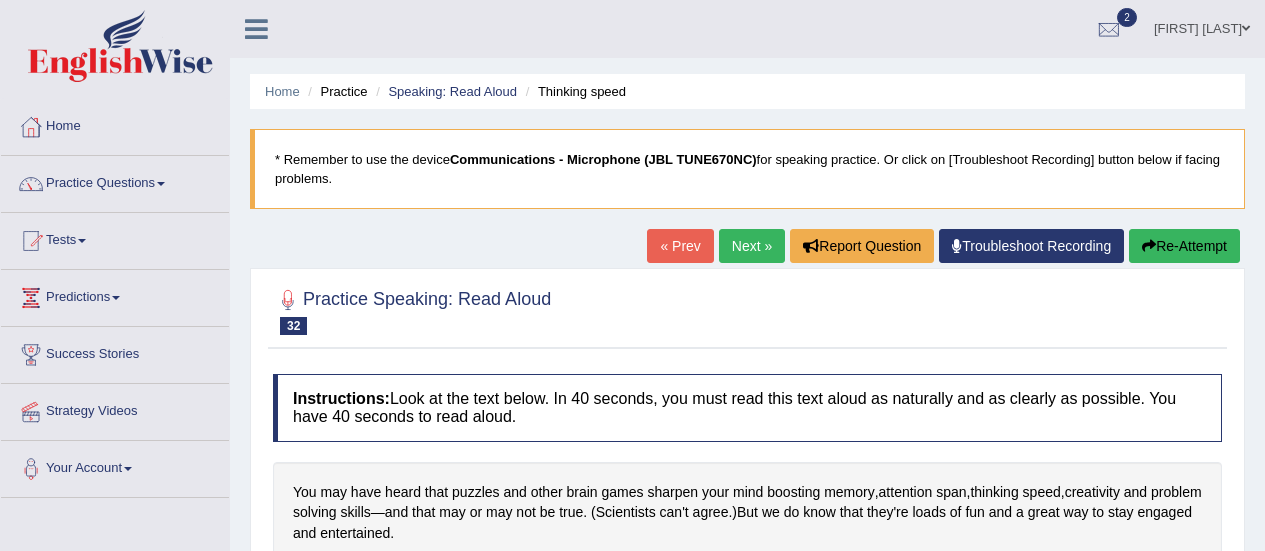 scroll, scrollTop: 0, scrollLeft: 0, axis: both 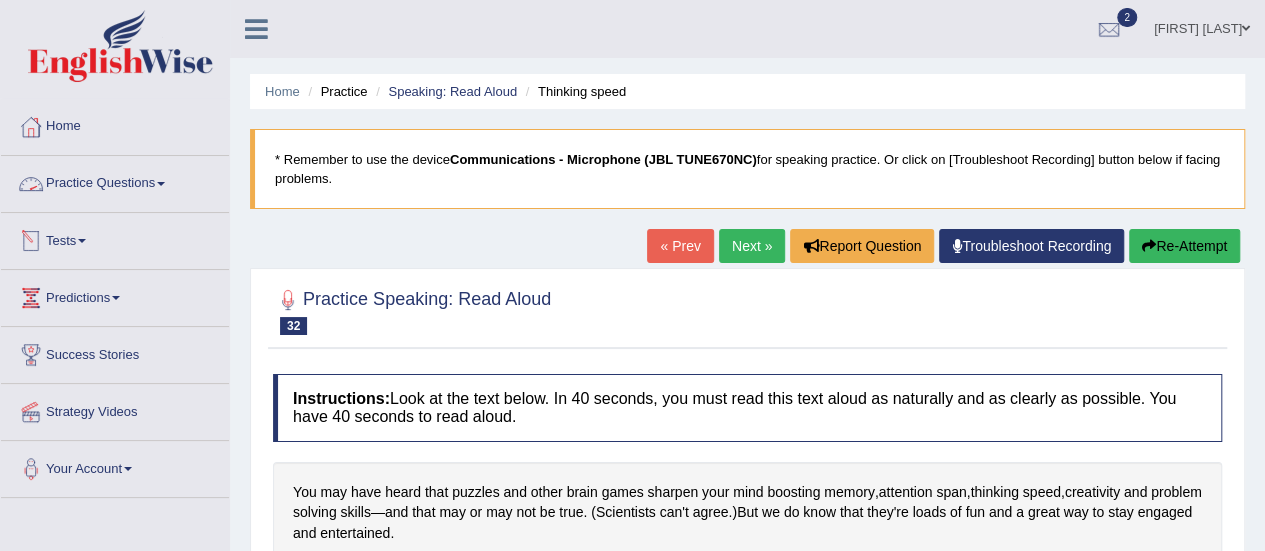click at bounding box center (161, 184) 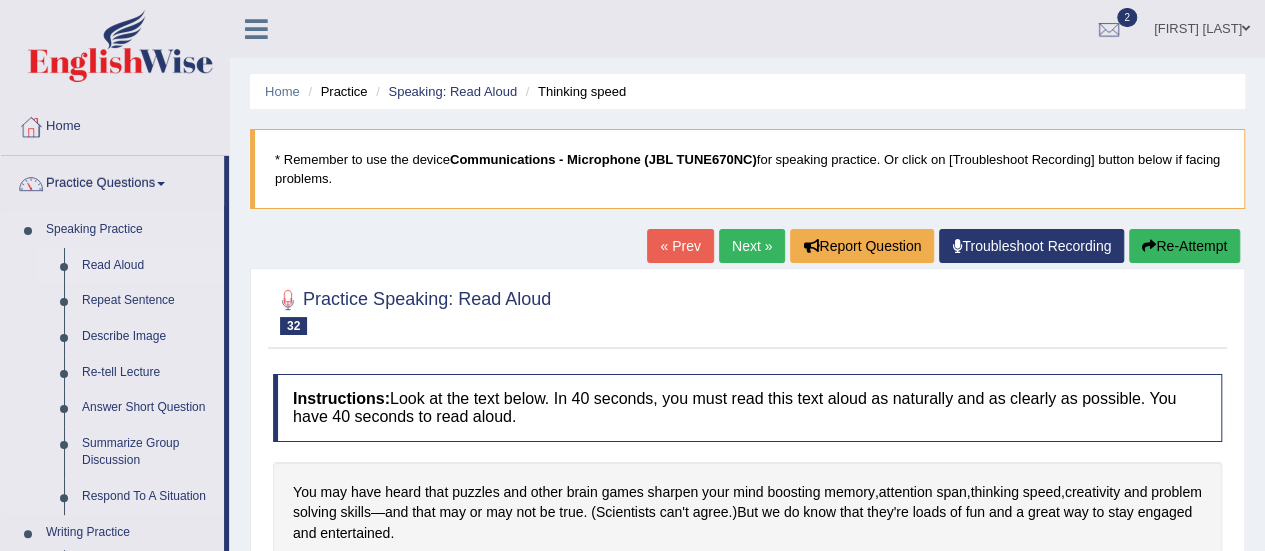 click on "Read Aloud" at bounding box center (148, 266) 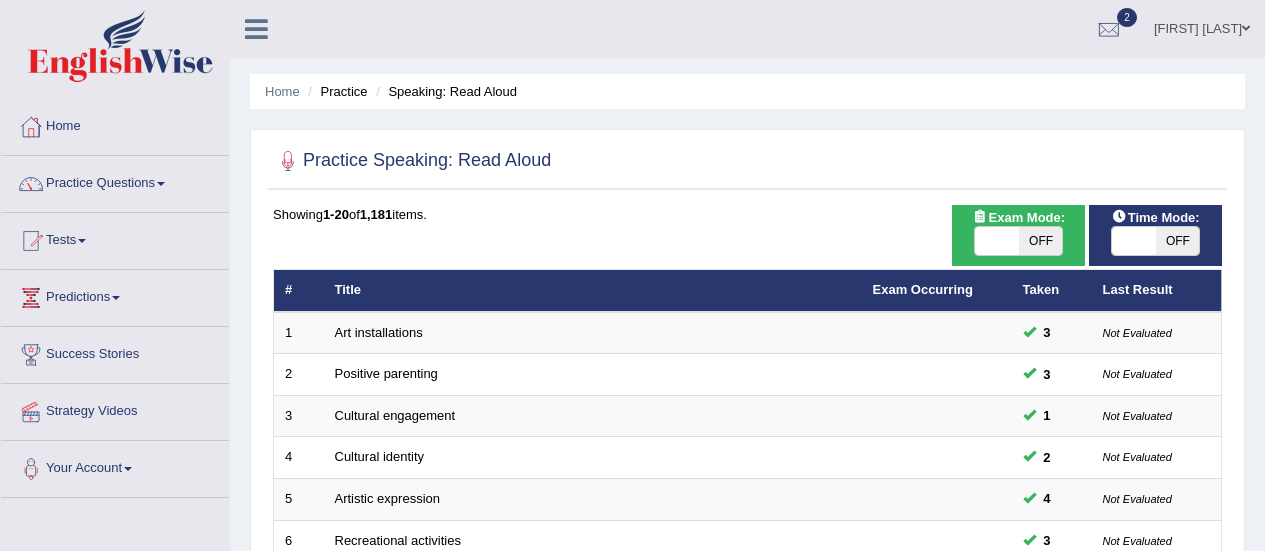 scroll, scrollTop: 0, scrollLeft: 0, axis: both 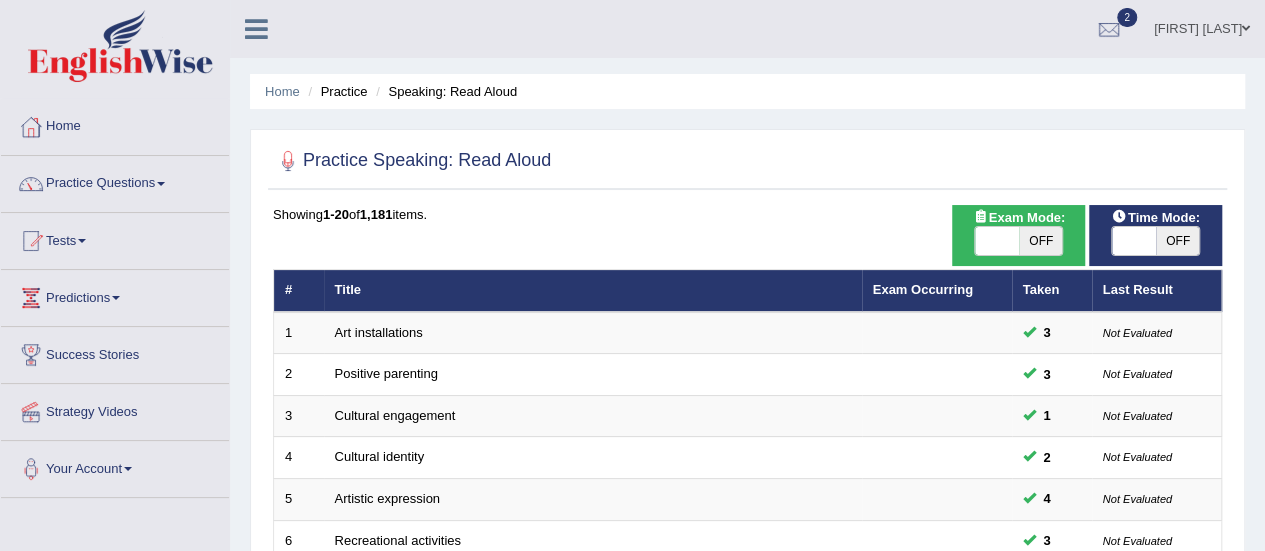 click on "OFF" at bounding box center (1178, 241) 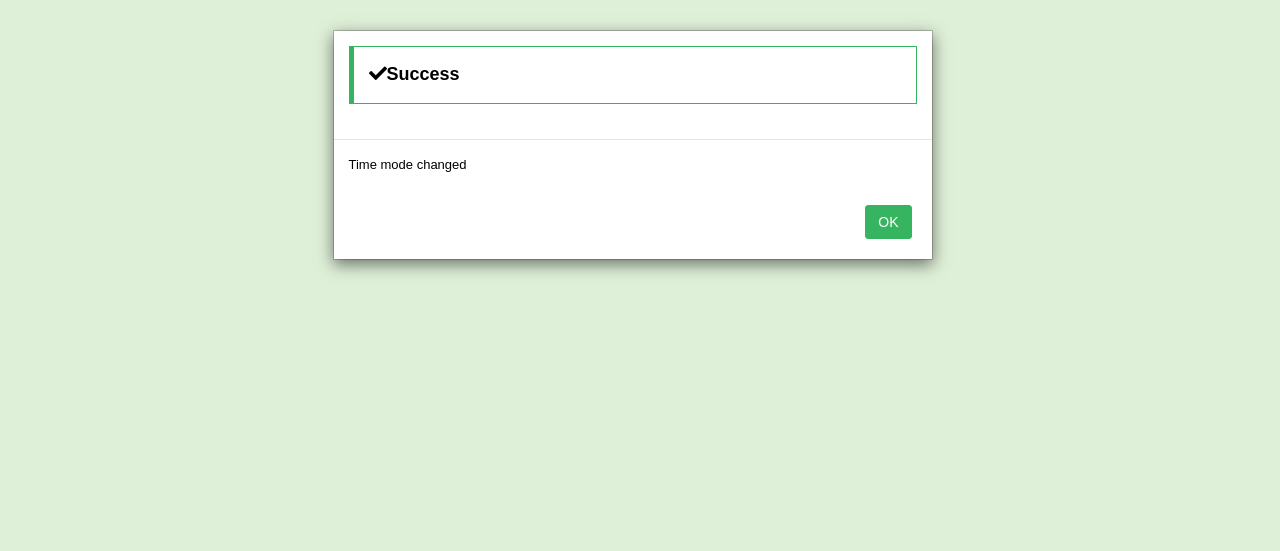 click on "OK" at bounding box center [888, 222] 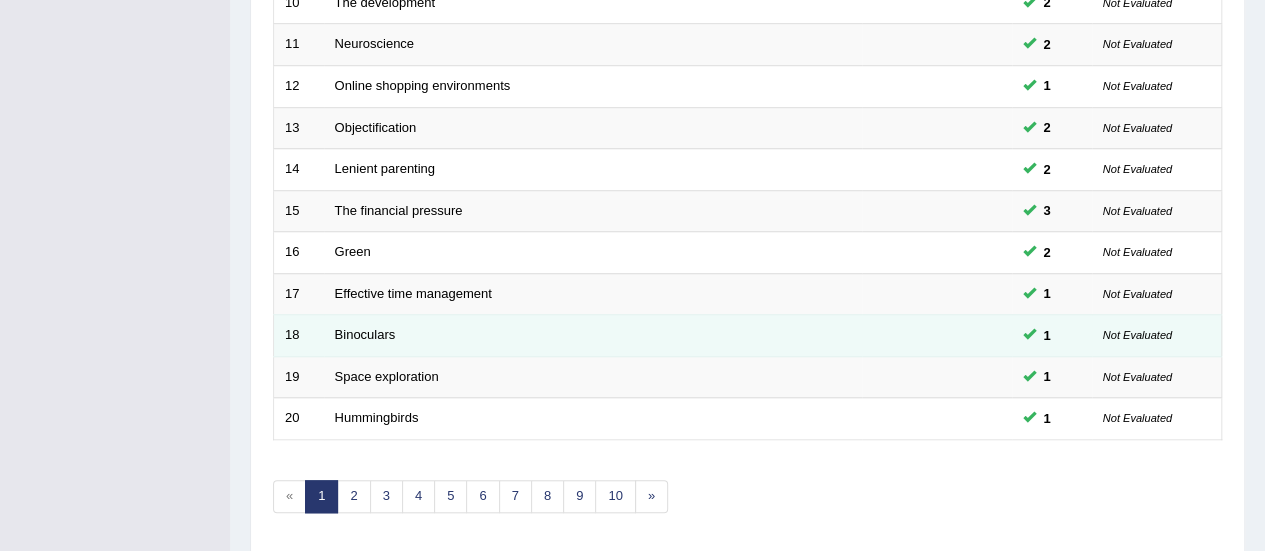 scroll, scrollTop: 763, scrollLeft: 0, axis: vertical 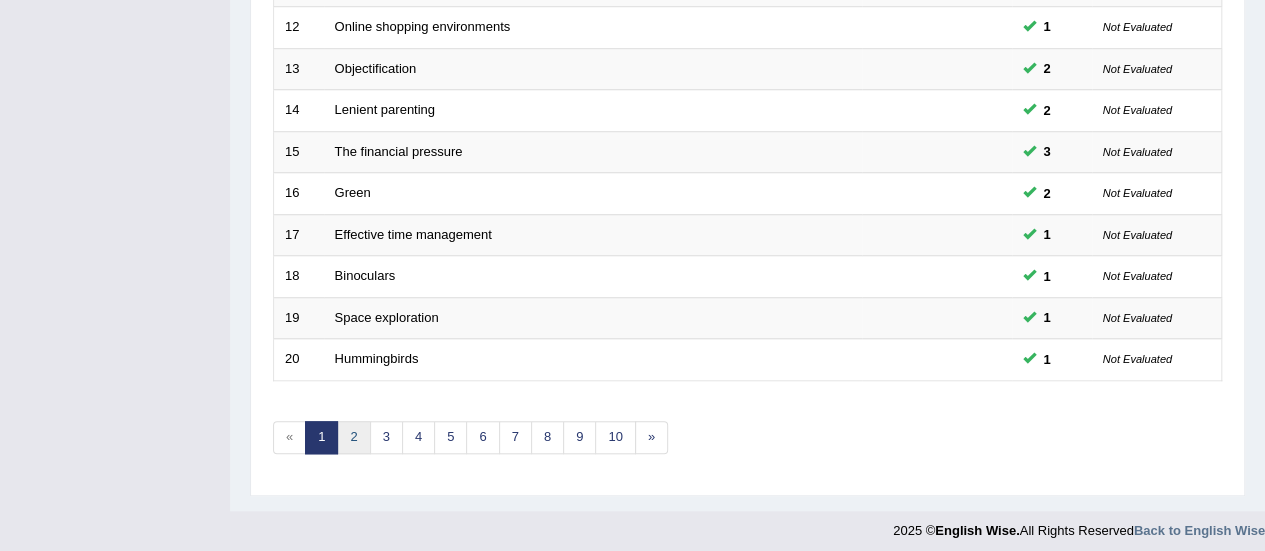 click on "2" at bounding box center [353, 437] 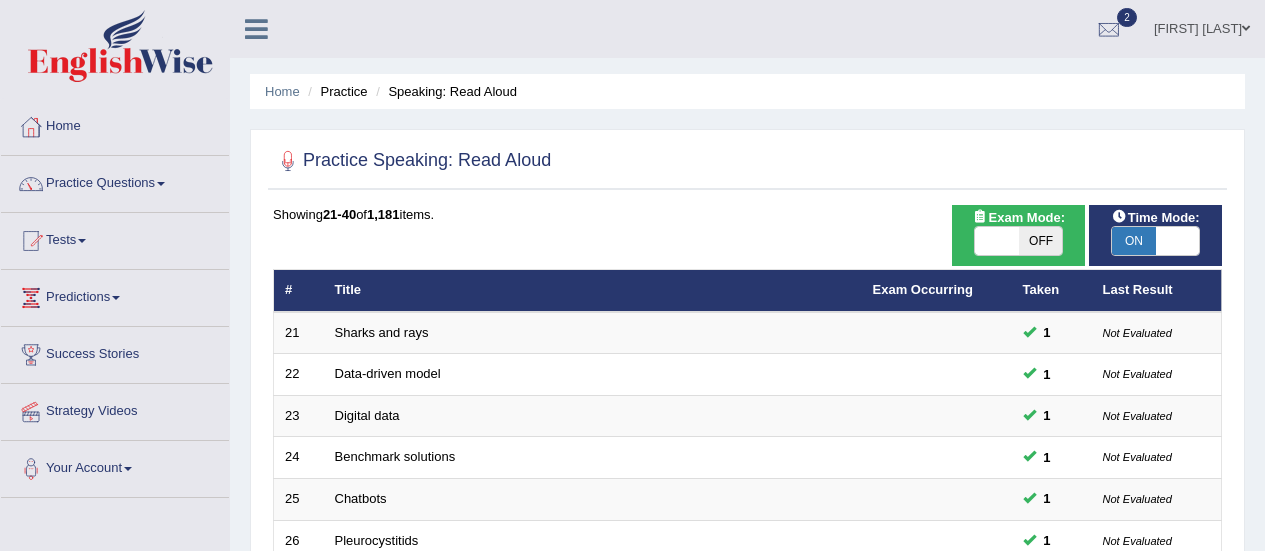 scroll, scrollTop: 300, scrollLeft: 0, axis: vertical 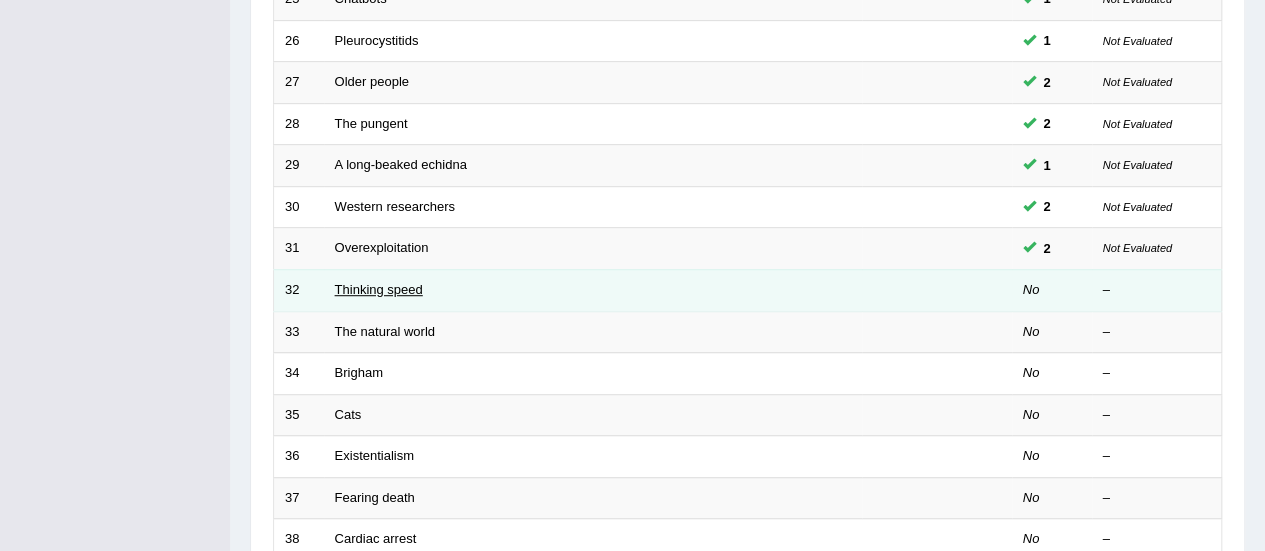 click on "Thinking speed" at bounding box center (379, 289) 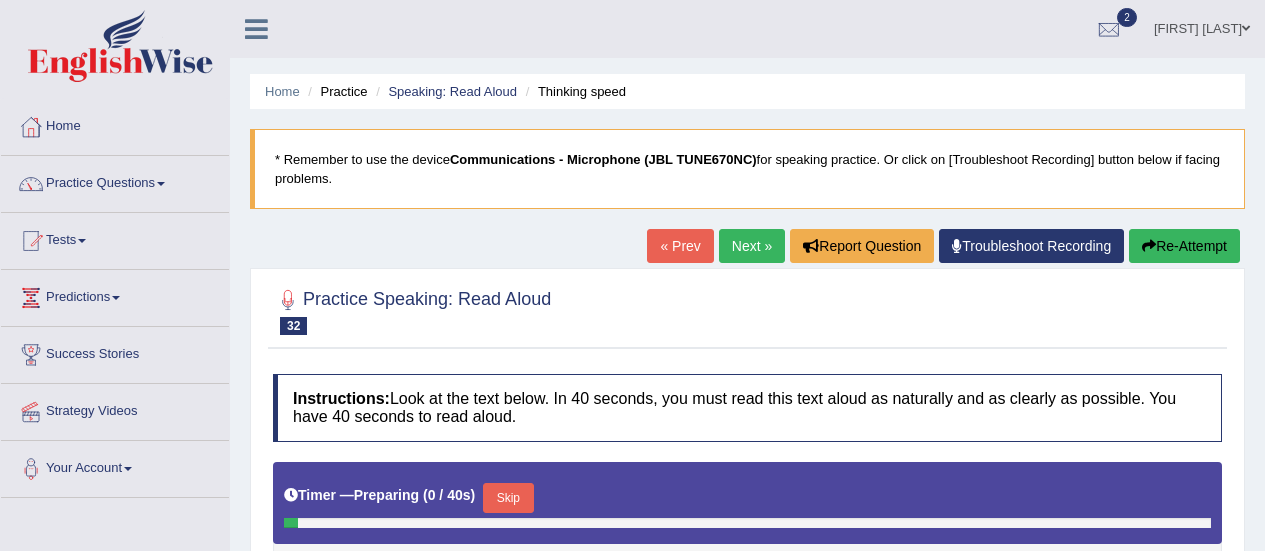 scroll, scrollTop: 0, scrollLeft: 0, axis: both 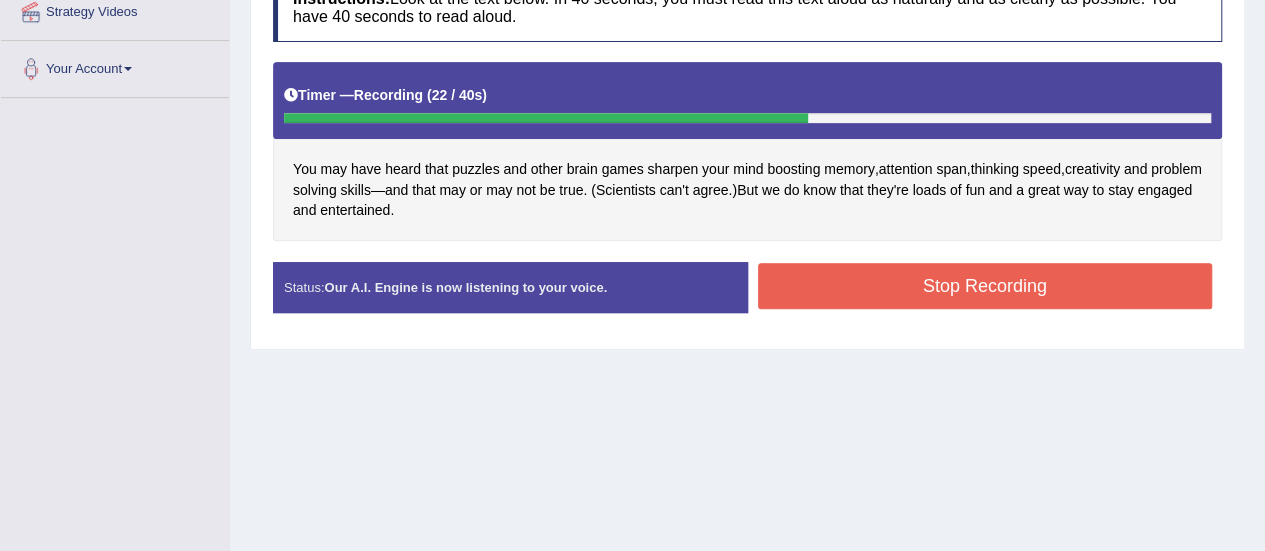 click on "Stop Recording" at bounding box center [985, 286] 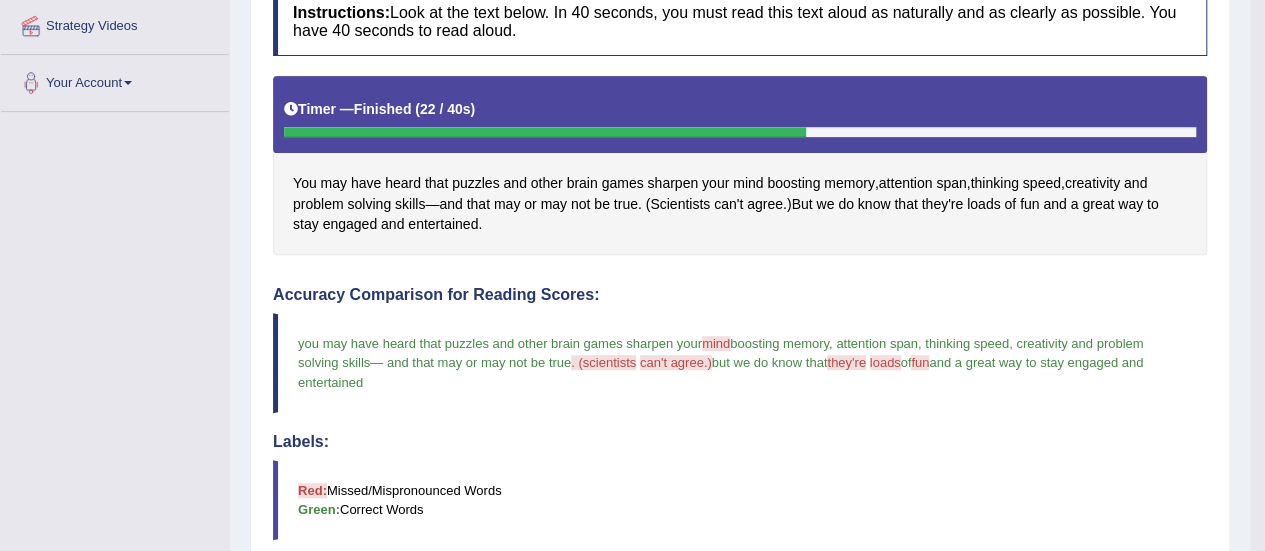 scroll, scrollTop: 86, scrollLeft: 0, axis: vertical 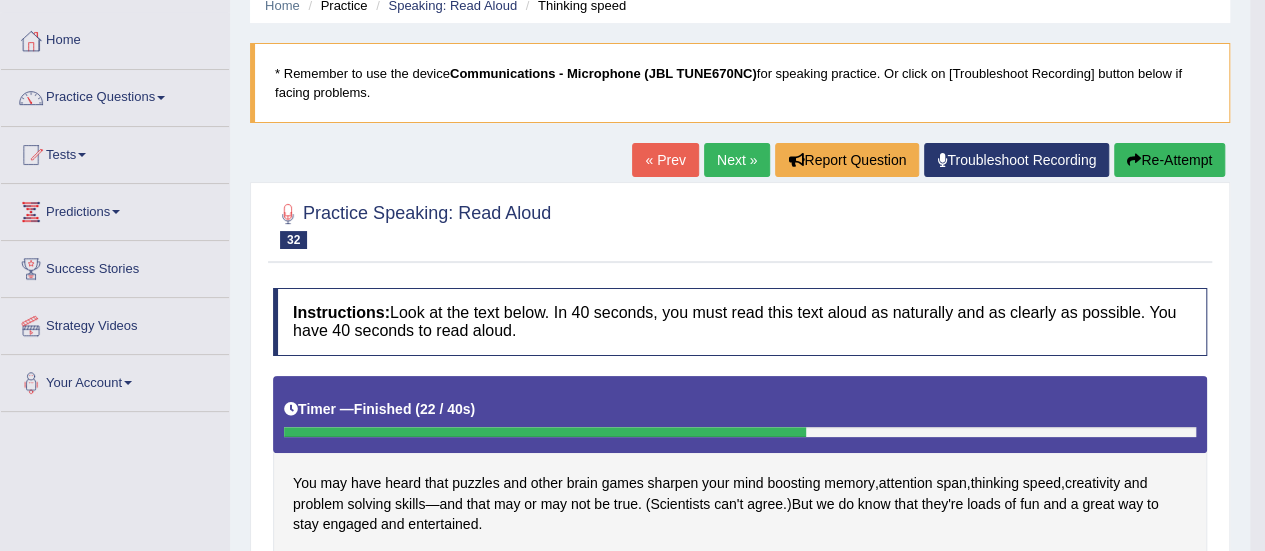 click on "Next »" at bounding box center [737, 160] 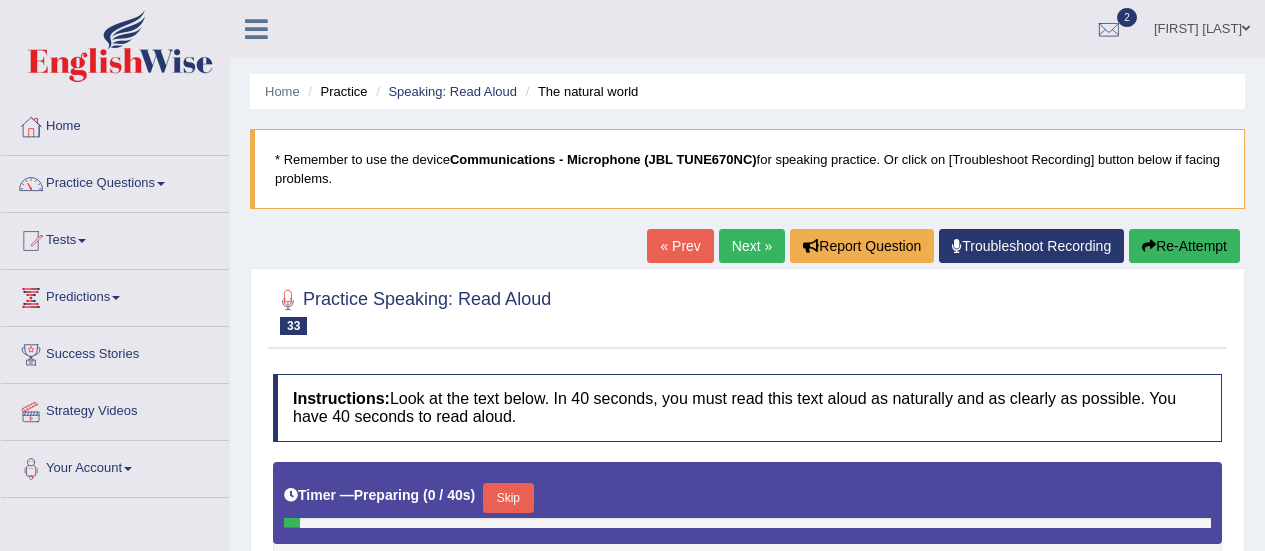 scroll, scrollTop: 349, scrollLeft: 0, axis: vertical 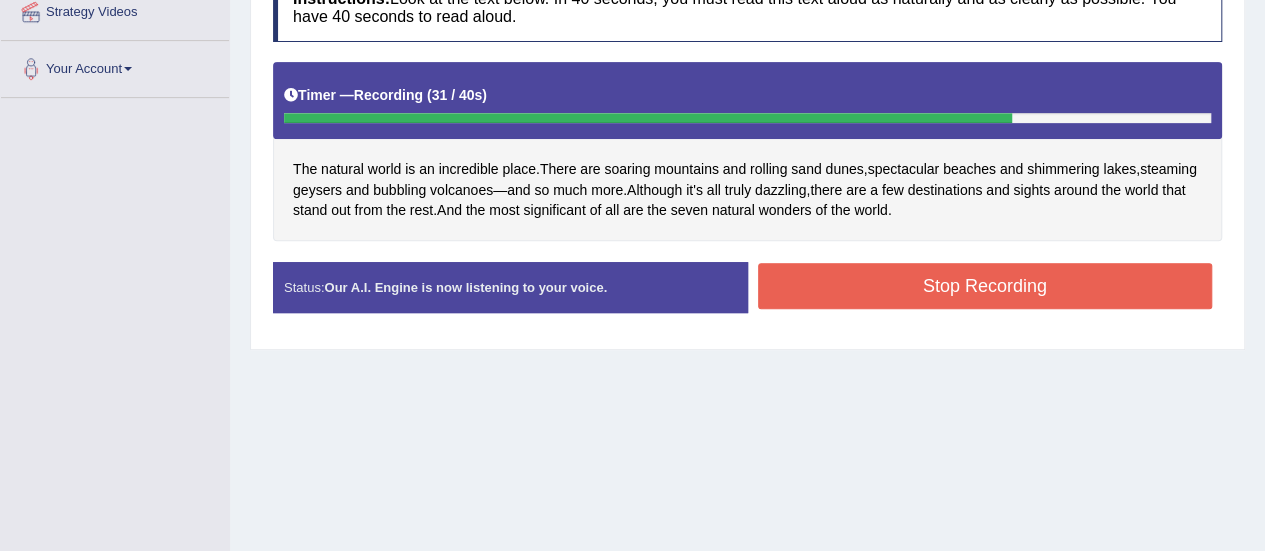 click on "Stop Recording" at bounding box center [985, 286] 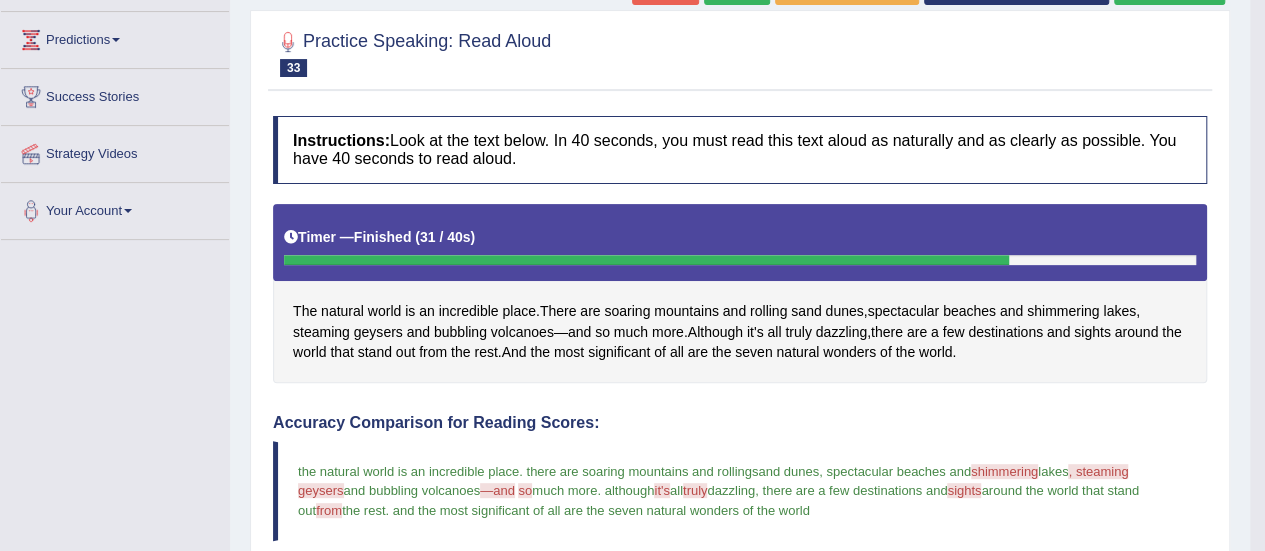 scroll, scrollTop: 186, scrollLeft: 0, axis: vertical 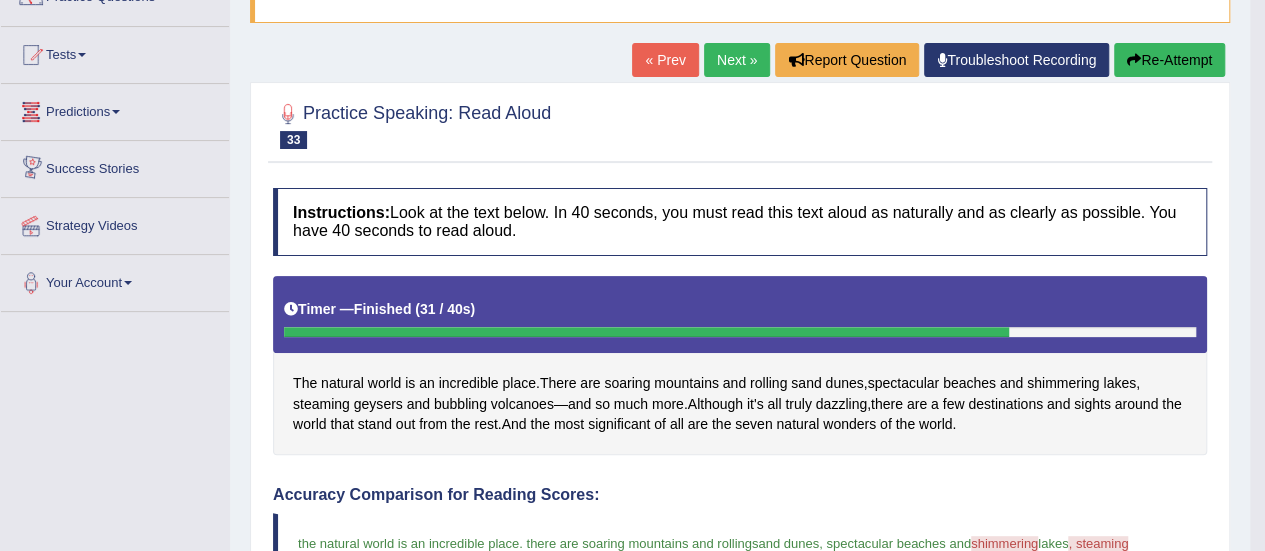 click at bounding box center [116, 112] 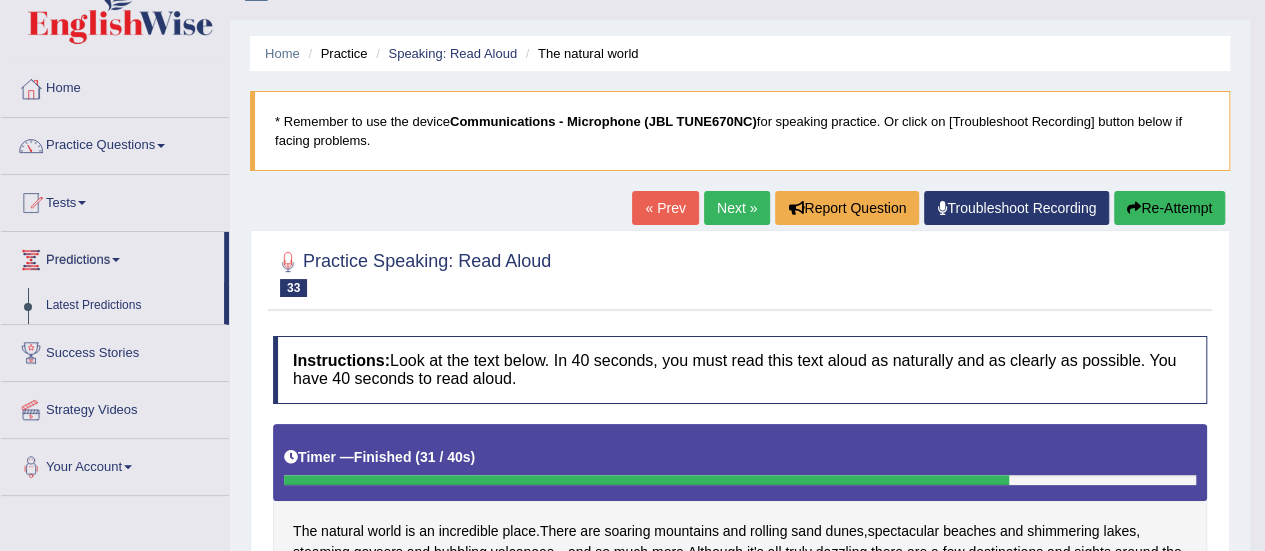 scroll, scrollTop: 0, scrollLeft: 0, axis: both 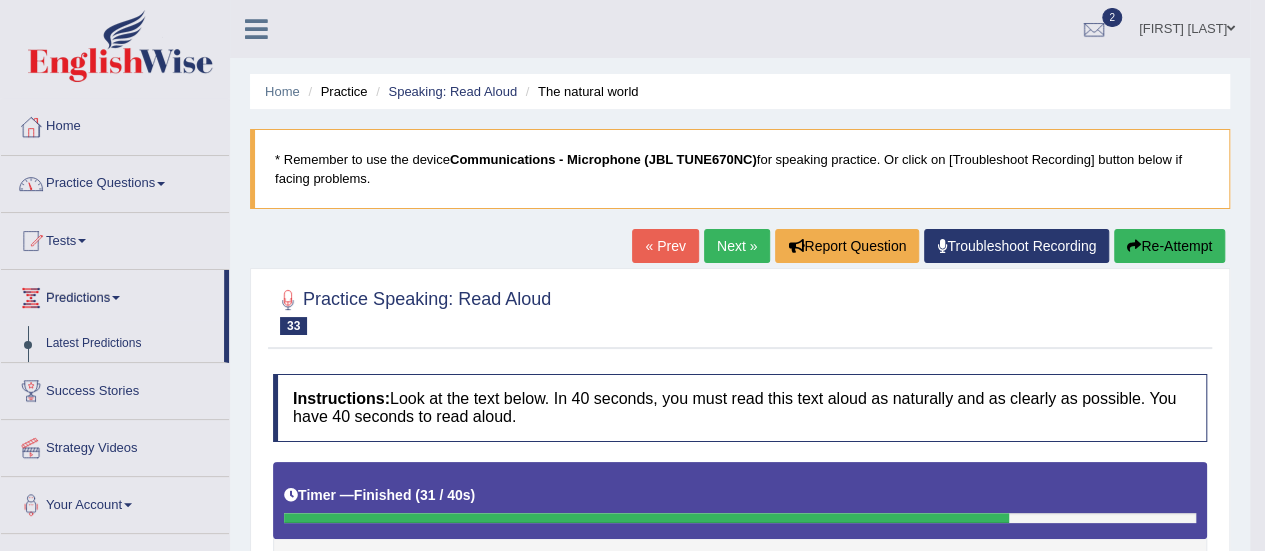 click at bounding box center [161, 184] 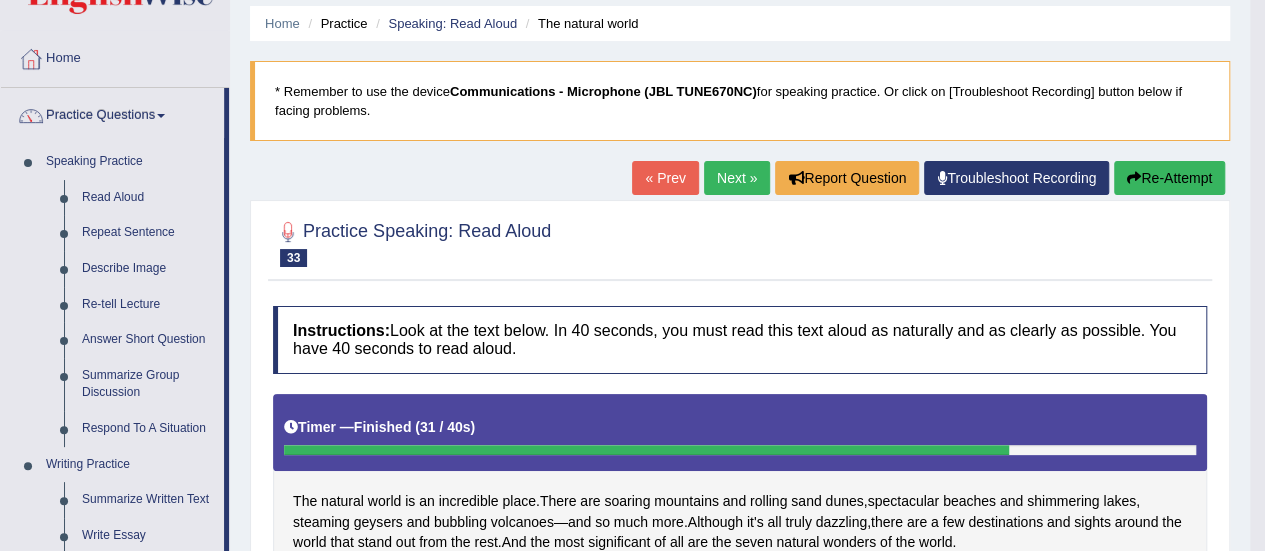 scroll, scrollTop: 100, scrollLeft: 0, axis: vertical 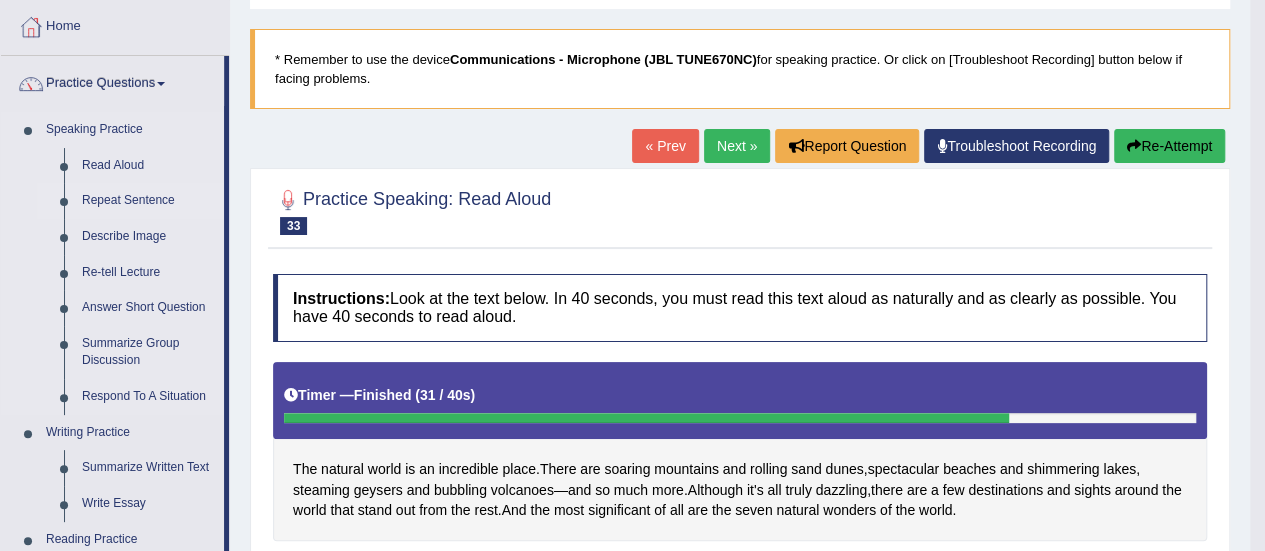 click on "Repeat Sentence" at bounding box center [148, 201] 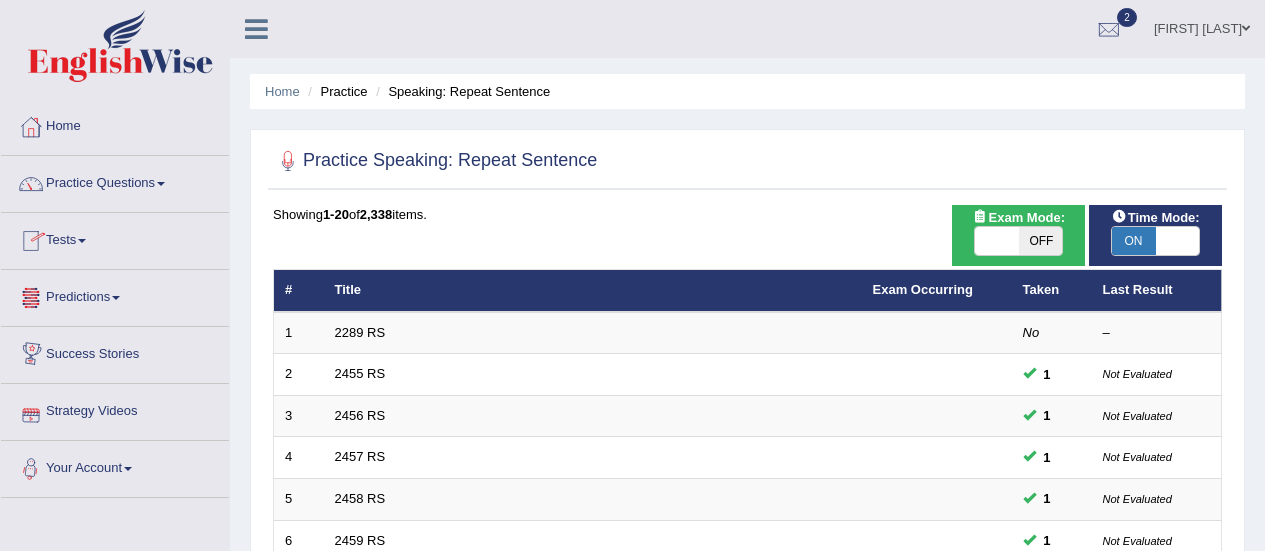 scroll, scrollTop: 763, scrollLeft: 0, axis: vertical 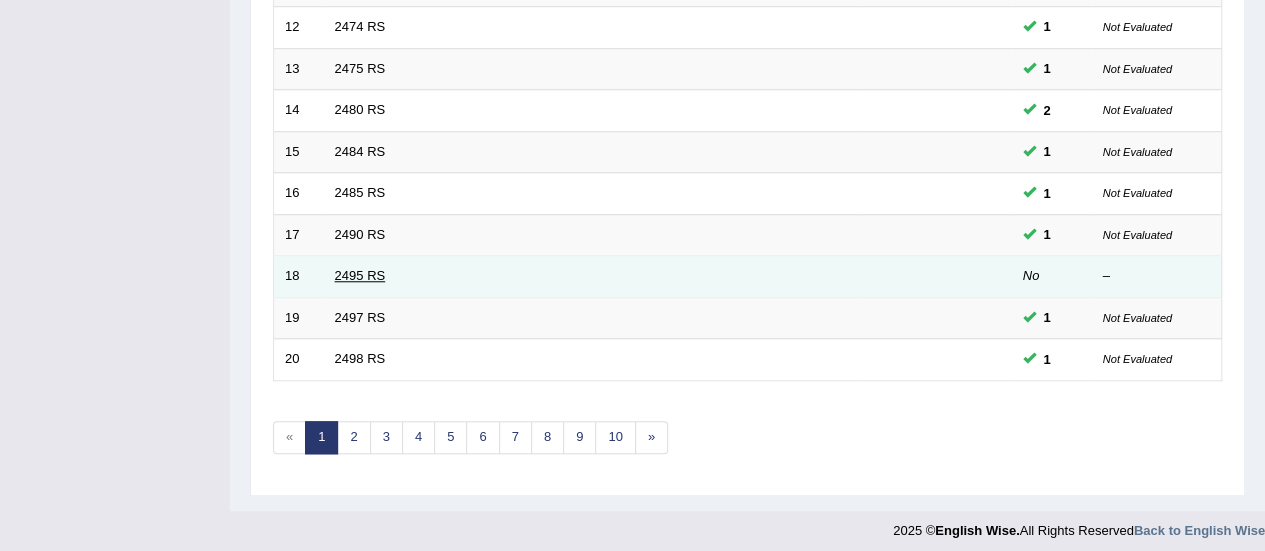 click on "2495 RS" at bounding box center (360, 275) 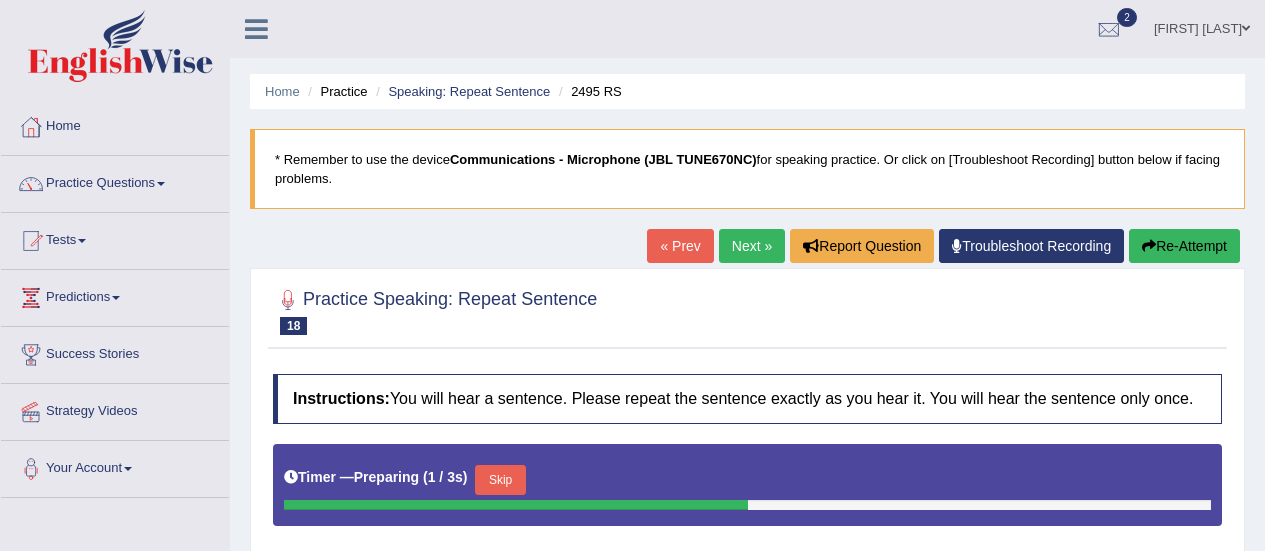 scroll, scrollTop: 200, scrollLeft: 0, axis: vertical 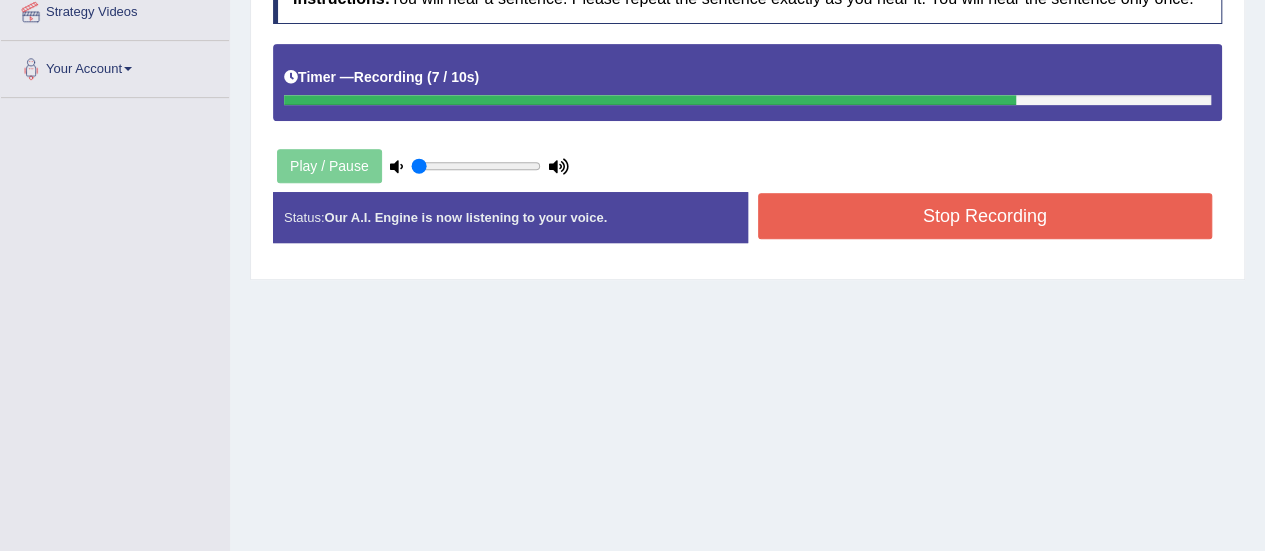 click on "Stop Recording" at bounding box center (985, 216) 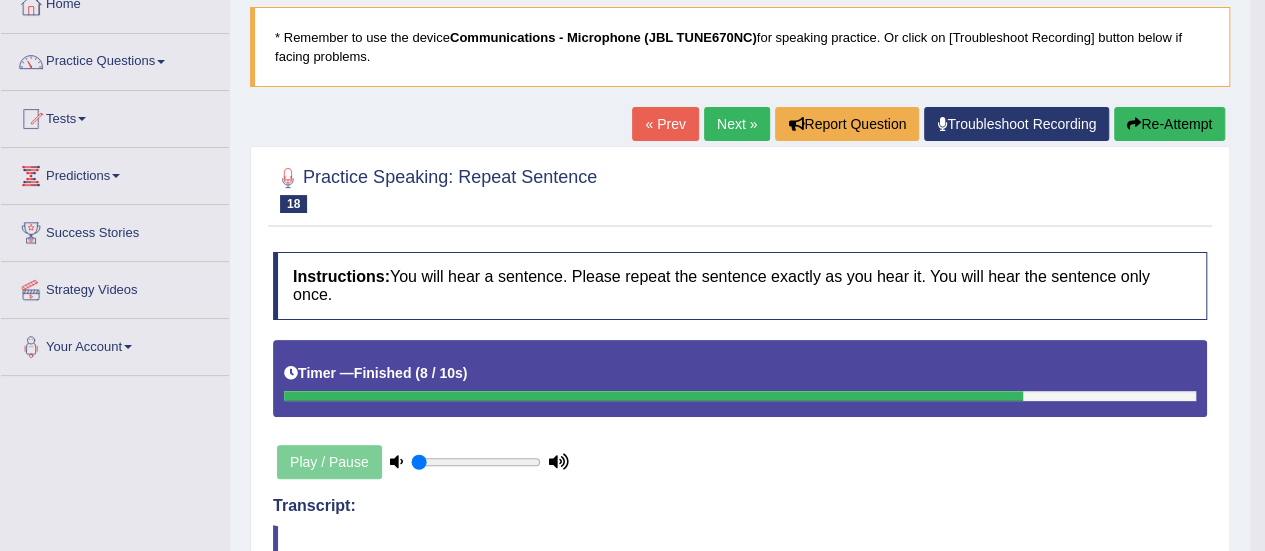 scroll, scrollTop: 0, scrollLeft: 0, axis: both 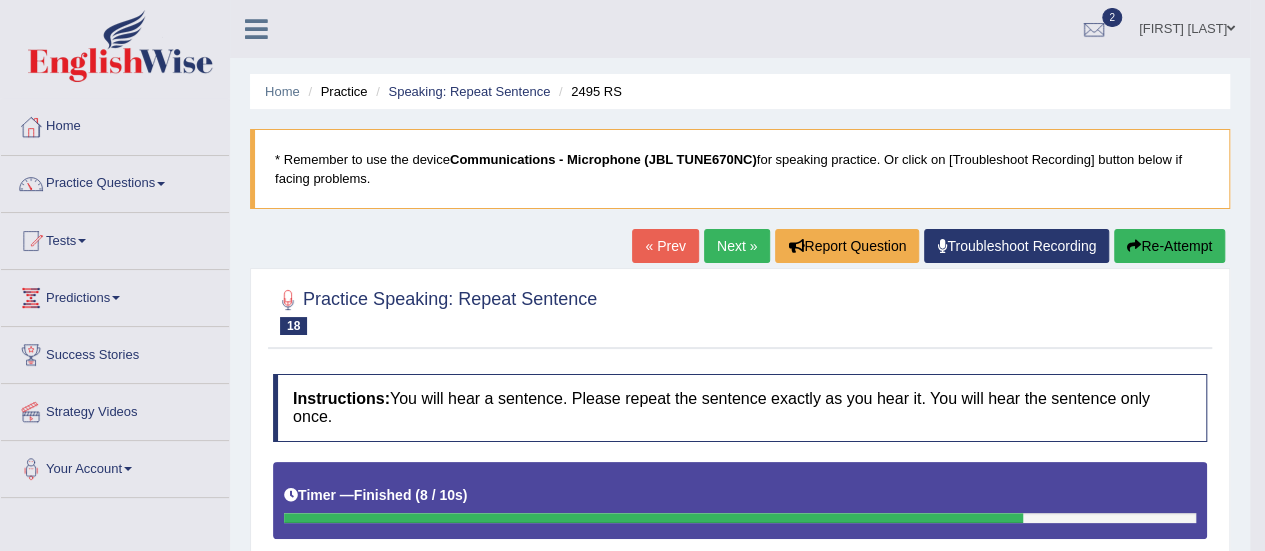 drag, startPoint x: 1159, startPoint y: 242, endPoint x: 1101, endPoint y: 242, distance: 58 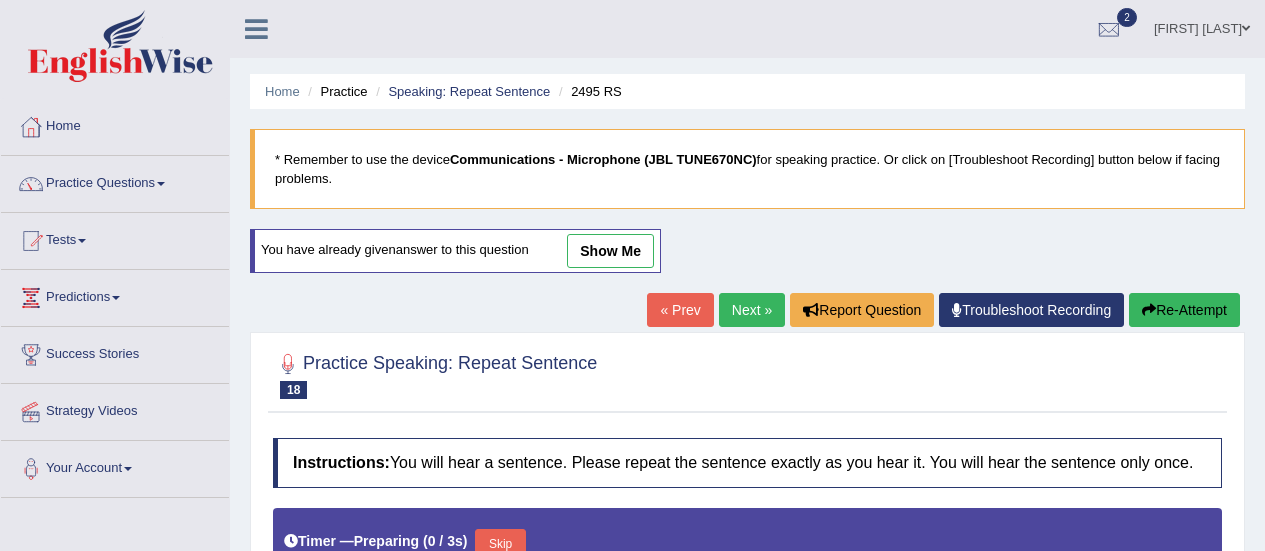 scroll, scrollTop: 250, scrollLeft: 0, axis: vertical 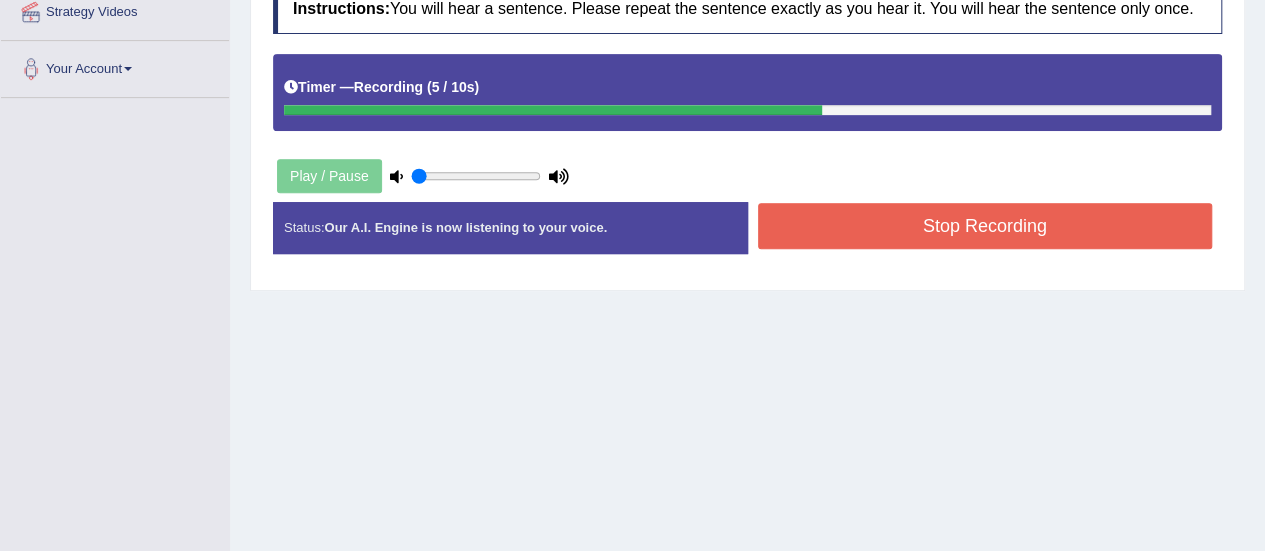 click on "Stop Recording" at bounding box center (985, 226) 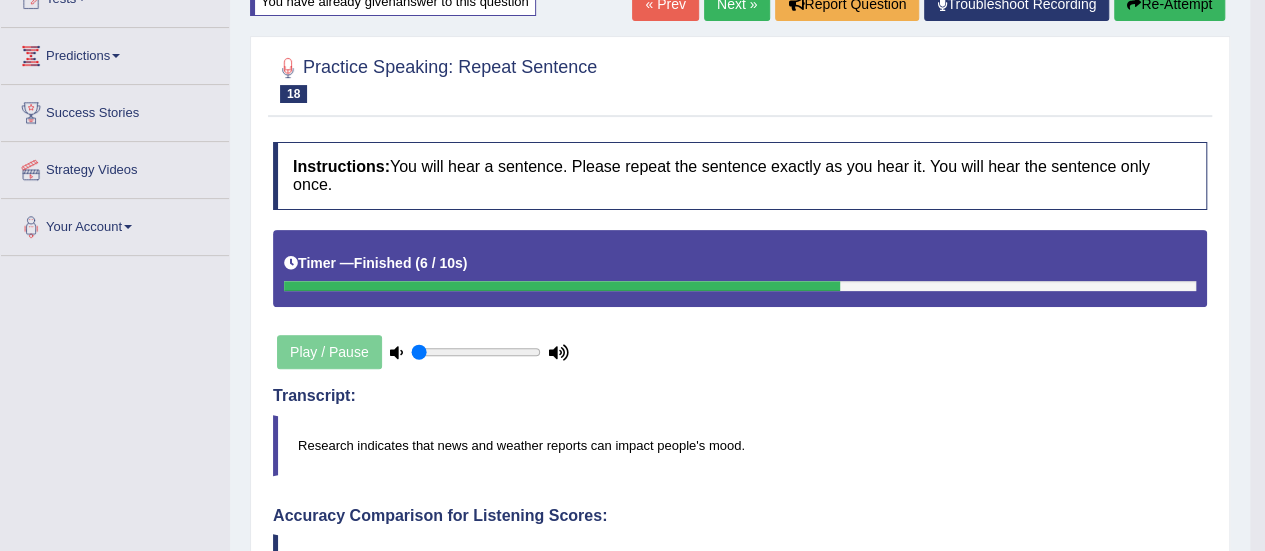 scroll, scrollTop: 100, scrollLeft: 0, axis: vertical 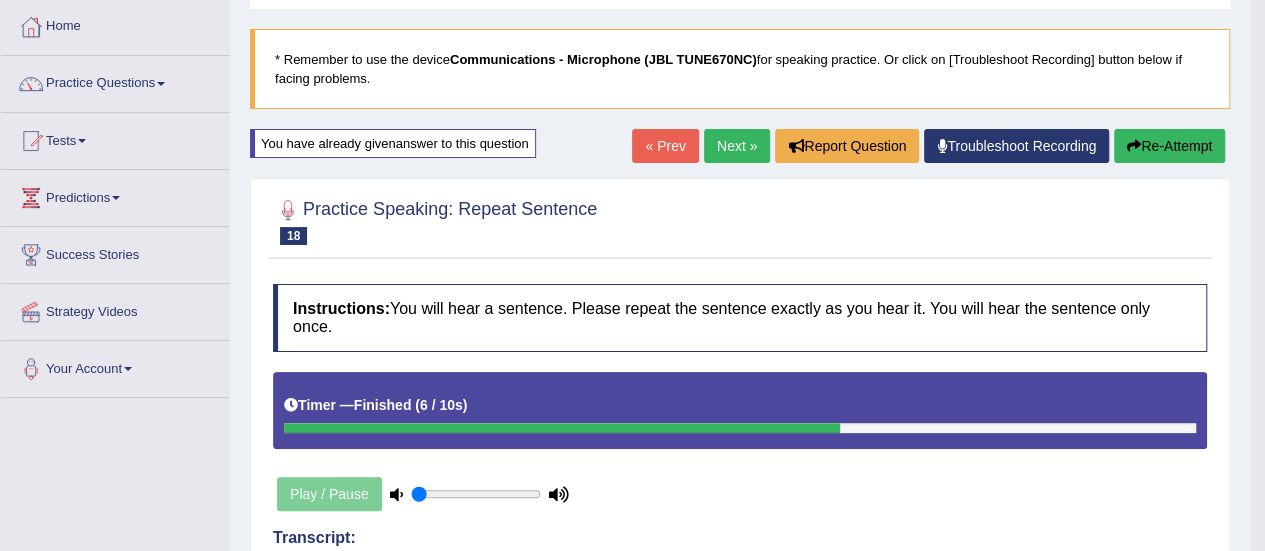 click on "Next »" at bounding box center [737, 146] 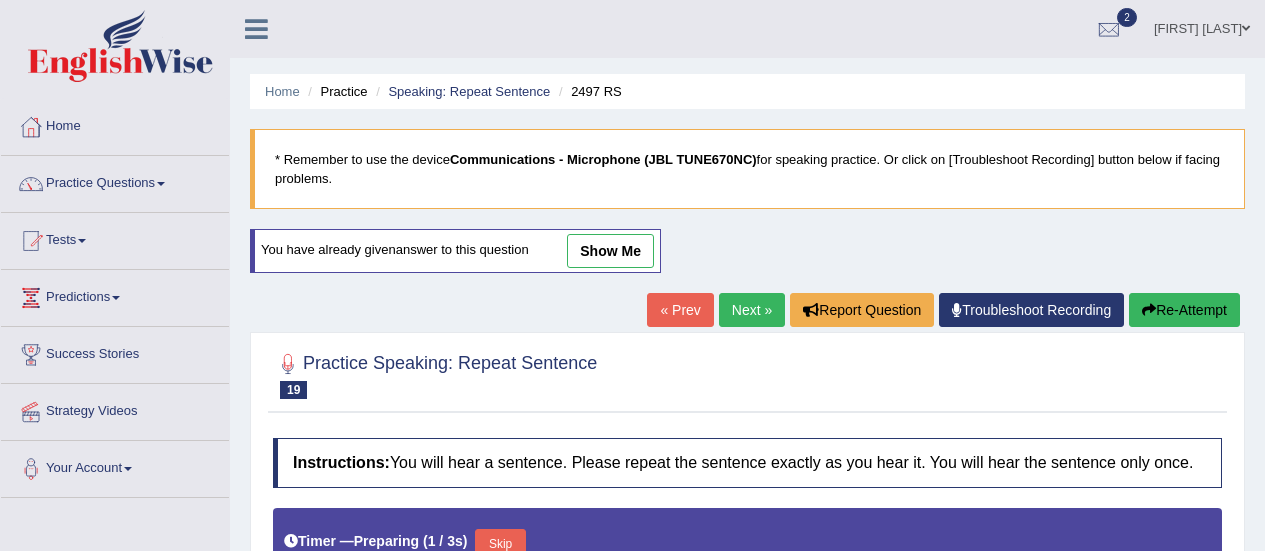 scroll, scrollTop: 284, scrollLeft: 0, axis: vertical 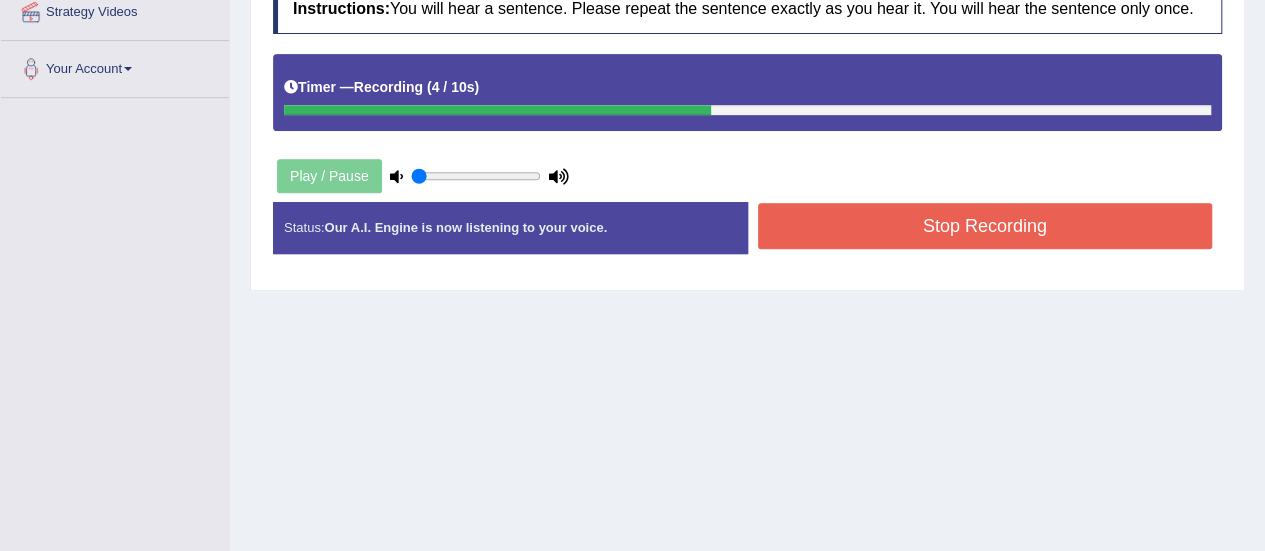 click on "Stop Recording" at bounding box center (985, 226) 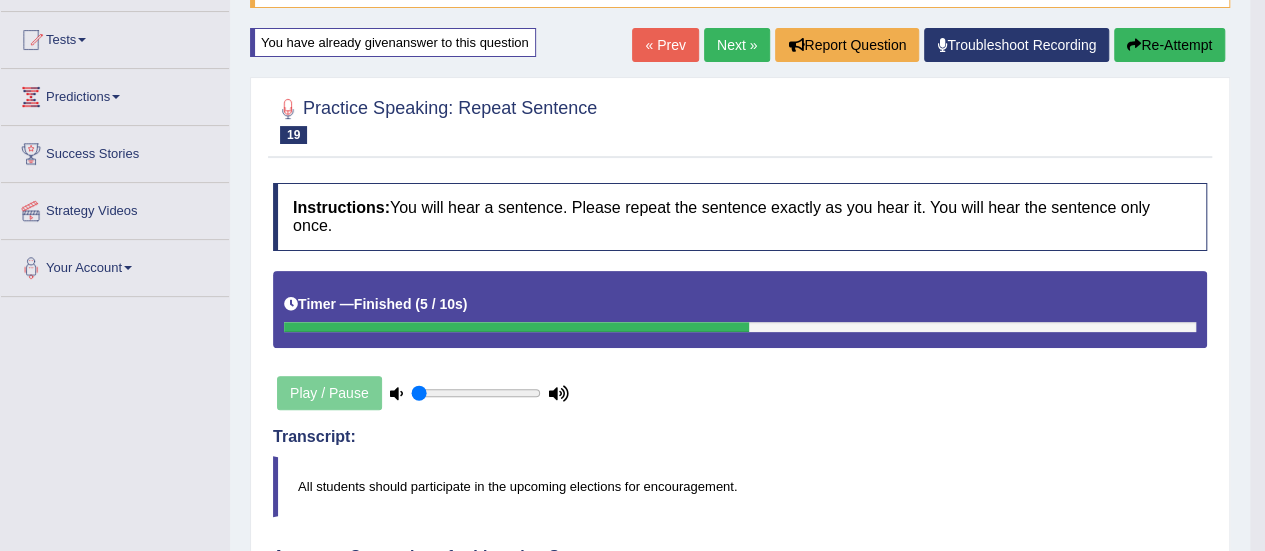 scroll, scrollTop: 0, scrollLeft: 0, axis: both 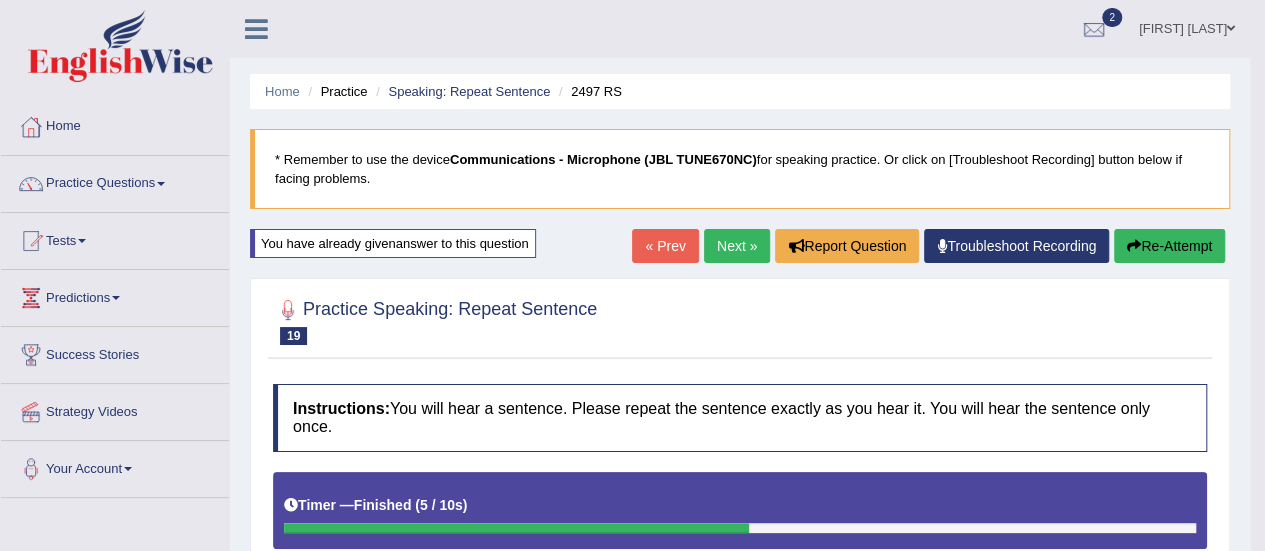 drag, startPoint x: 1158, startPoint y: 247, endPoint x: 1048, endPoint y: 281, distance: 115.134705 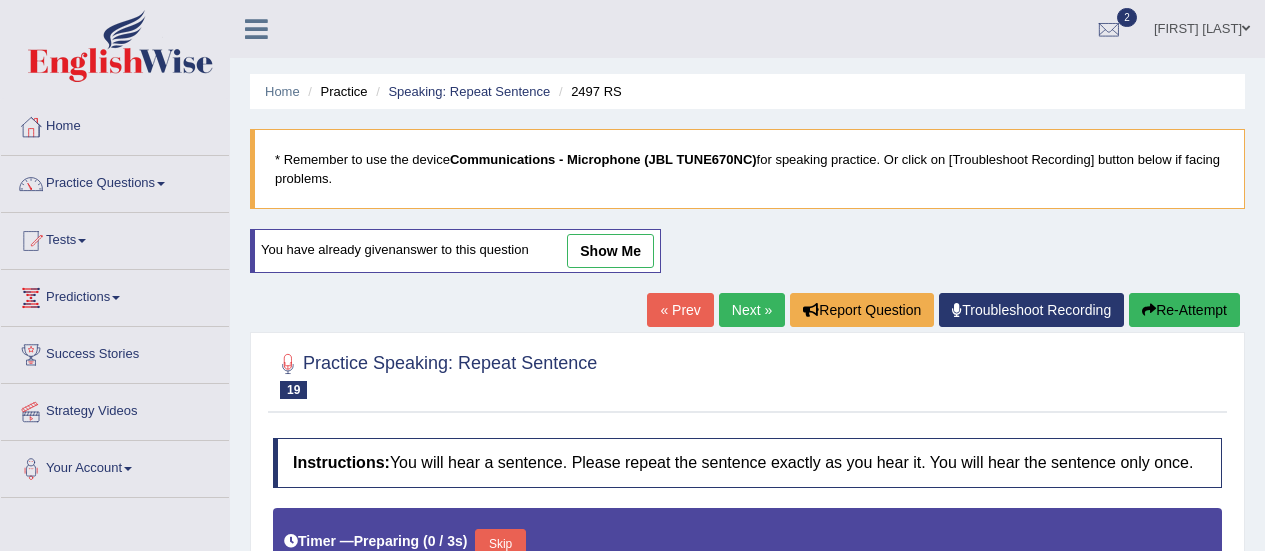 scroll, scrollTop: 356, scrollLeft: 0, axis: vertical 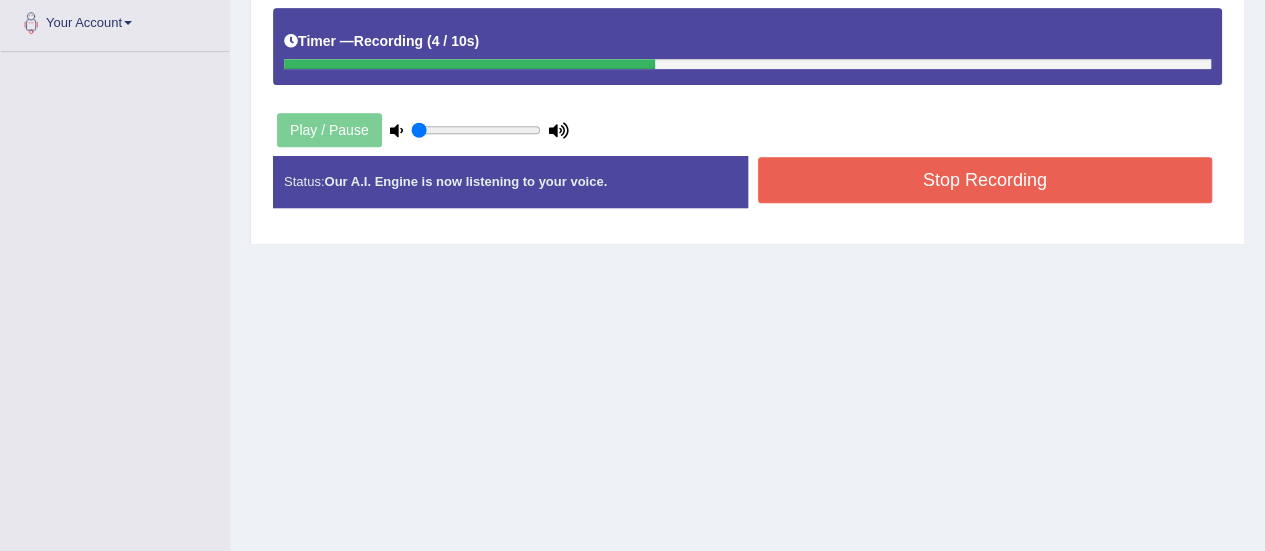 click on "Stop Recording" at bounding box center (985, 180) 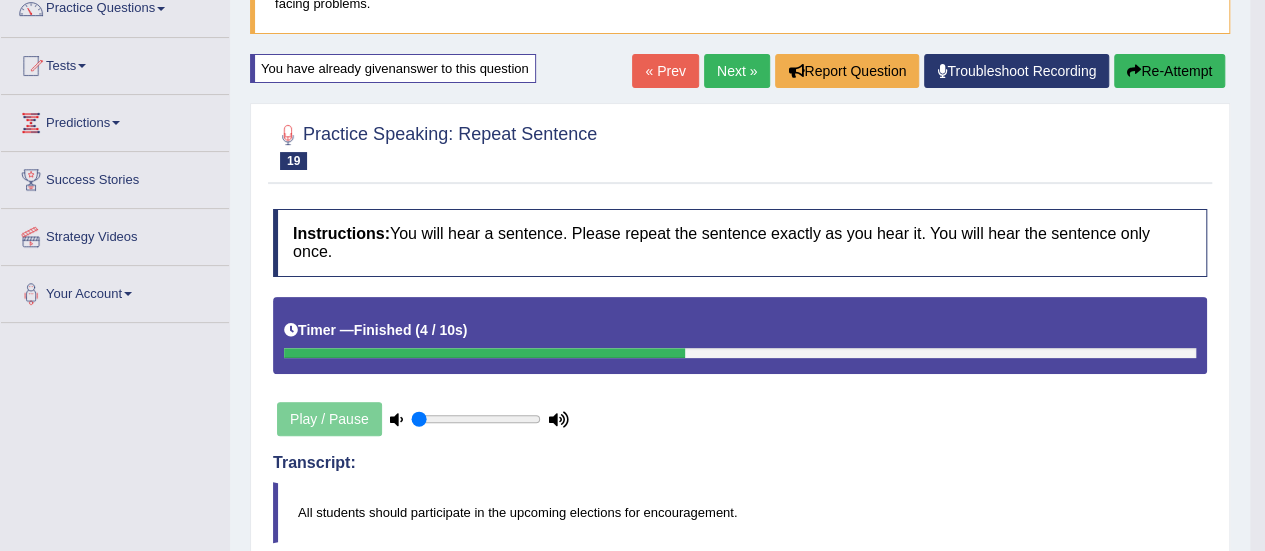 scroll, scrollTop: 46, scrollLeft: 0, axis: vertical 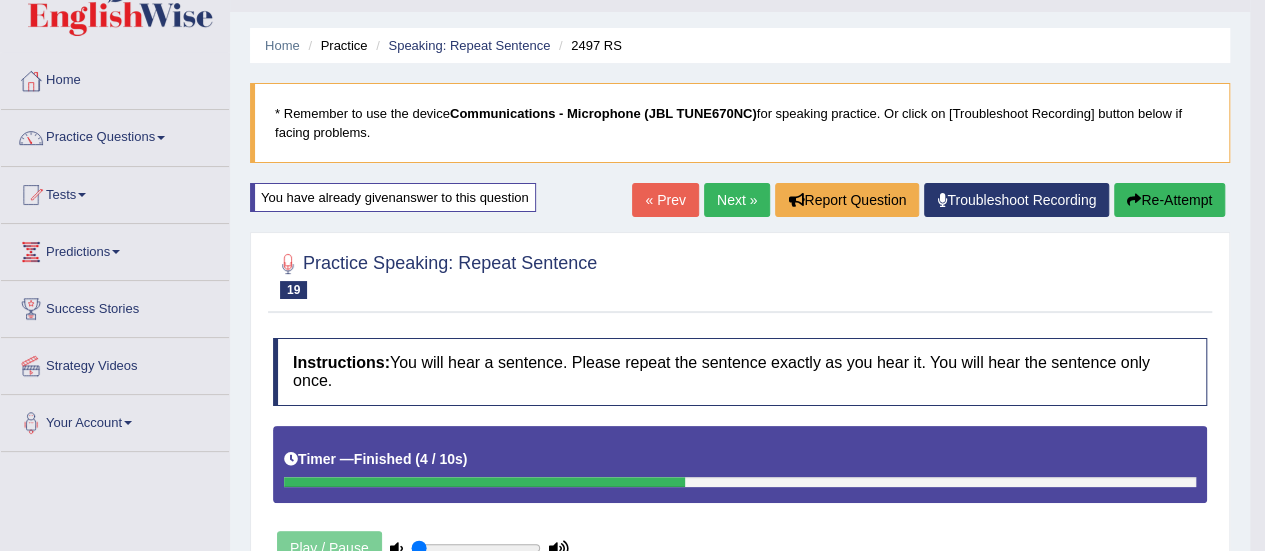 click on "Next »" at bounding box center (737, 200) 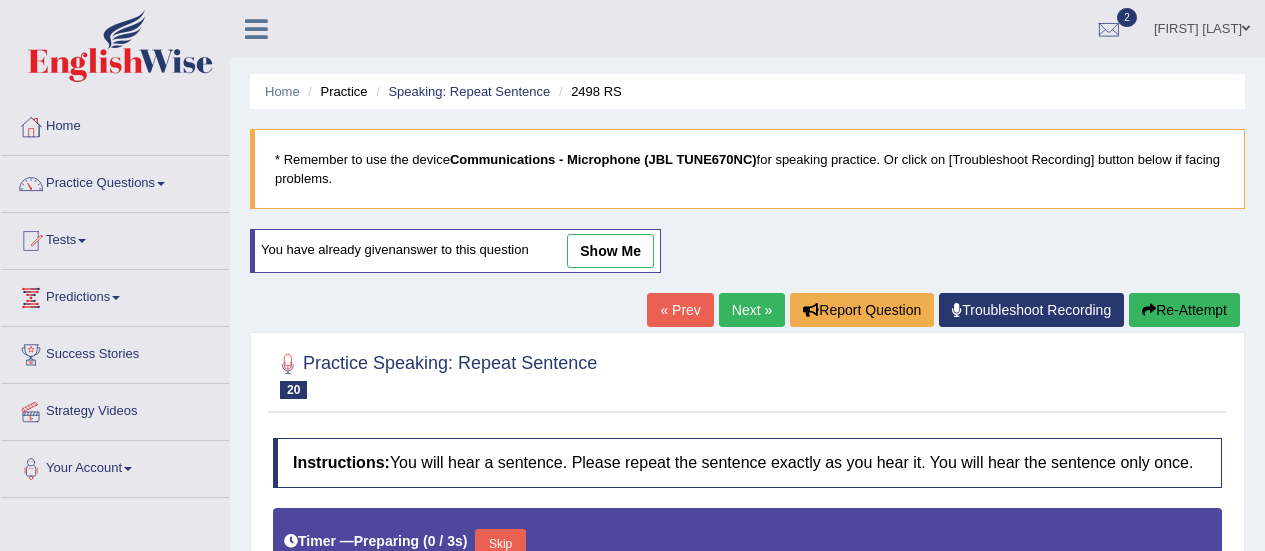 scroll, scrollTop: 498, scrollLeft: 0, axis: vertical 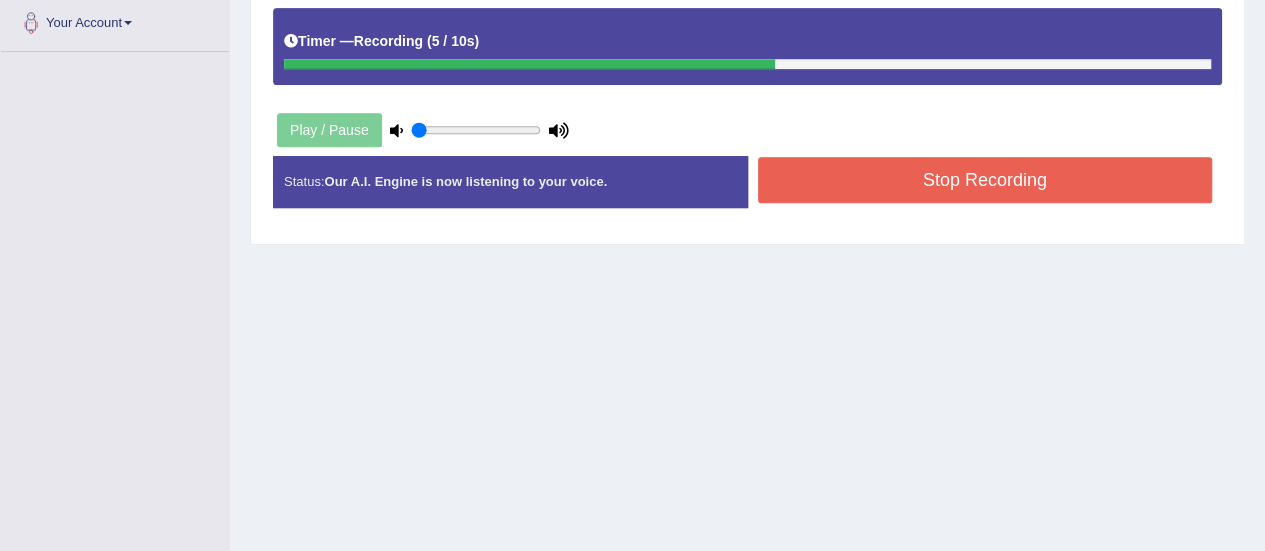 click on "Stop Recording" at bounding box center (985, 180) 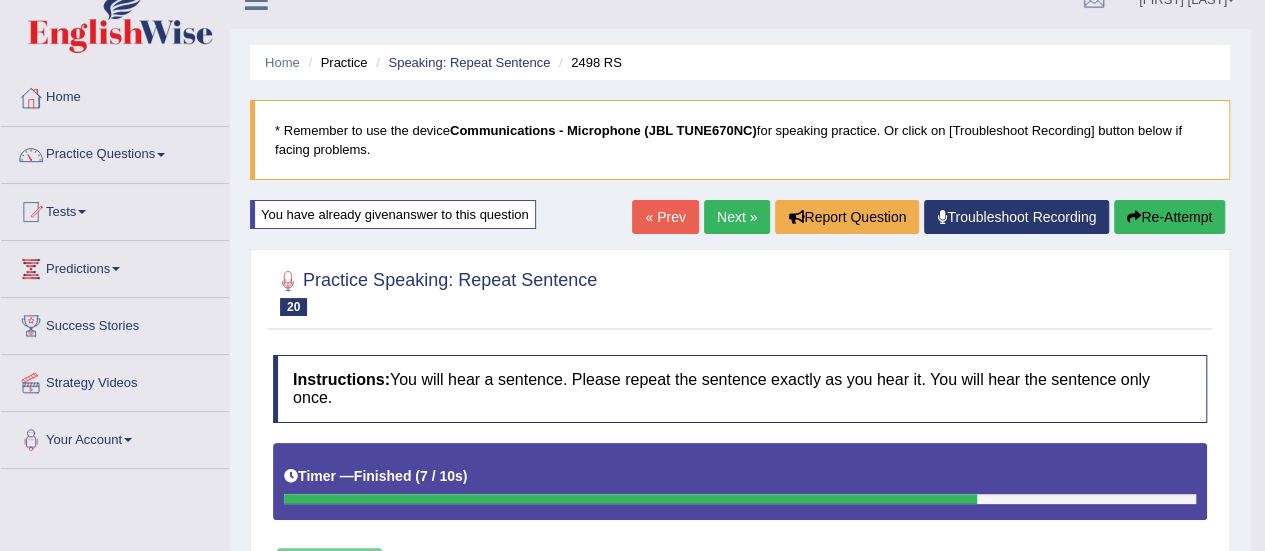 scroll, scrollTop: 24, scrollLeft: 0, axis: vertical 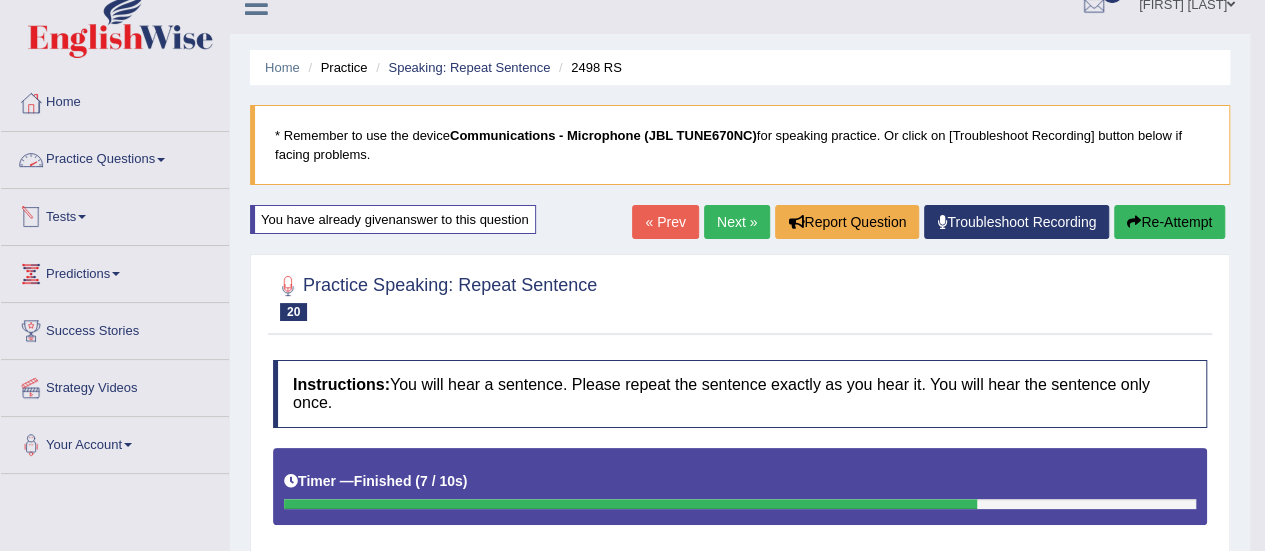 click at bounding box center (161, 160) 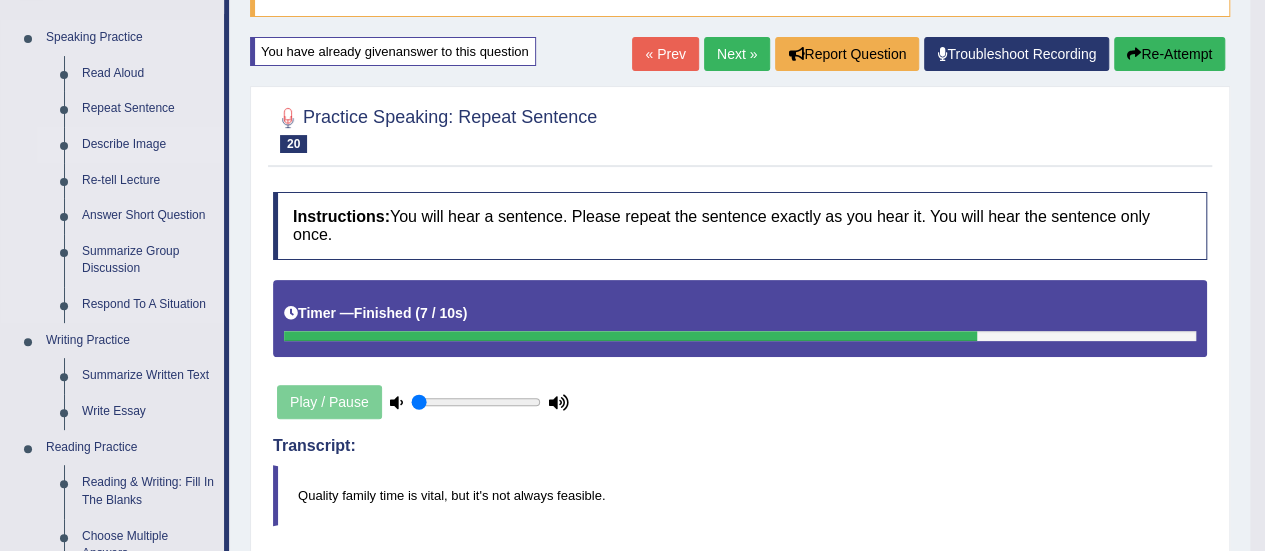 scroll, scrollTop: 224, scrollLeft: 0, axis: vertical 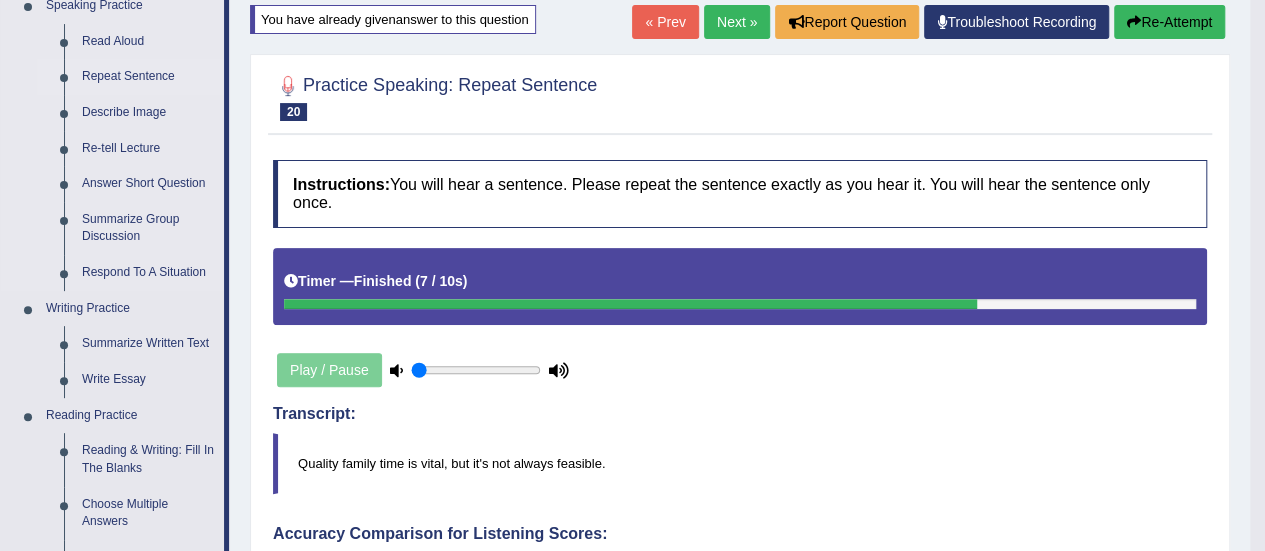 click on "Repeat Sentence" at bounding box center [148, 77] 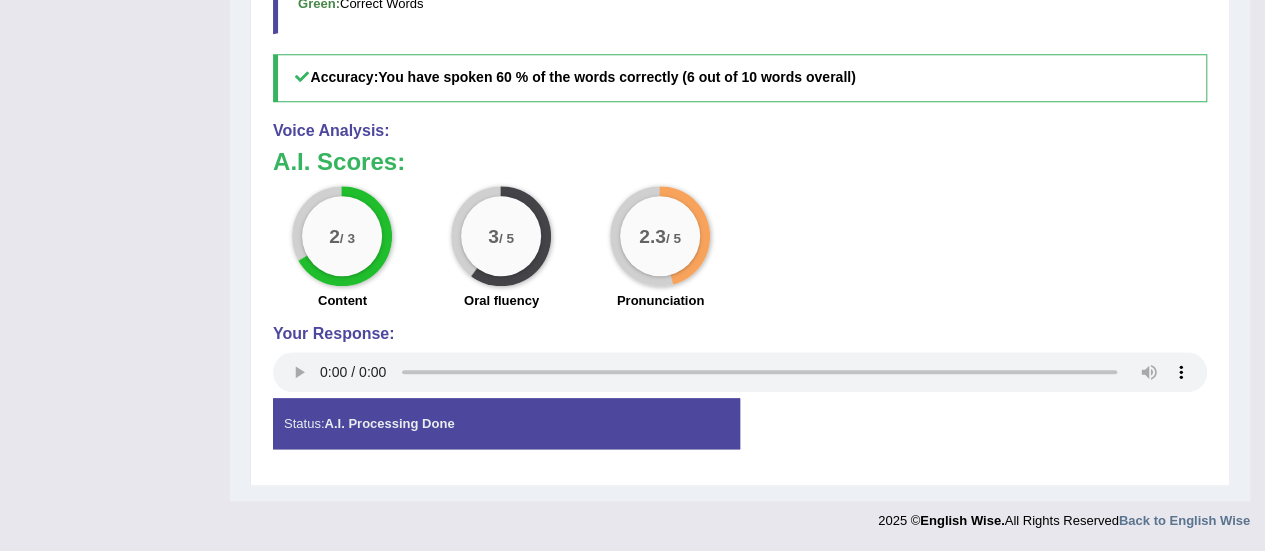 scroll, scrollTop: 924, scrollLeft: 0, axis: vertical 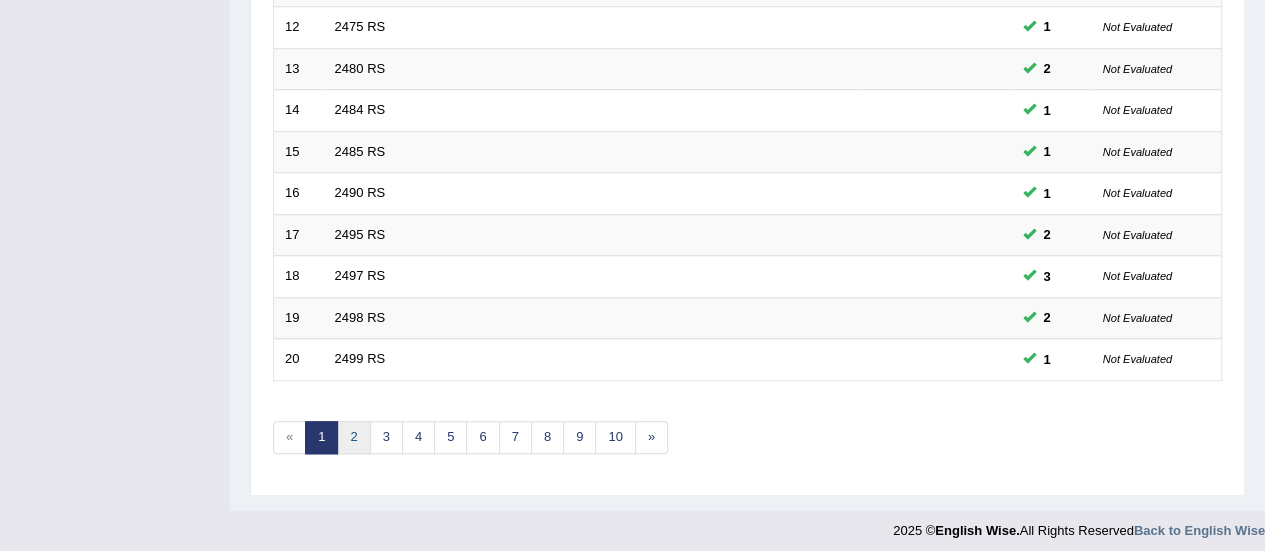 click on "2" at bounding box center [353, 437] 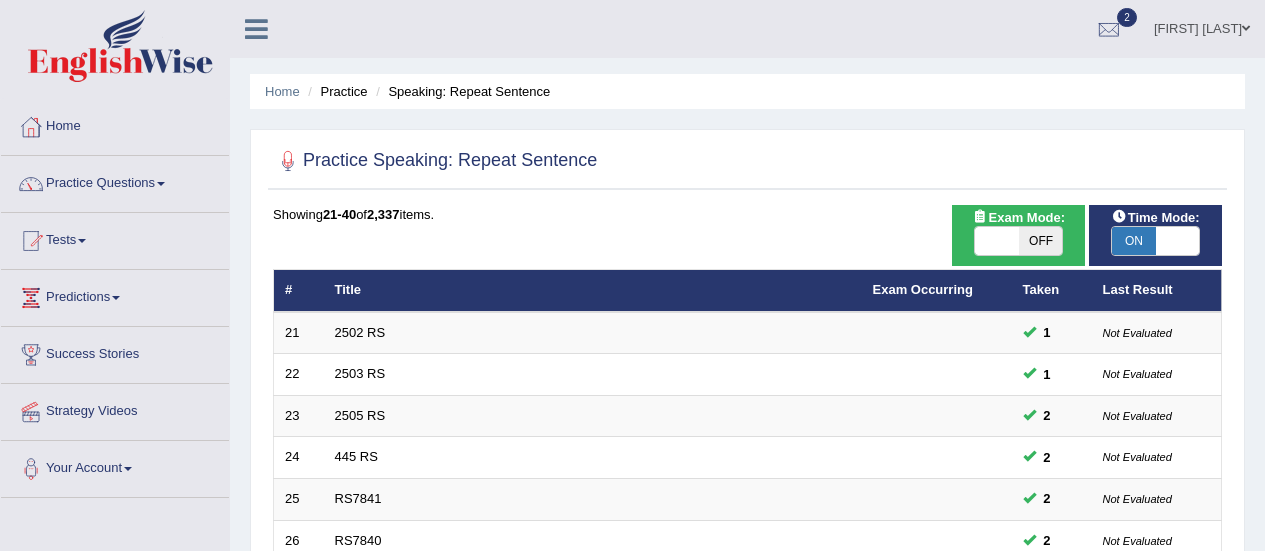 scroll, scrollTop: 500, scrollLeft: 0, axis: vertical 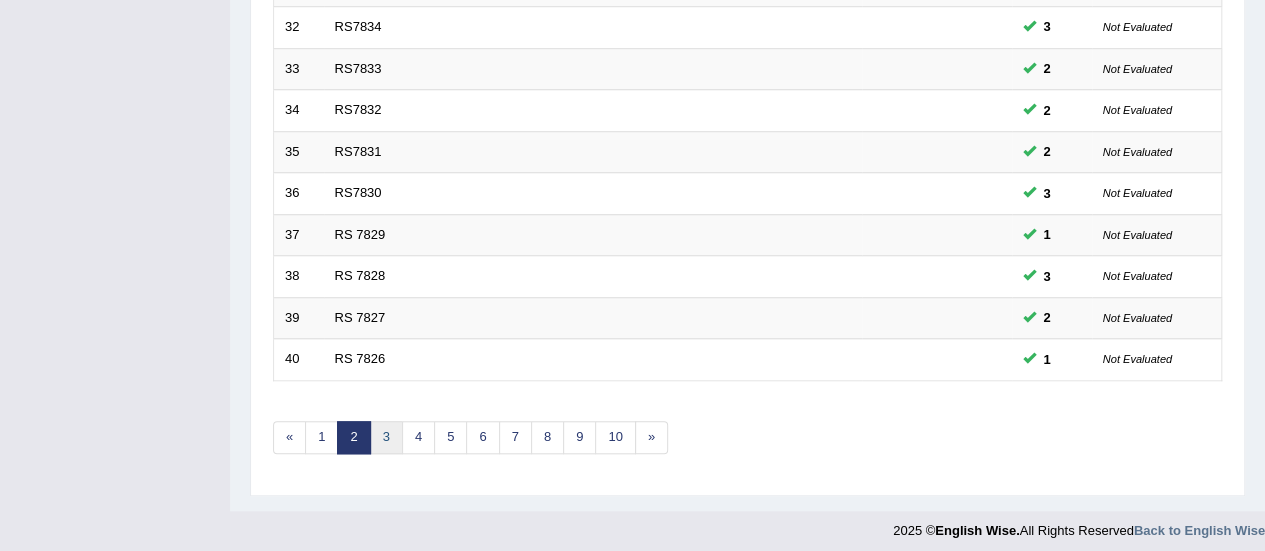 click on "3" at bounding box center [386, 437] 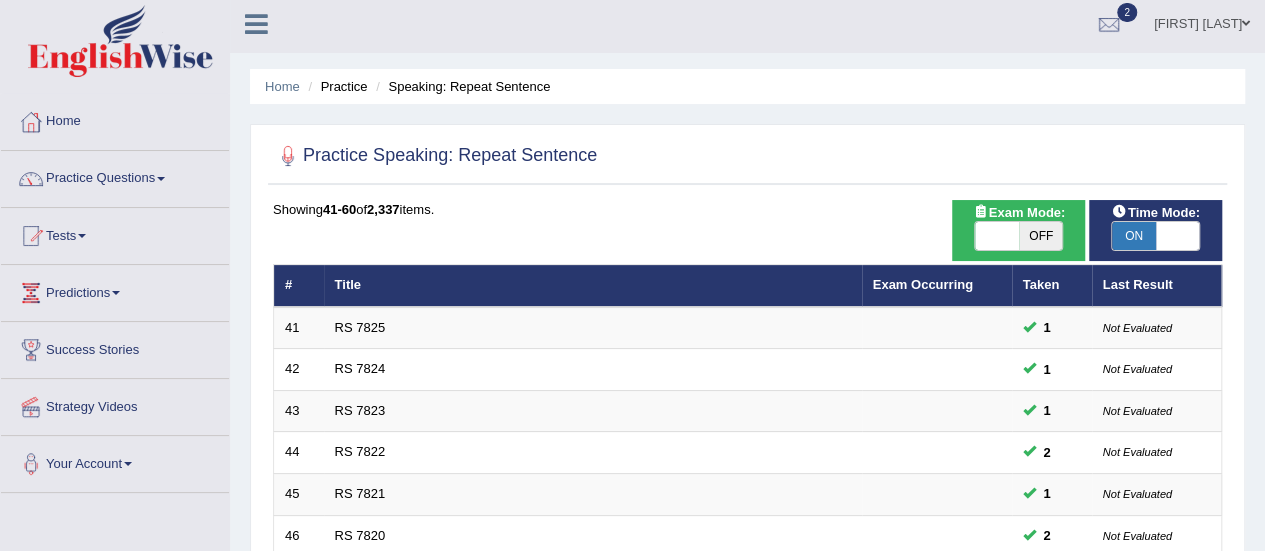 scroll, scrollTop: 0, scrollLeft: 0, axis: both 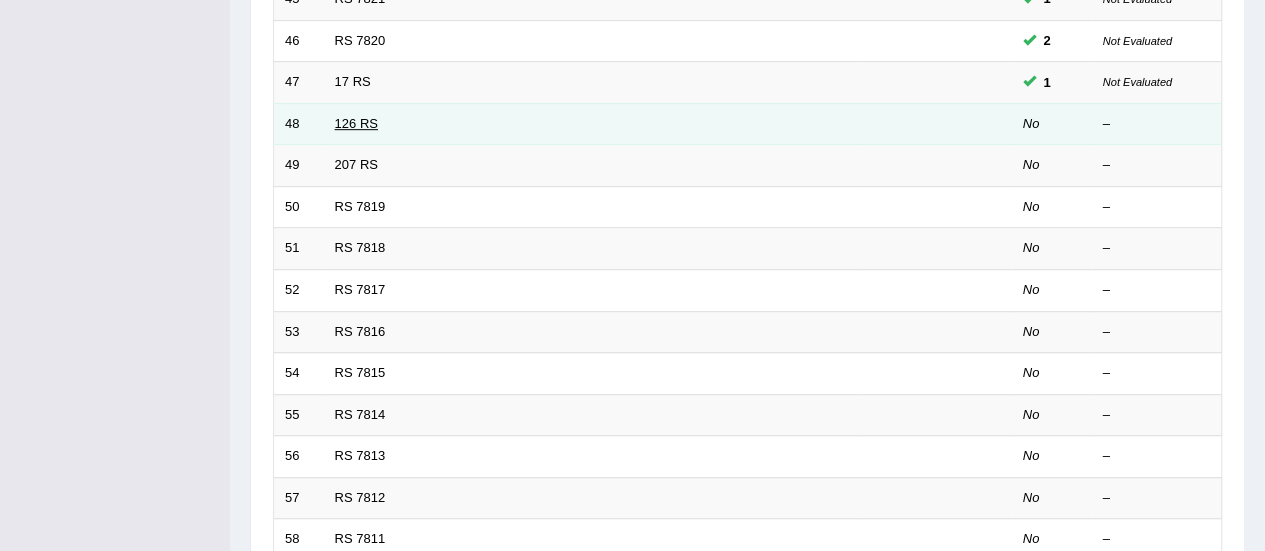 click on "126 RS" at bounding box center (356, 123) 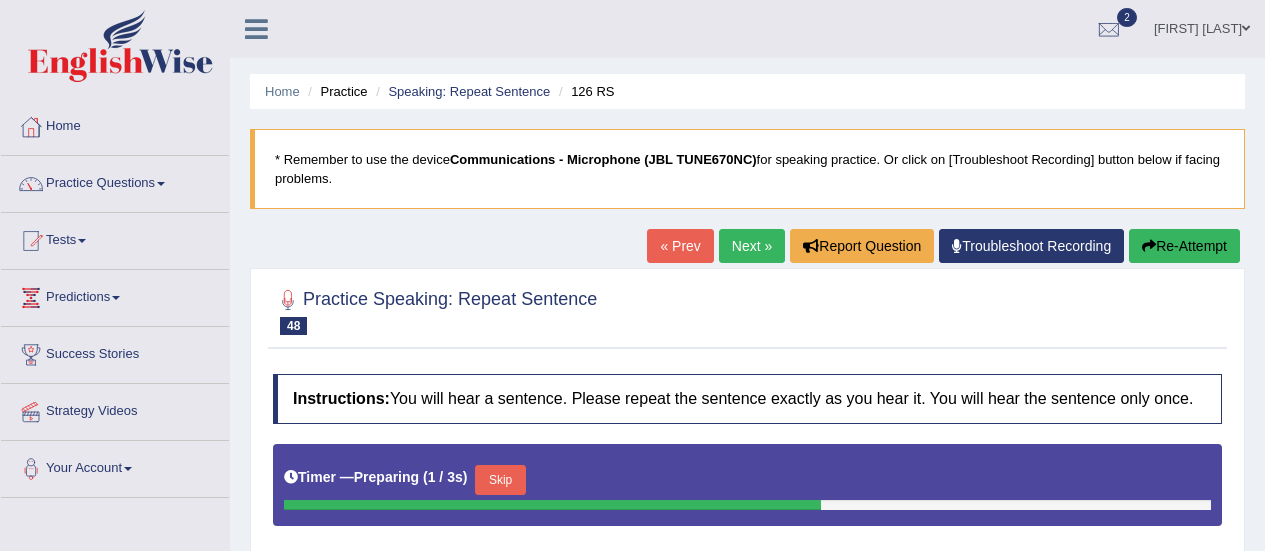 scroll, scrollTop: 298, scrollLeft: 0, axis: vertical 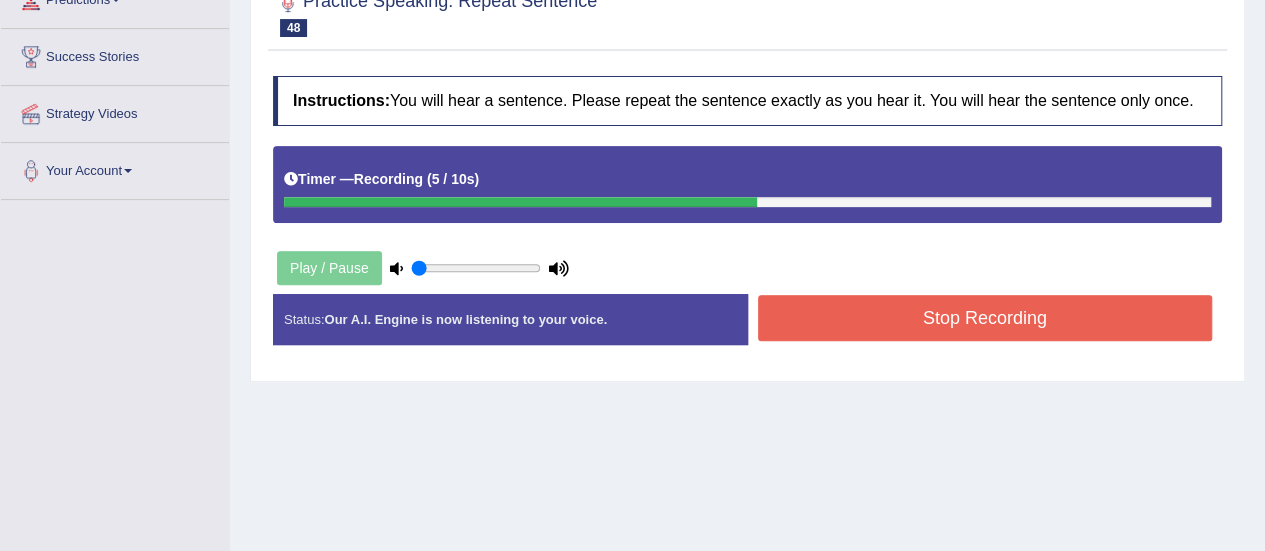 click on "Stop Recording" at bounding box center (985, 318) 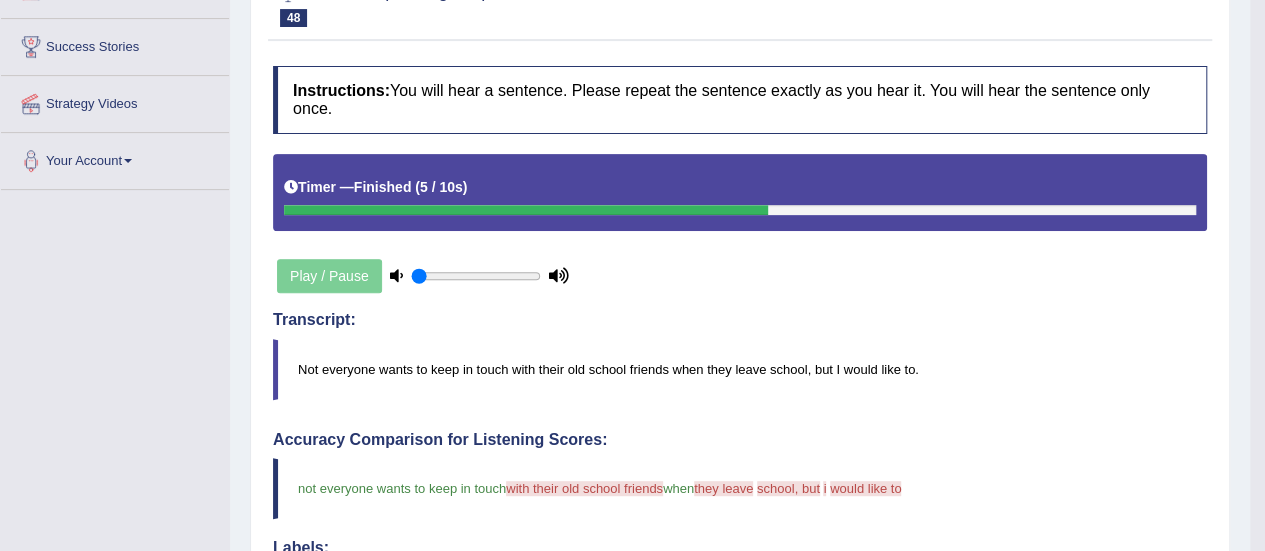 scroll, scrollTop: 98, scrollLeft: 0, axis: vertical 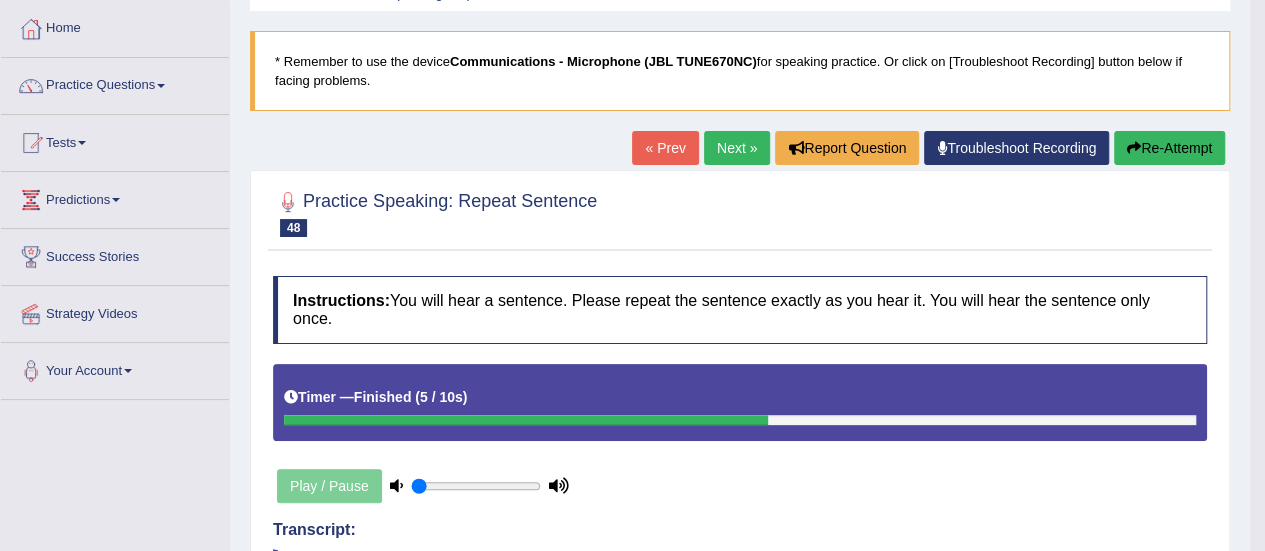 click on "Next »" at bounding box center (737, 148) 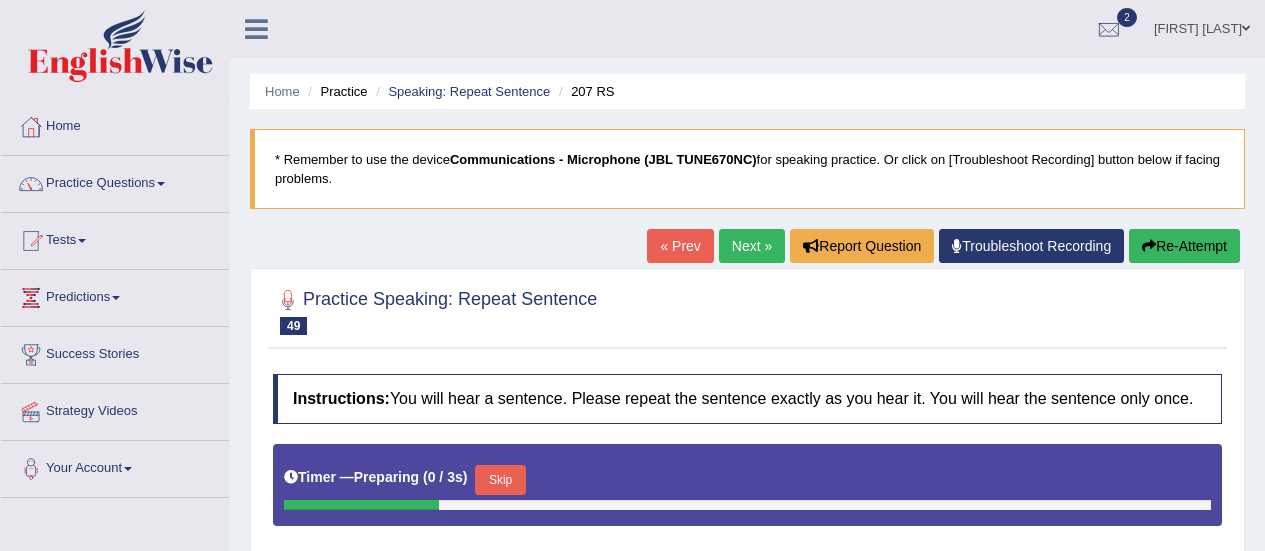 scroll, scrollTop: 300, scrollLeft: 0, axis: vertical 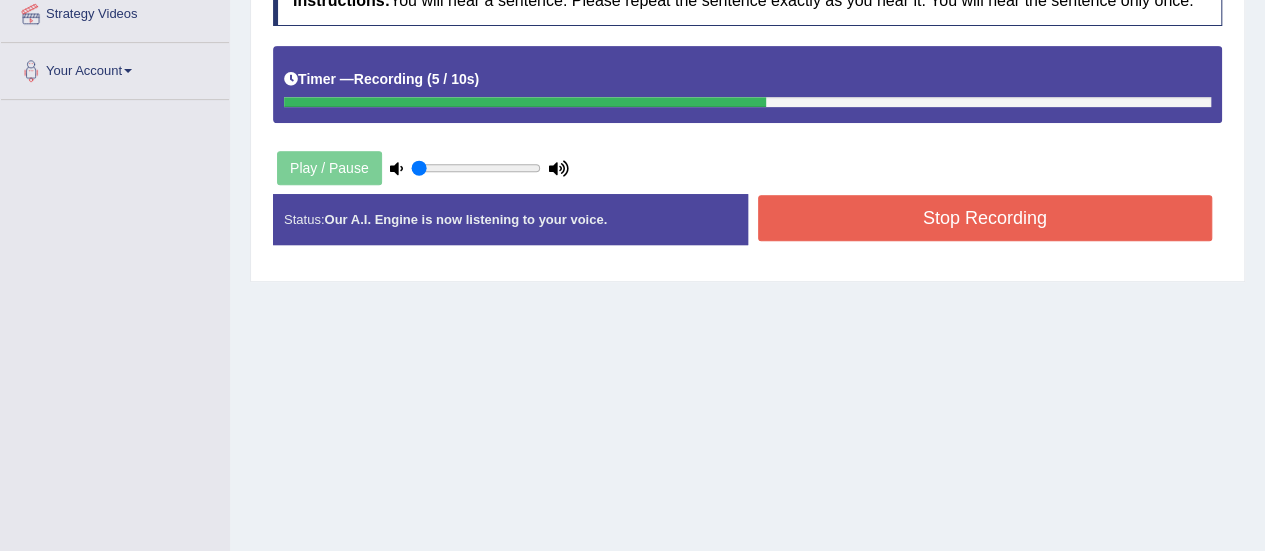 click on "Stop Recording" at bounding box center (985, 218) 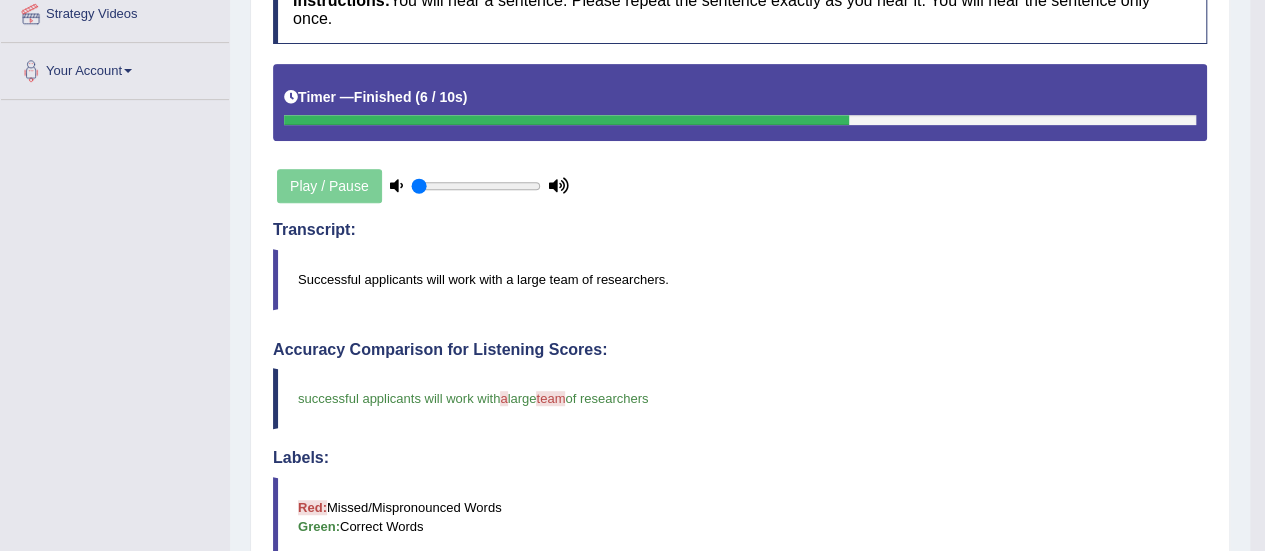 scroll, scrollTop: 98, scrollLeft: 0, axis: vertical 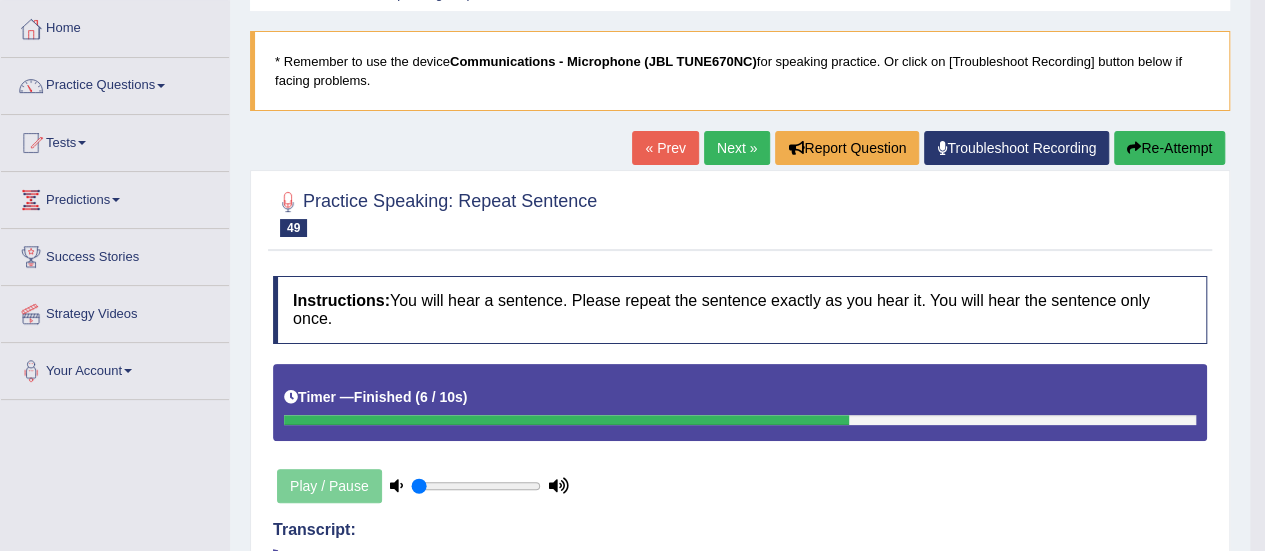 drag, startPoint x: 1138, startPoint y: 143, endPoint x: 1104, endPoint y: 159, distance: 37.576588 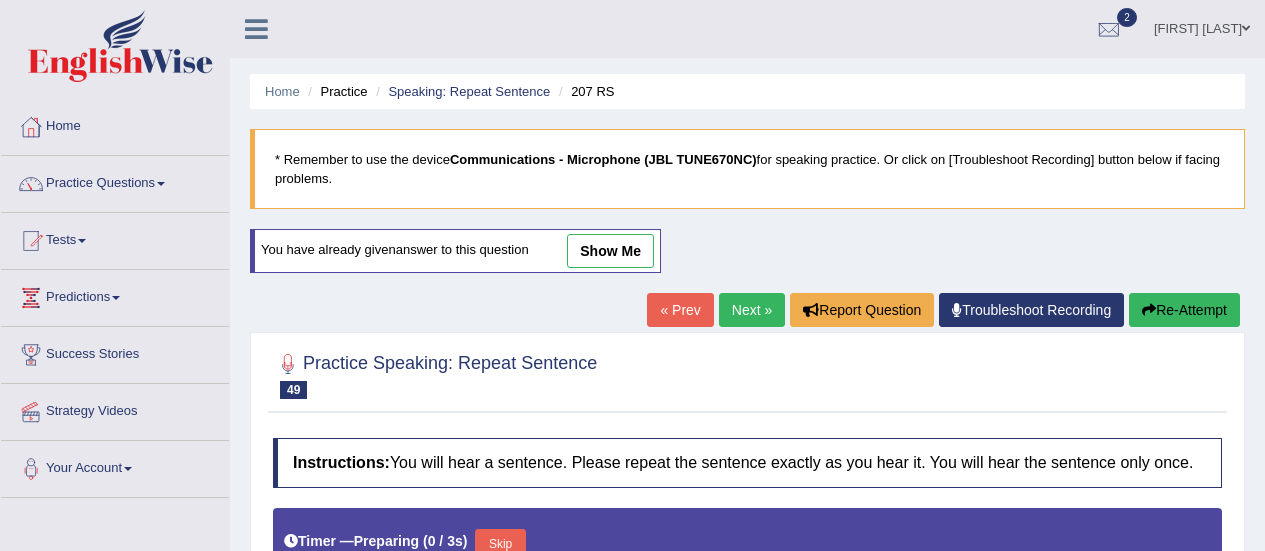 scroll, scrollTop: 449, scrollLeft: 0, axis: vertical 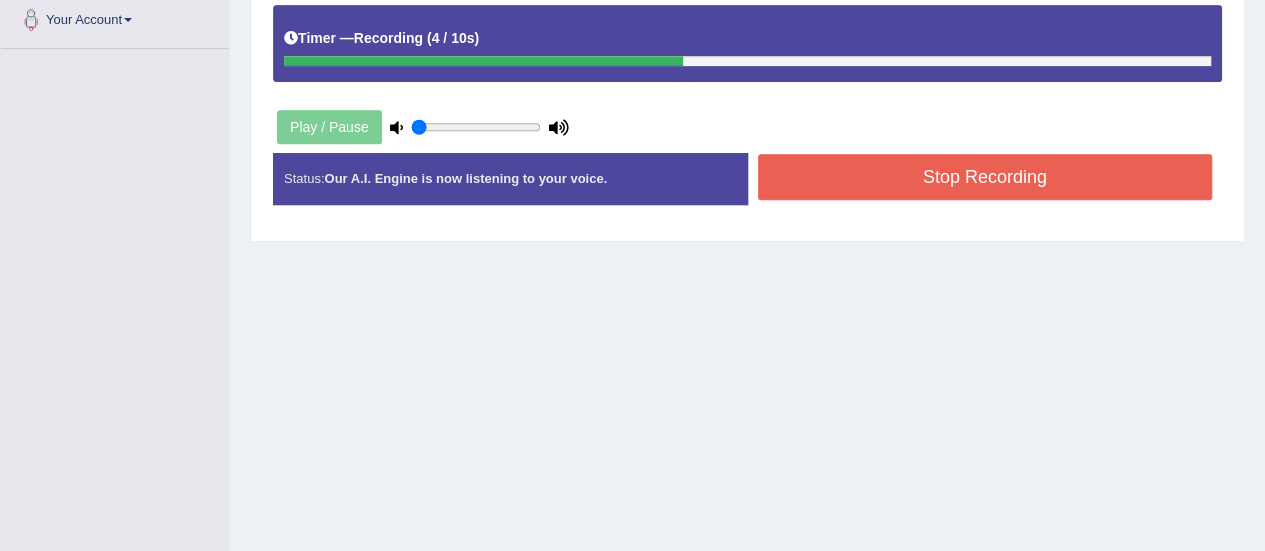 click on "Stop Recording" at bounding box center [985, 177] 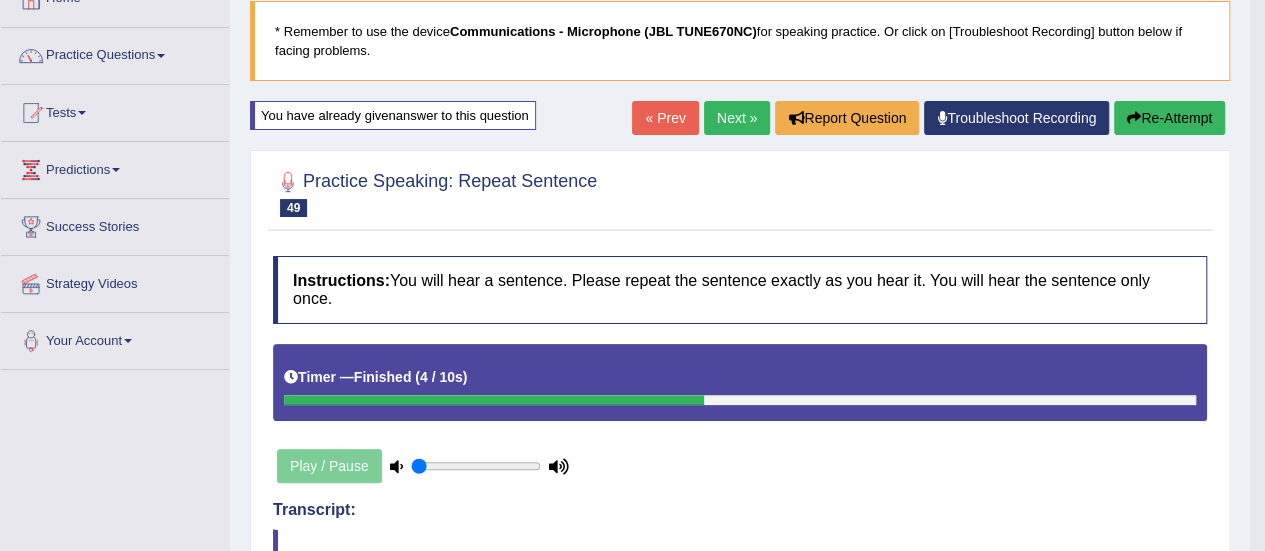 scroll, scrollTop: 124, scrollLeft: 0, axis: vertical 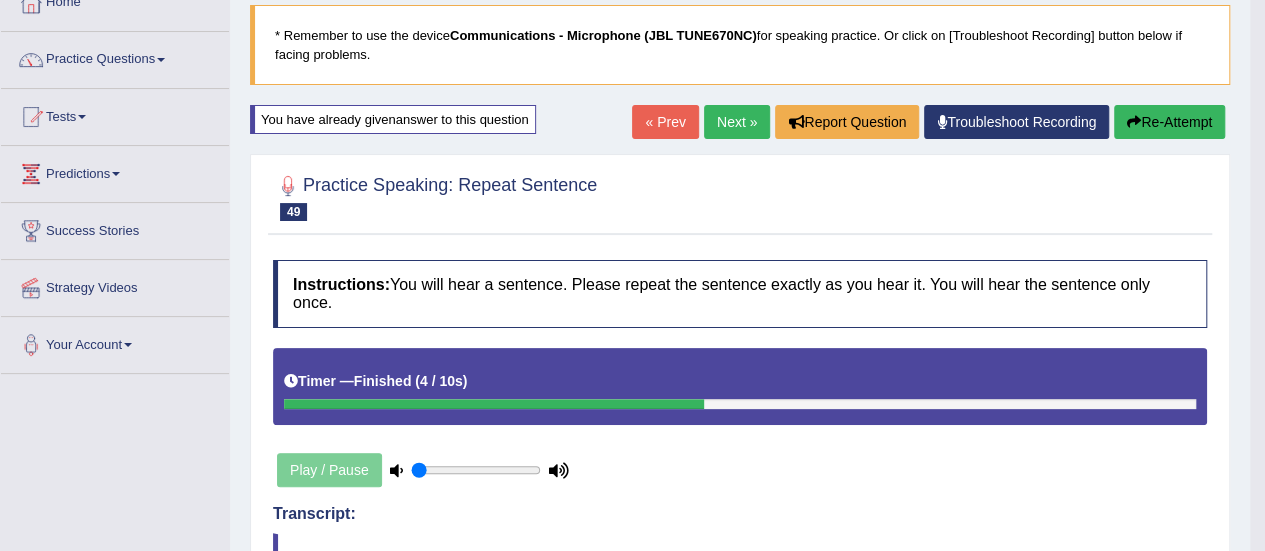 click on "Next »" at bounding box center (737, 122) 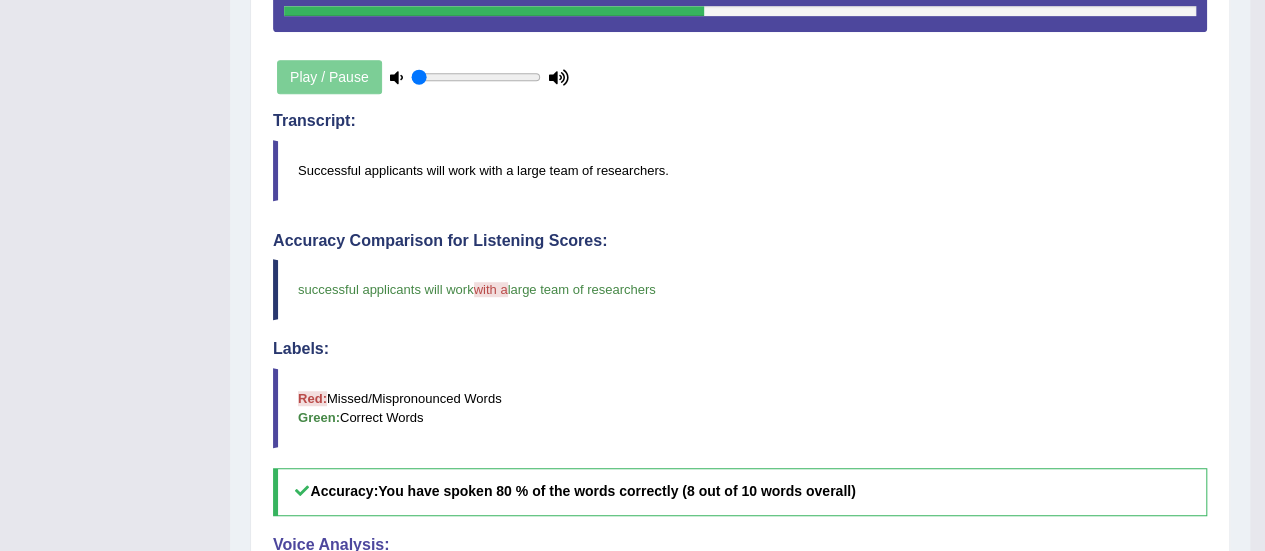 scroll, scrollTop: 524, scrollLeft: 0, axis: vertical 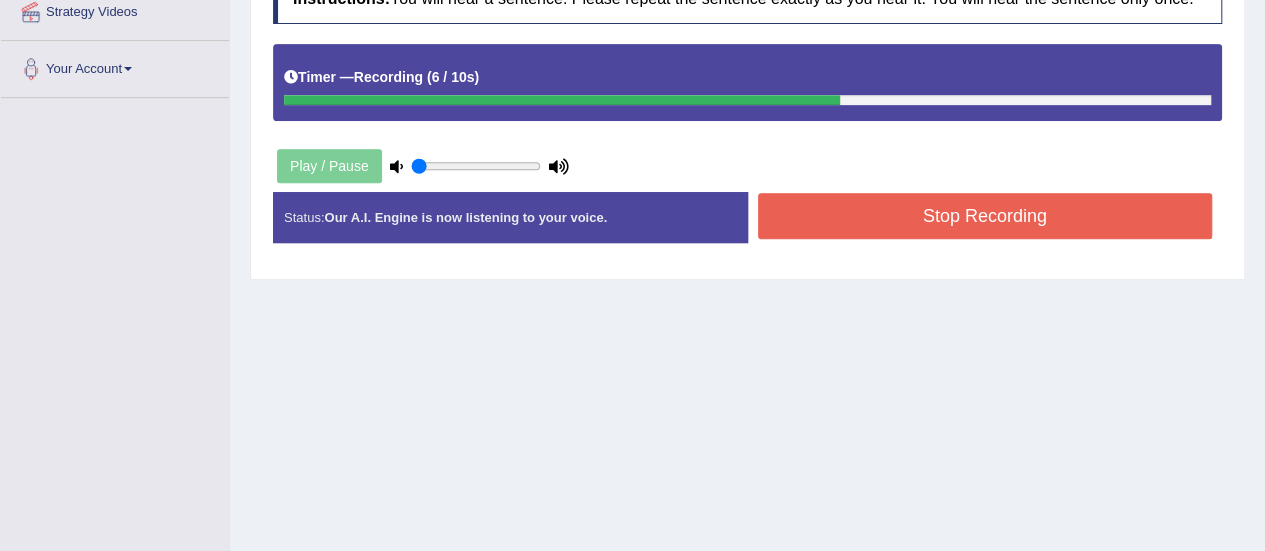 click on "Stop Recording" at bounding box center (985, 216) 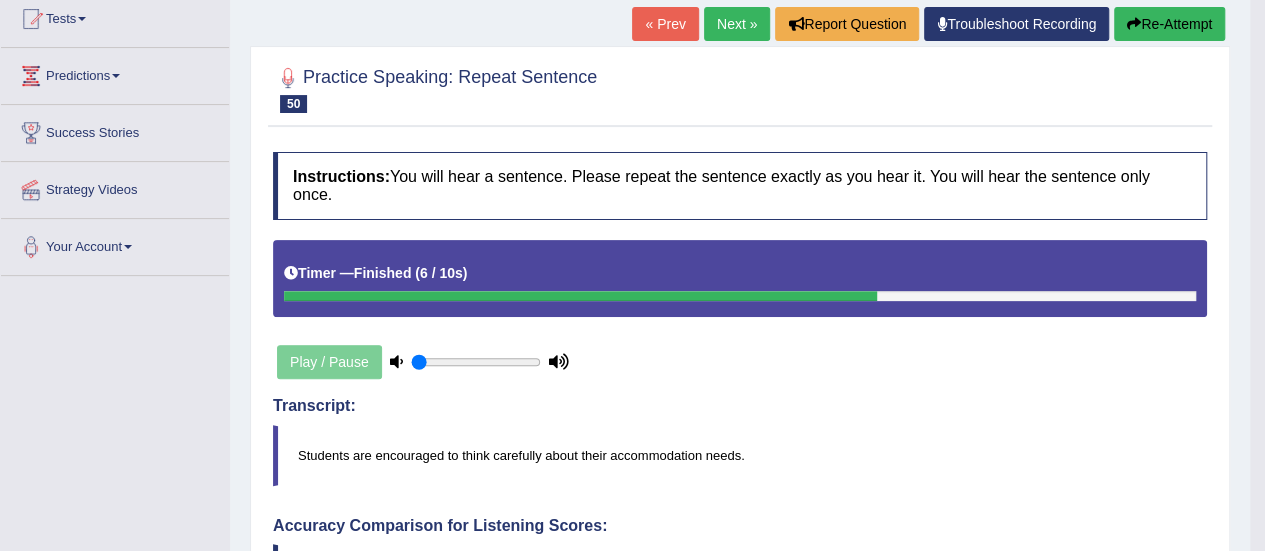 scroll, scrollTop: 0, scrollLeft: 0, axis: both 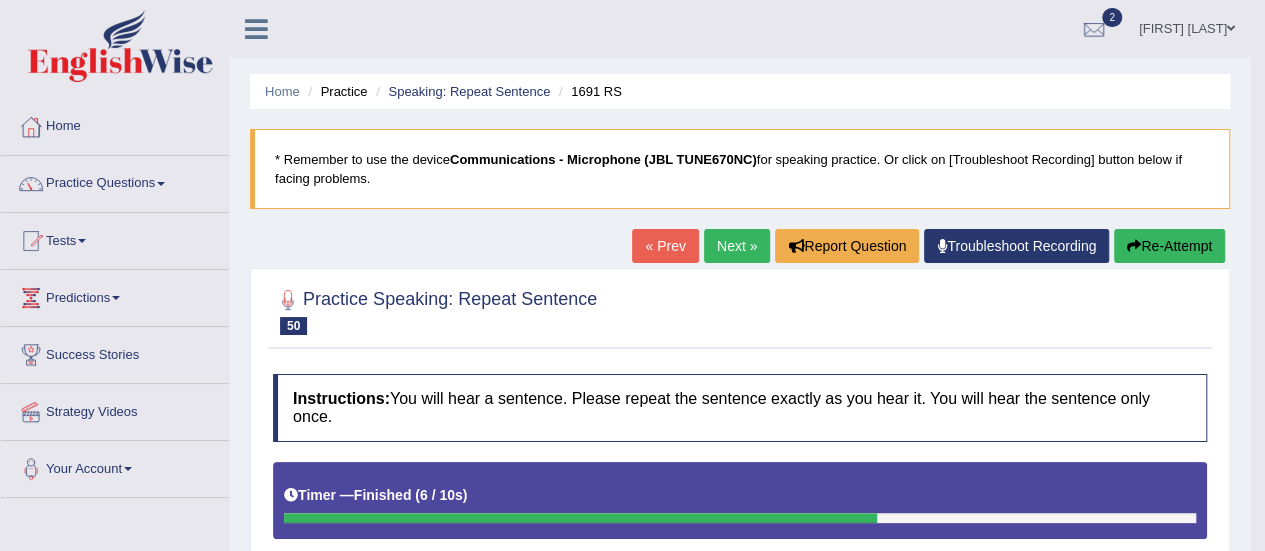click on "Next »" at bounding box center [737, 246] 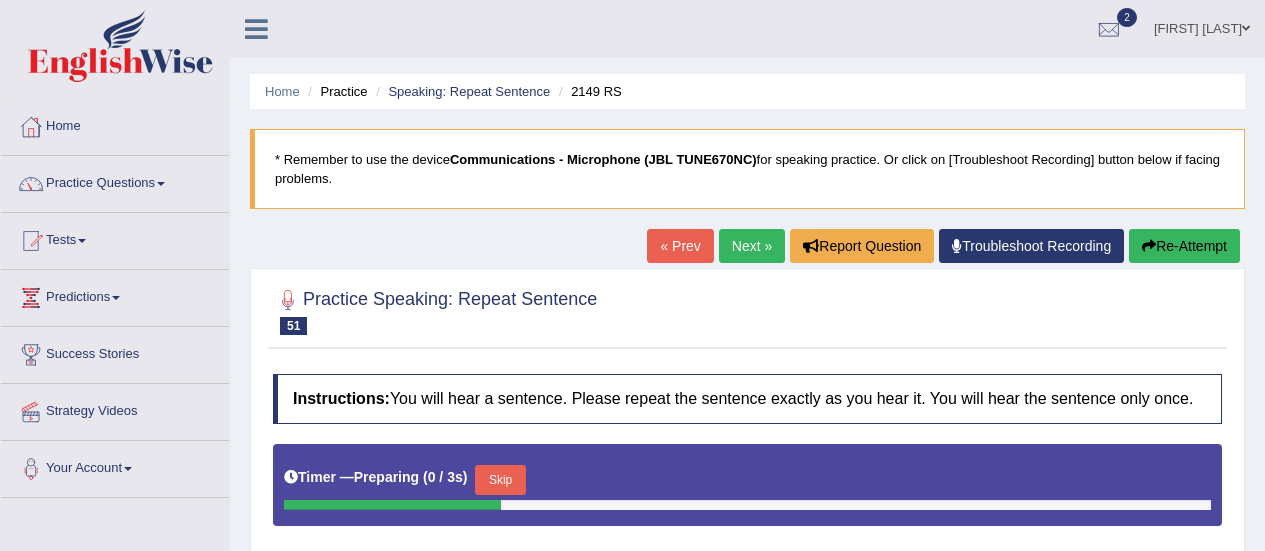 scroll, scrollTop: 199, scrollLeft: 0, axis: vertical 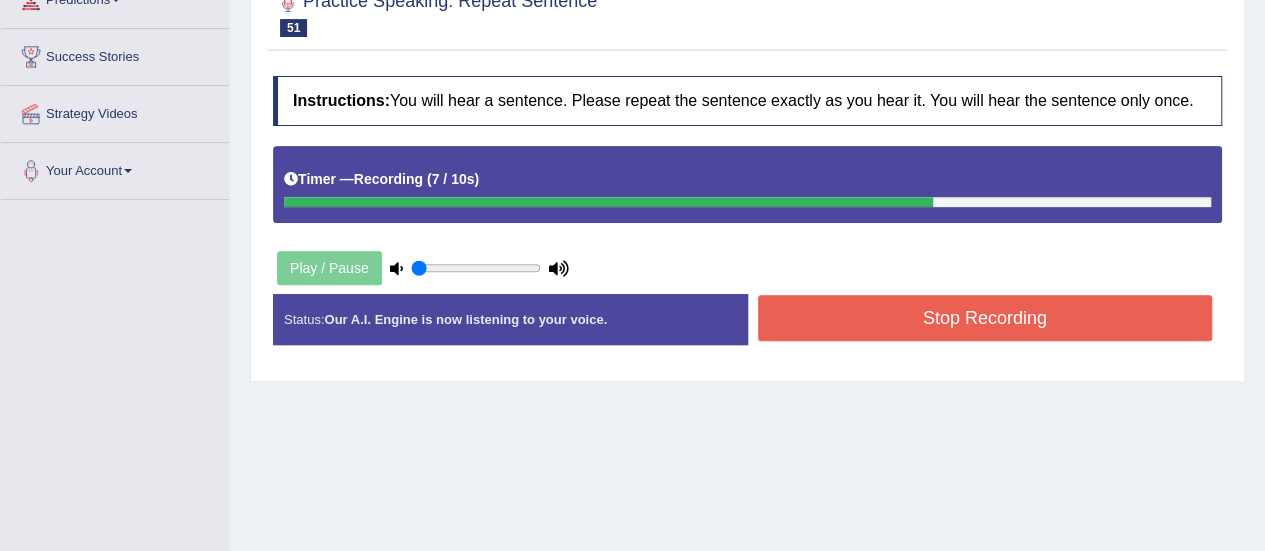 click on "Stop Recording" at bounding box center (985, 318) 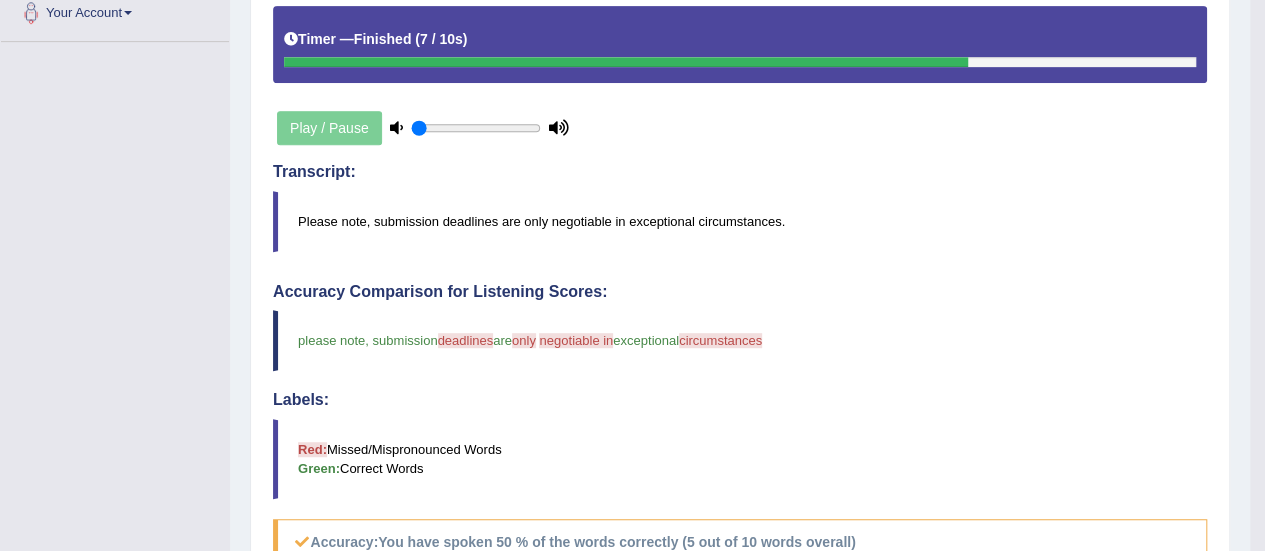 scroll, scrollTop: 198, scrollLeft: 0, axis: vertical 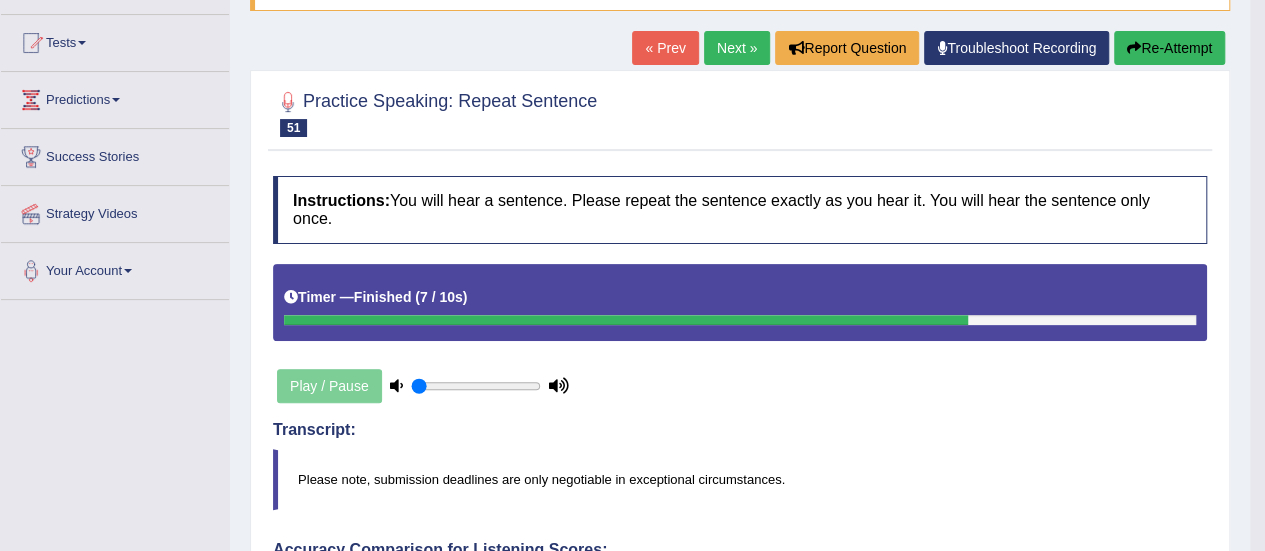 click on "Next »" at bounding box center (737, 48) 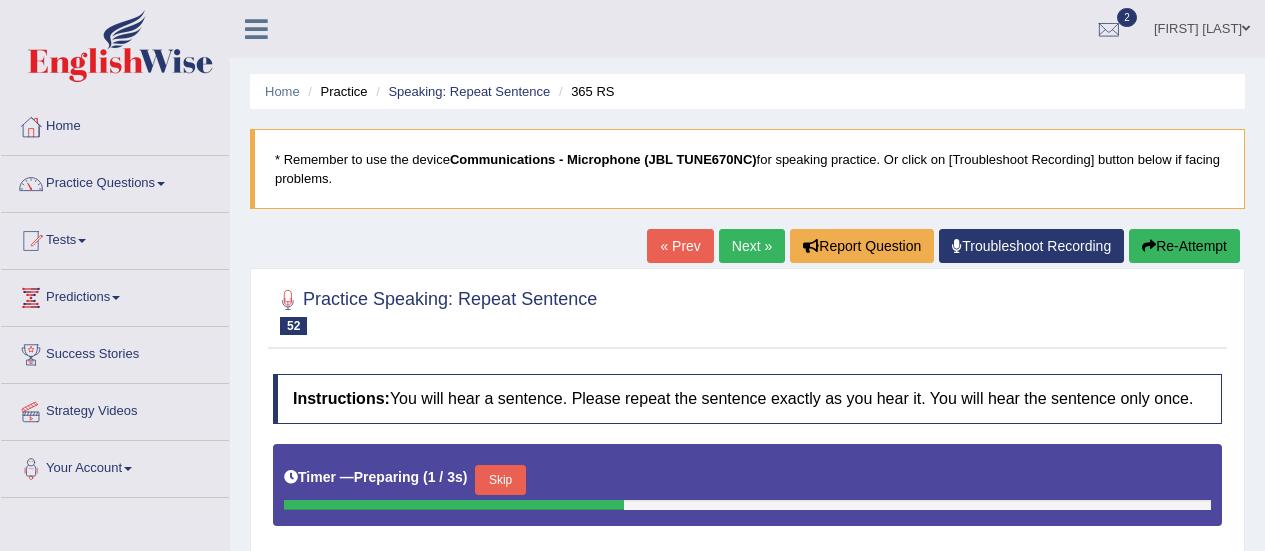 scroll, scrollTop: 0, scrollLeft: 0, axis: both 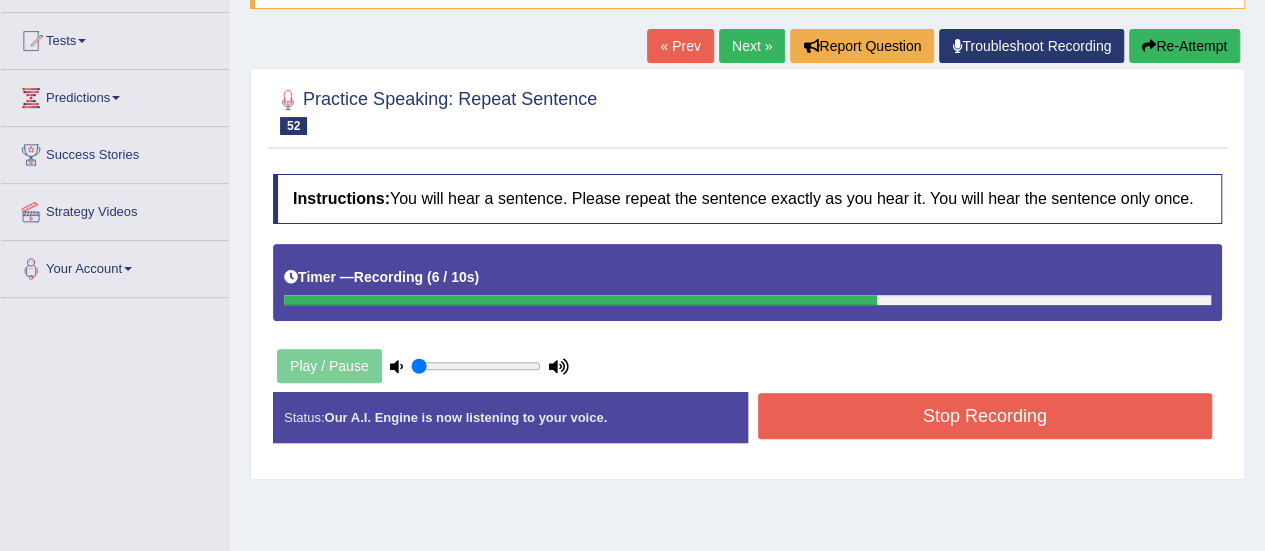 click on "Stop Recording" at bounding box center [985, 416] 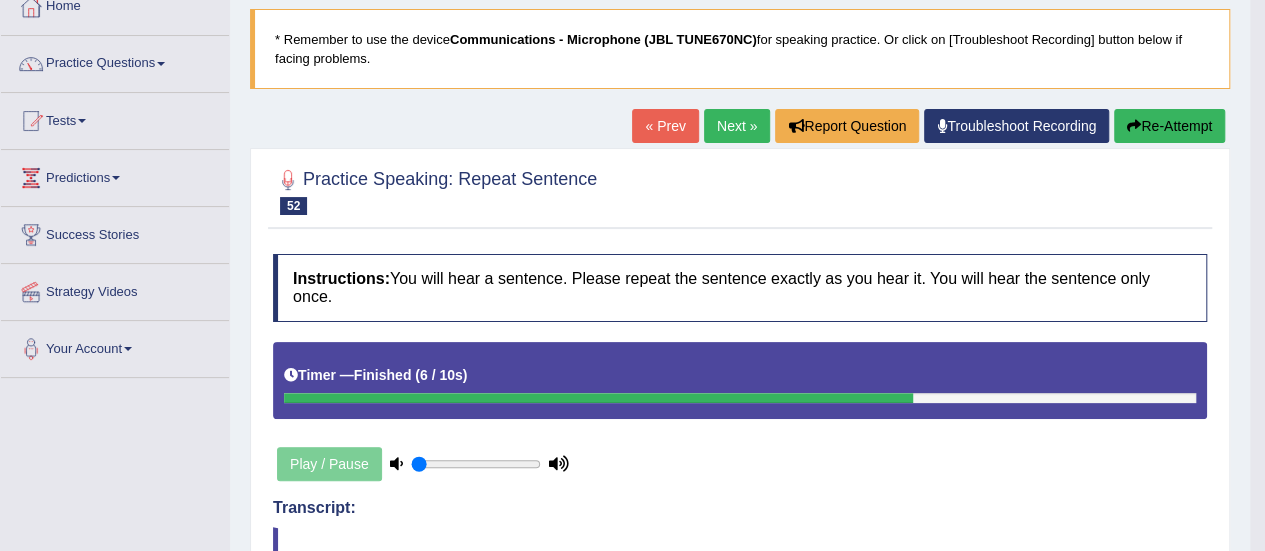 scroll, scrollTop: 0, scrollLeft: 0, axis: both 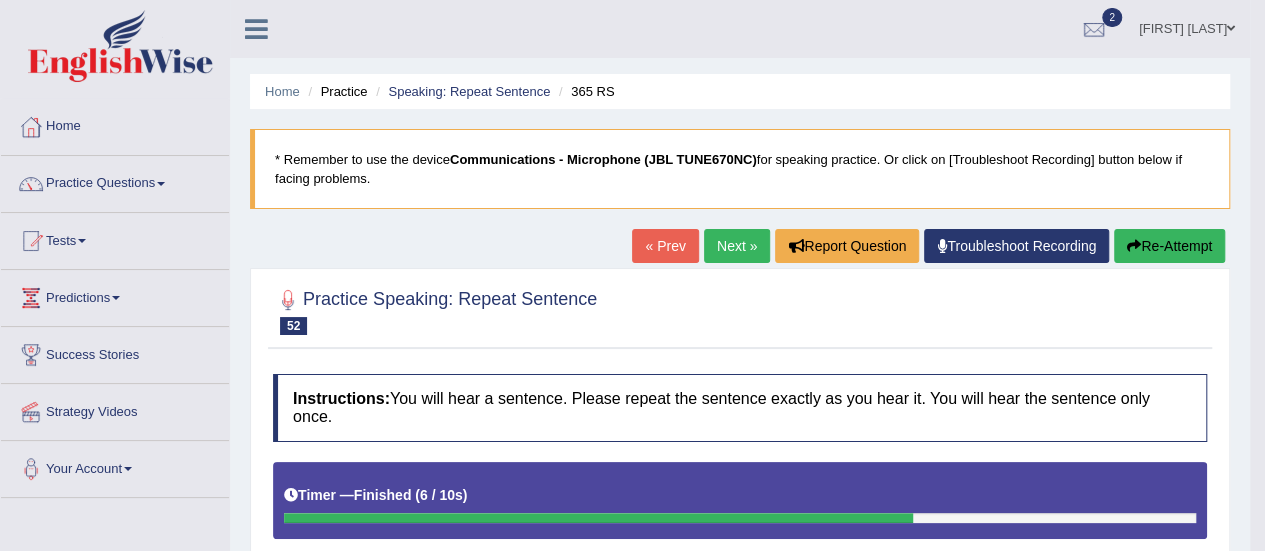 click on "Next »" at bounding box center (737, 246) 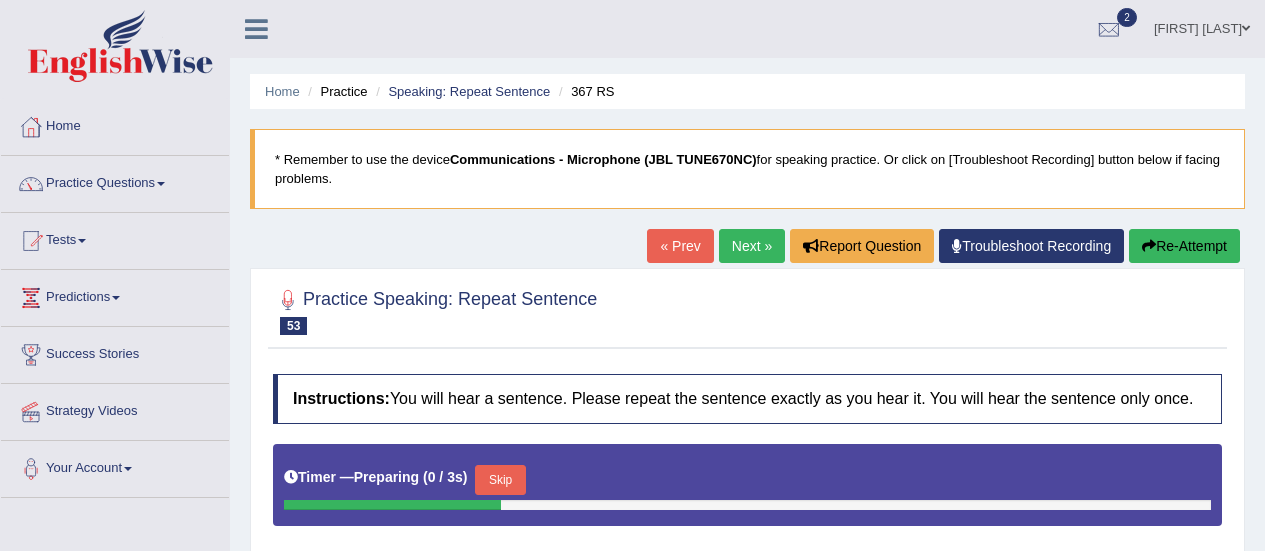 scroll, scrollTop: 498, scrollLeft: 0, axis: vertical 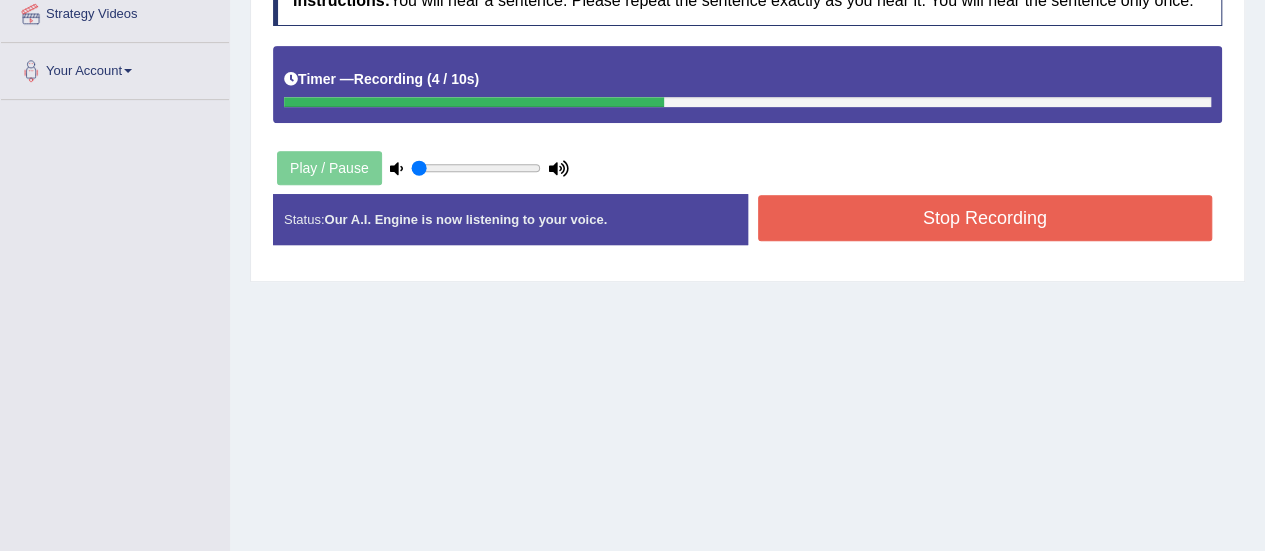 click on "Stop Recording" at bounding box center (985, 218) 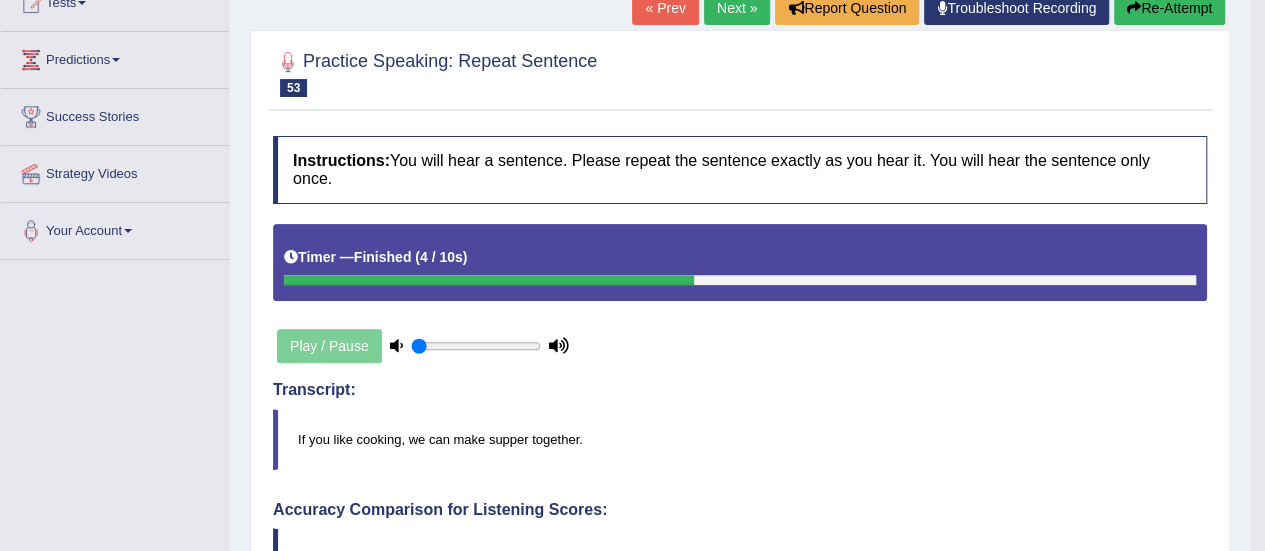 scroll, scrollTop: 98, scrollLeft: 0, axis: vertical 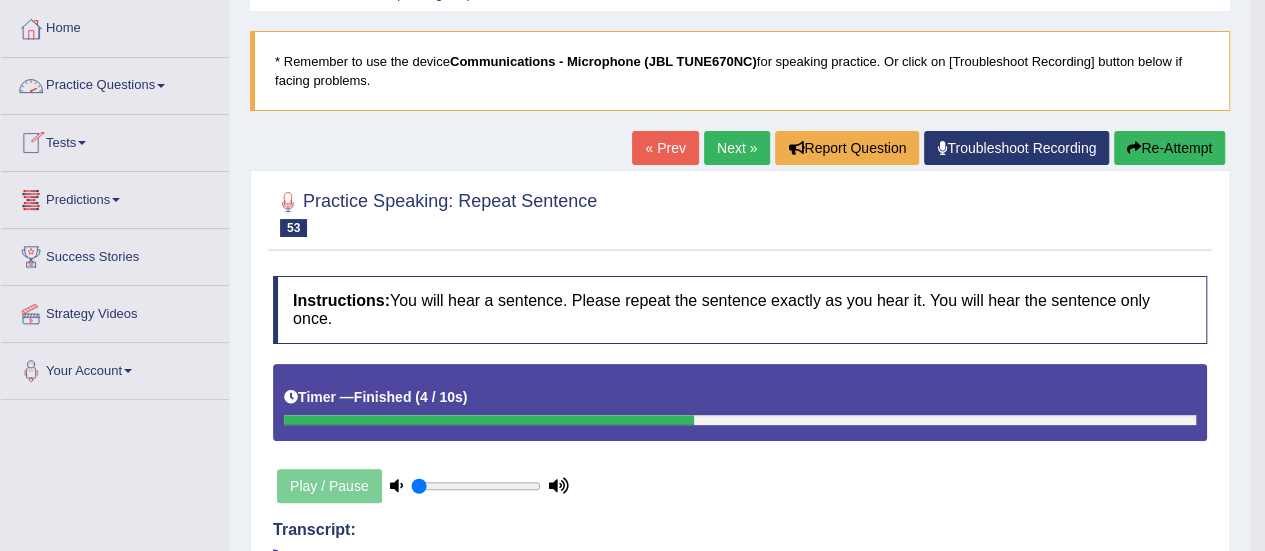 click at bounding box center [161, 86] 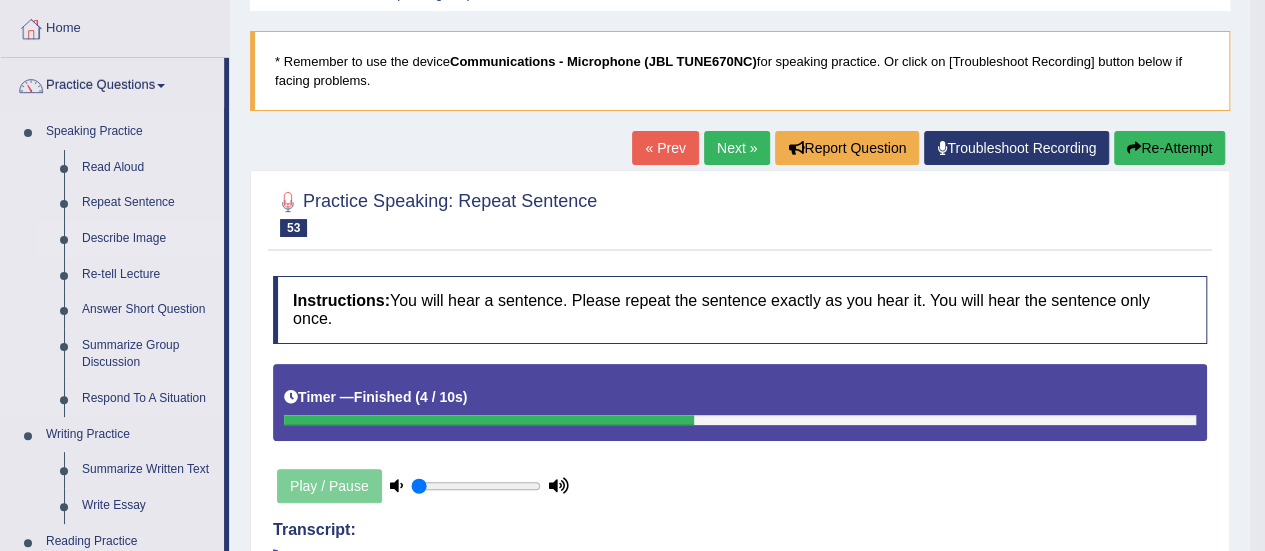 click on "Describe Image" at bounding box center [148, 239] 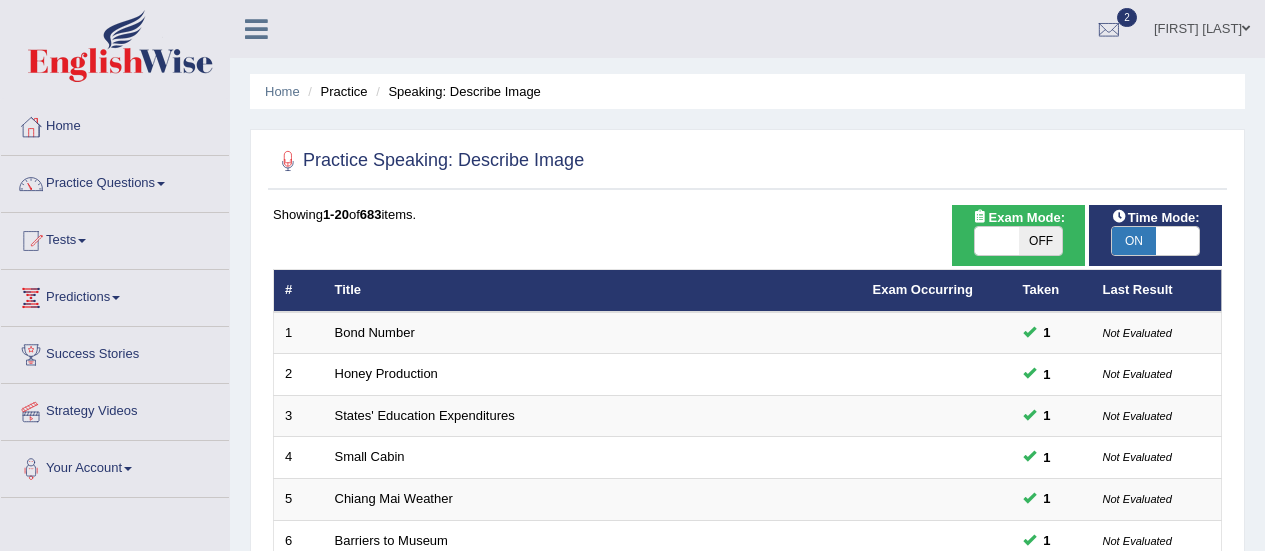 scroll, scrollTop: 83, scrollLeft: 0, axis: vertical 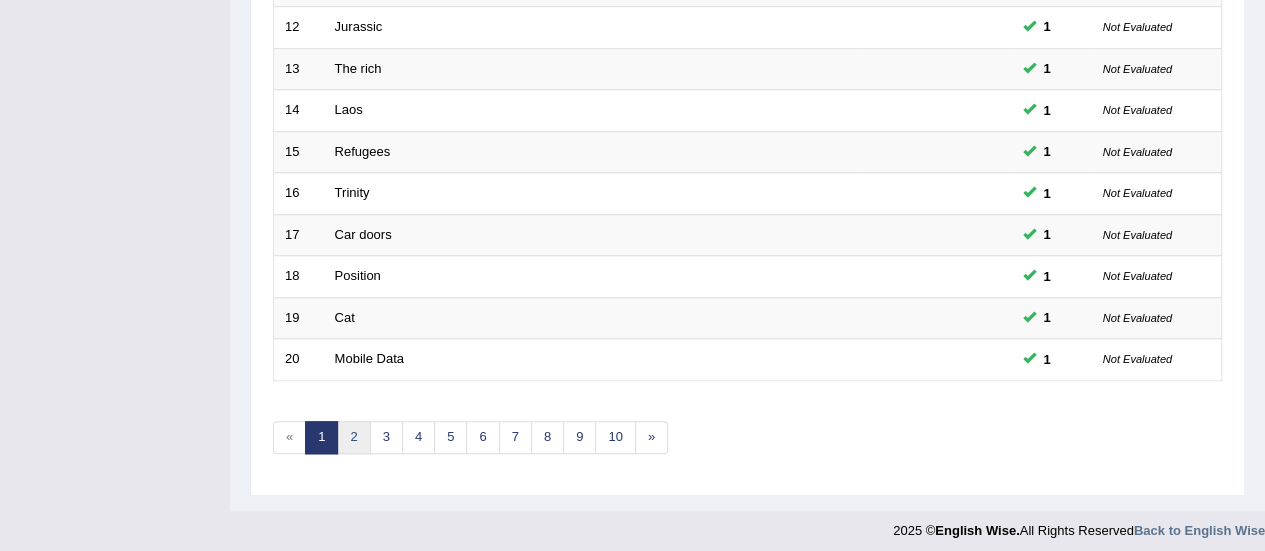 click on "2" at bounding box center (353, 437) 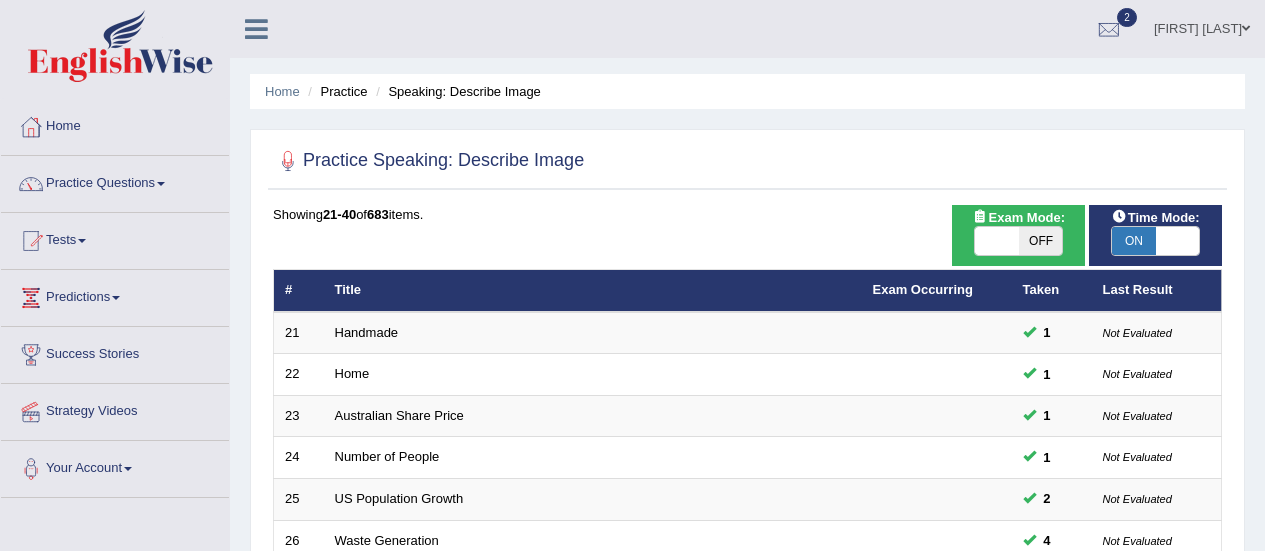 scroll, scrollTop: 79, scrollLeft: 0, axis: vertical 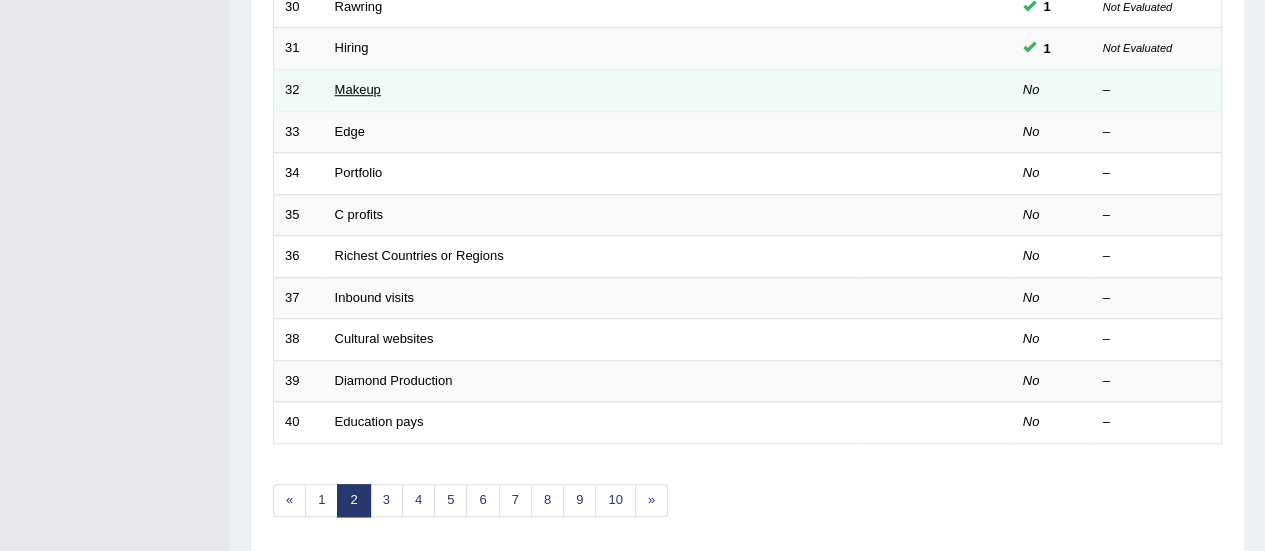 click on "Makeup" at bounding box center (358, 89) 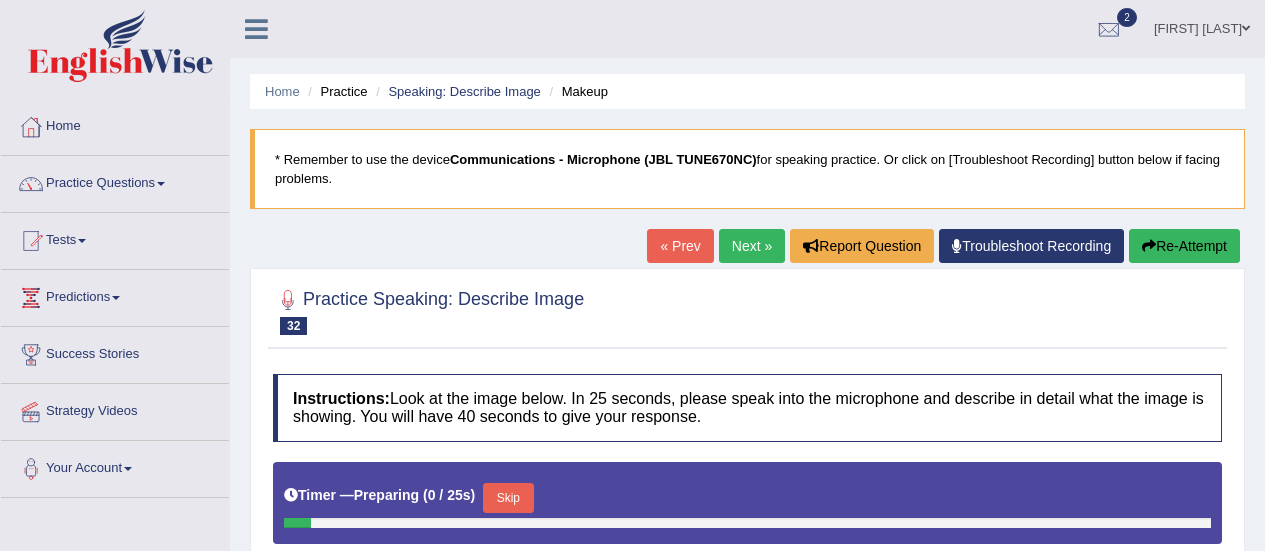 scroll, scrollTop: 300, scrollLeft: 0, axis: vertical 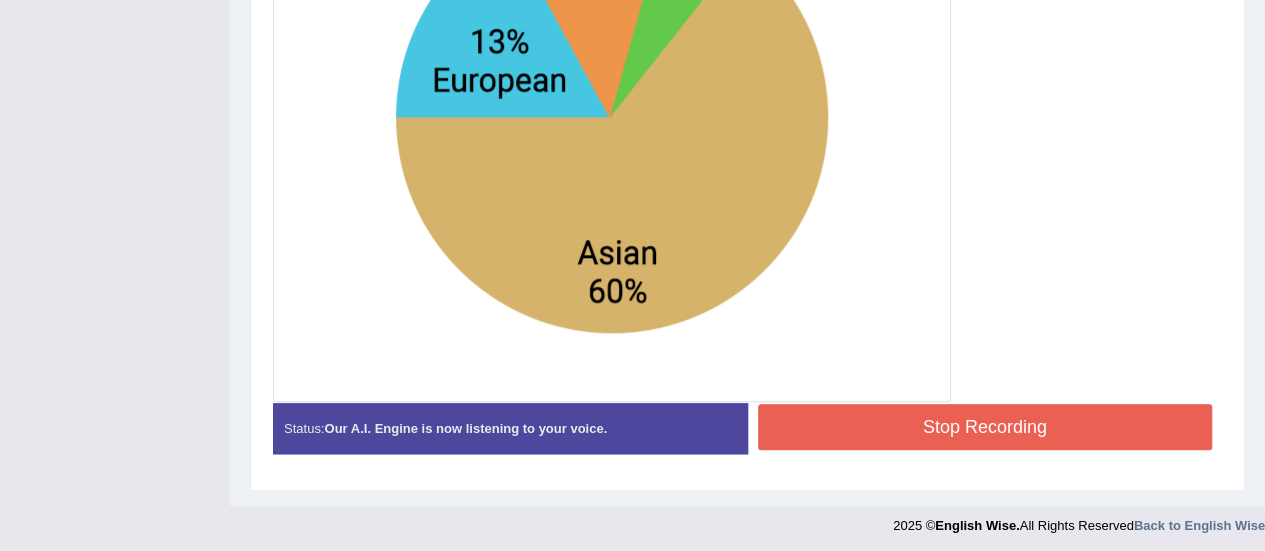 click on "Stop Recording" at bounding box center (985, 427) 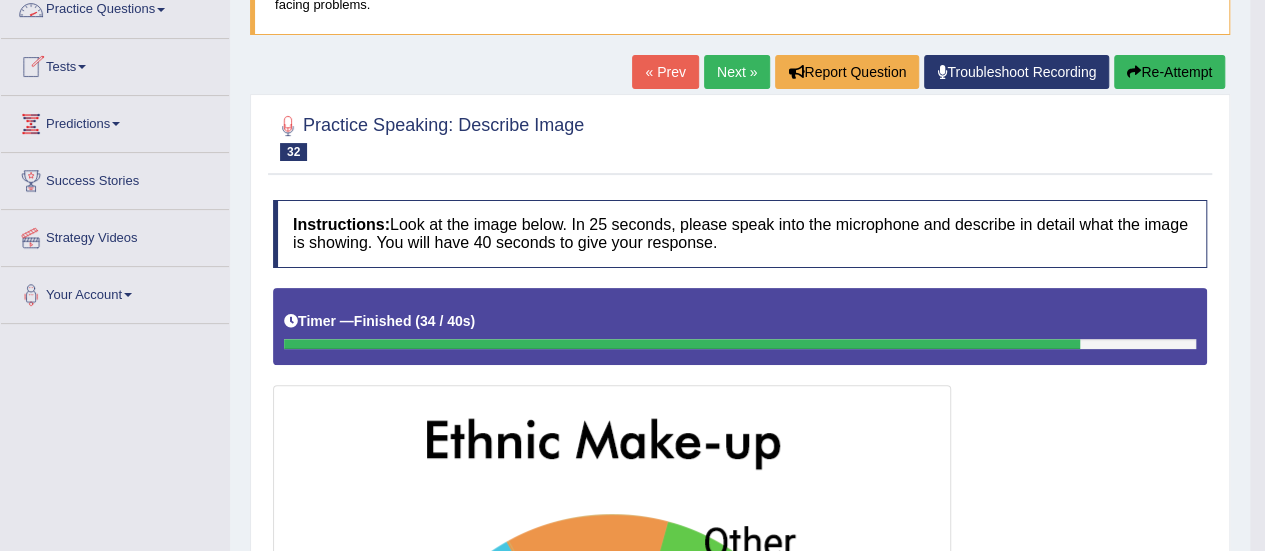 scroll, scrollTop: 100, scrollLeft: 0, axis: vertical 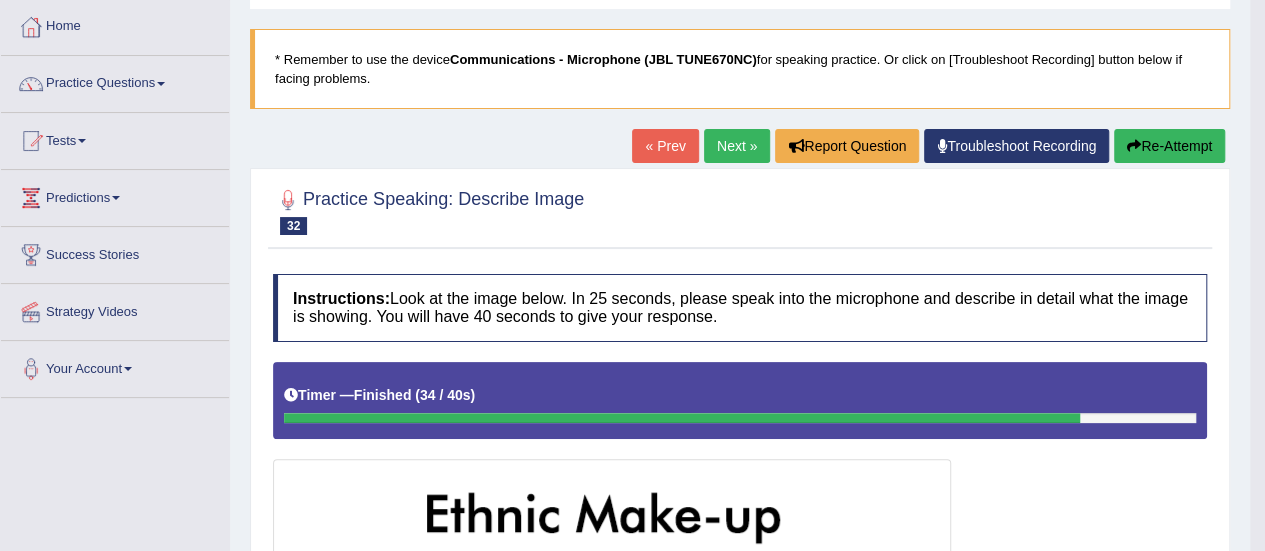 click on "Next »" at bounding box center (737, 146) 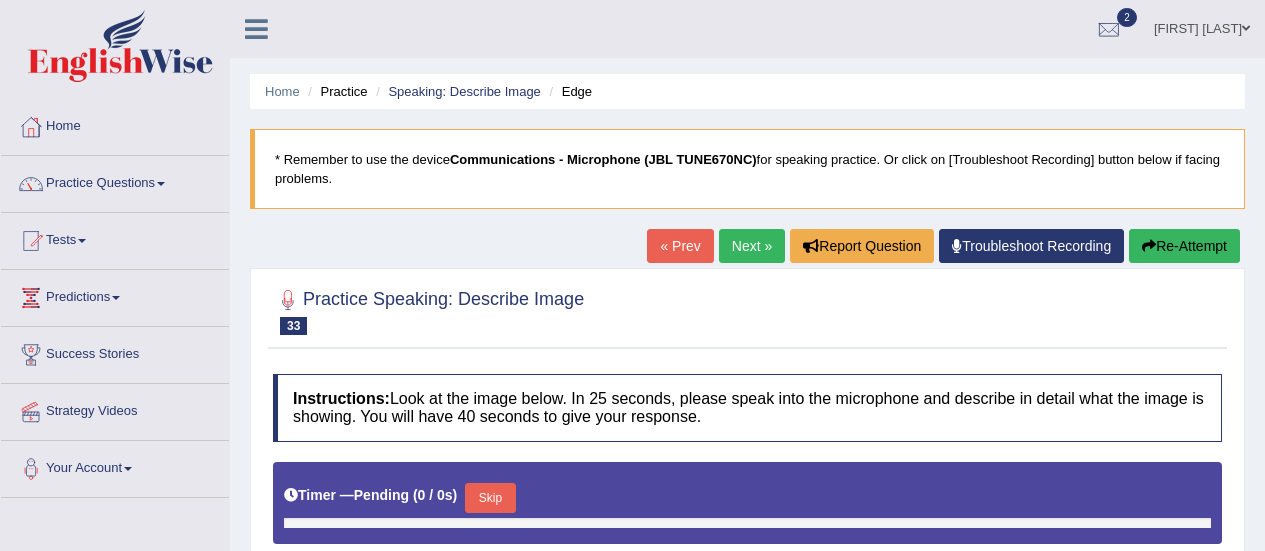 scroll, scrollTop: 300, scrollLeft: 0, axis: vertical 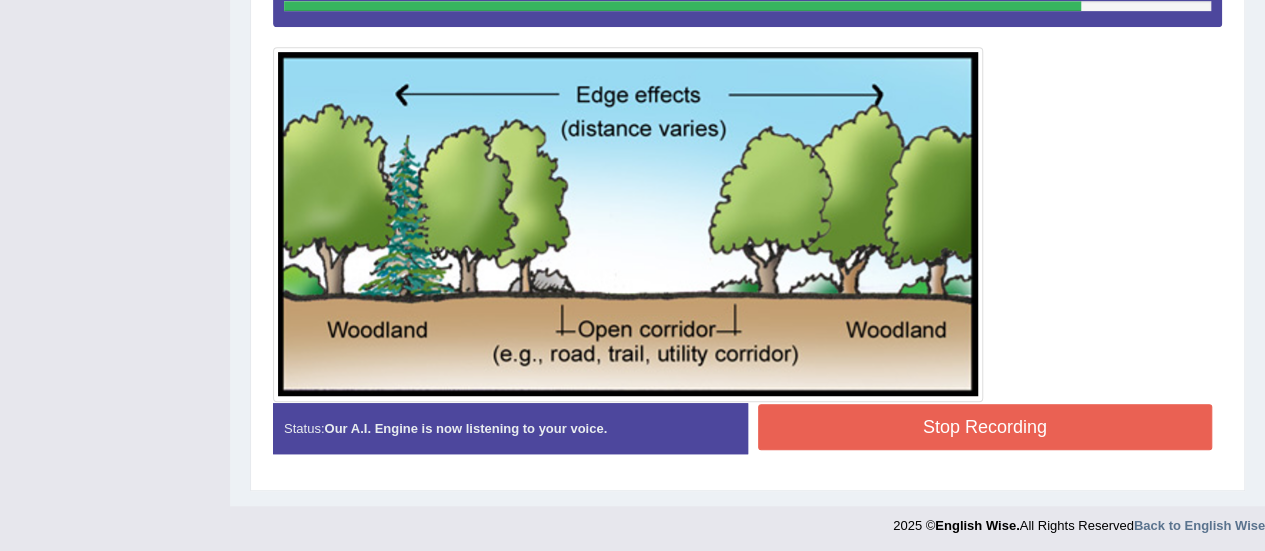 click on "Stop Recording" at bounding box center (985, 427) 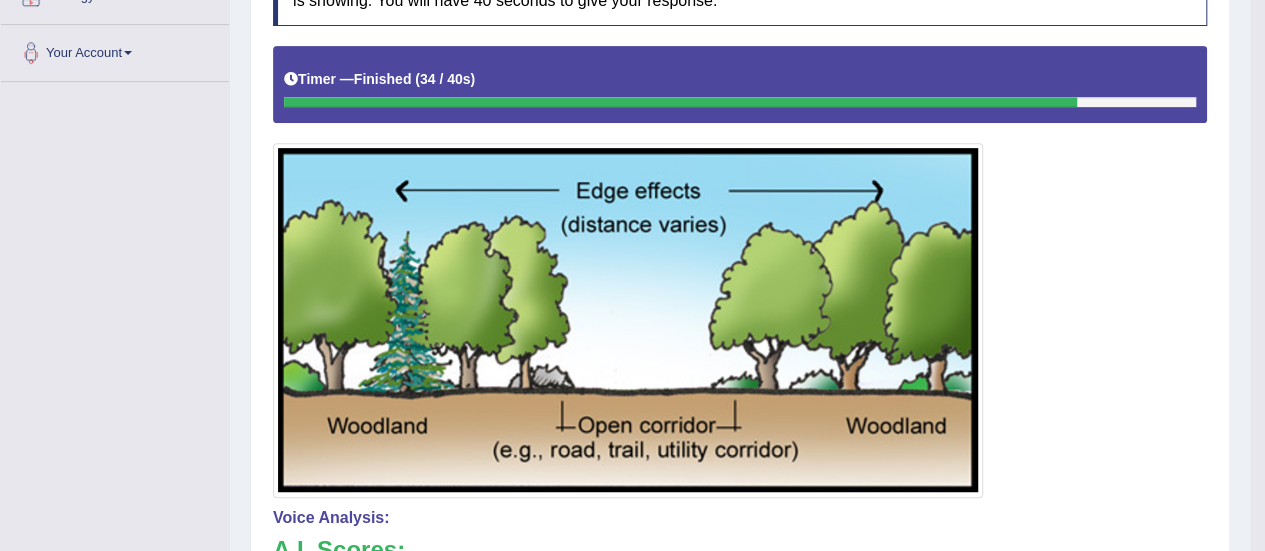 scroll, scrollTop: 16, scrollLeft: 0, axis: vertical 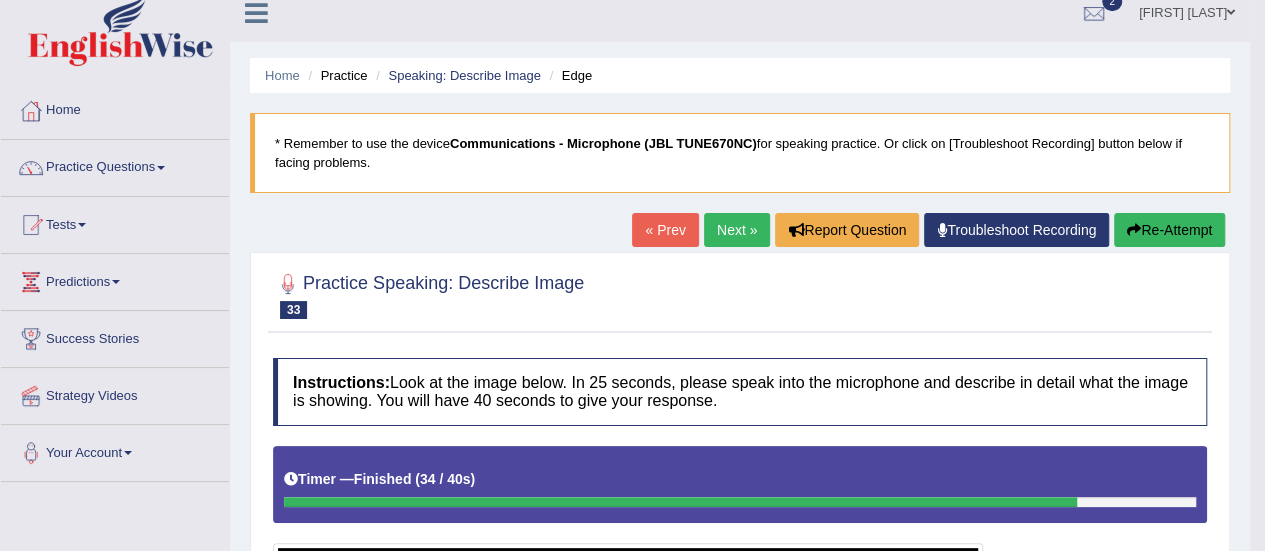 click on "Next »" at bounding box center [737, 230] 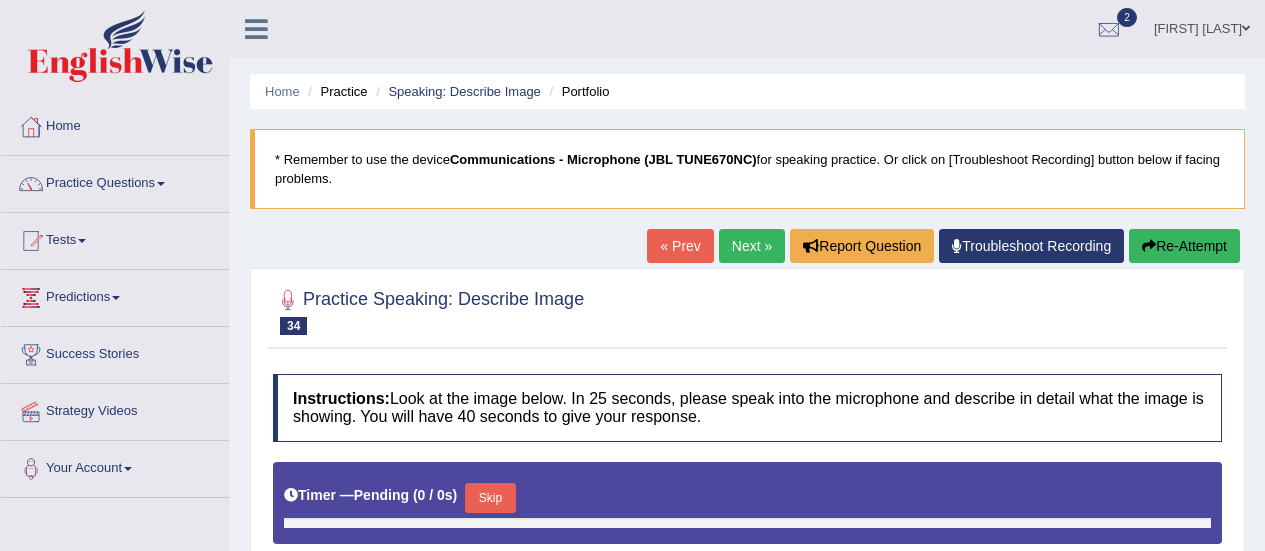 scroll, scrollTop: 0, scrollLeft: 0, axis: both 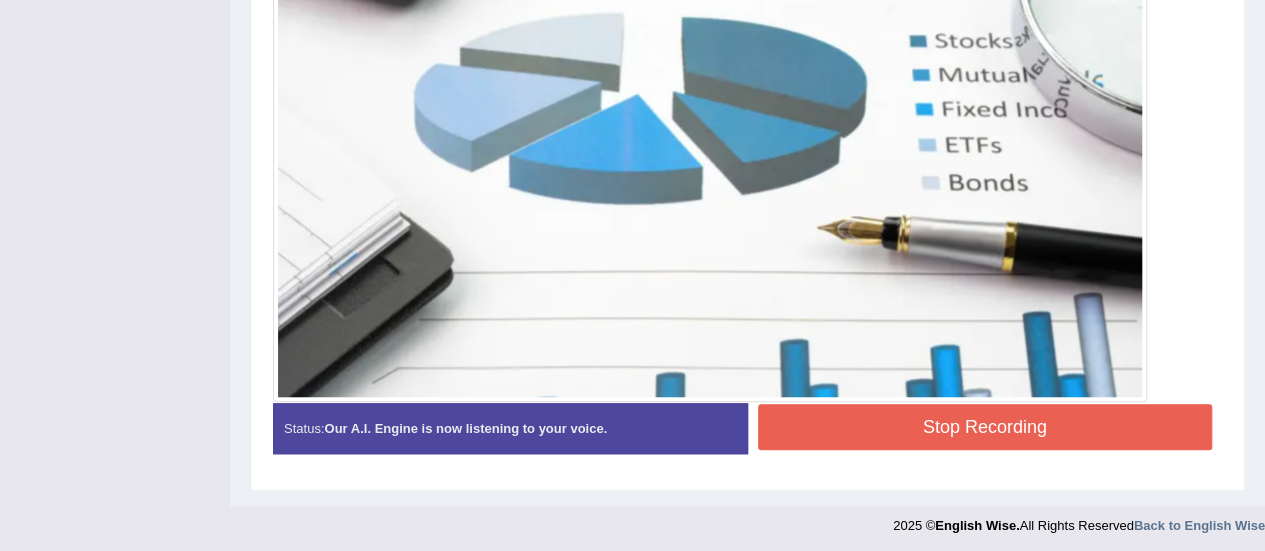 click on "Stop Recording" at bounding box center (985, 427) 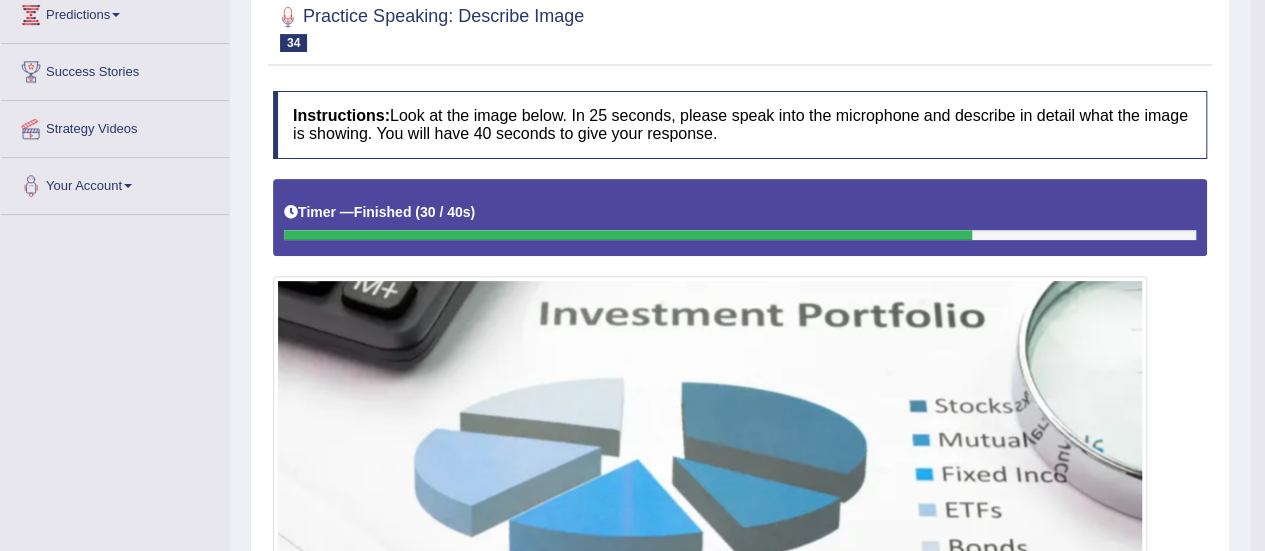 scroll, scrollTop: 48, scrollLeft: 0, axis: vertical 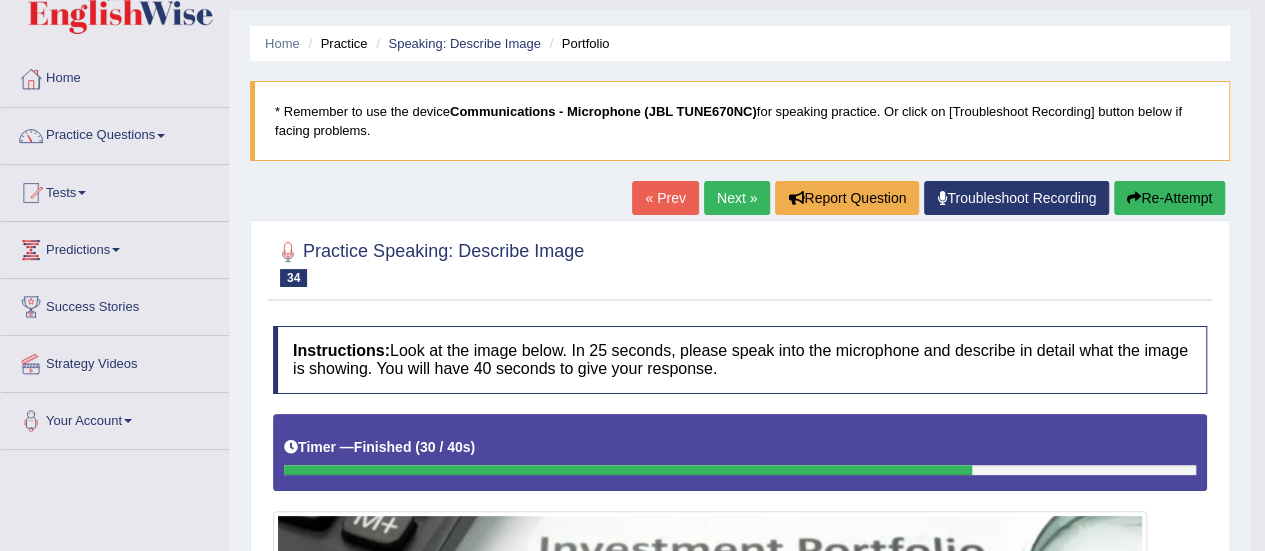 click on "Re-Attempt" at bounding box center [1169, 198] 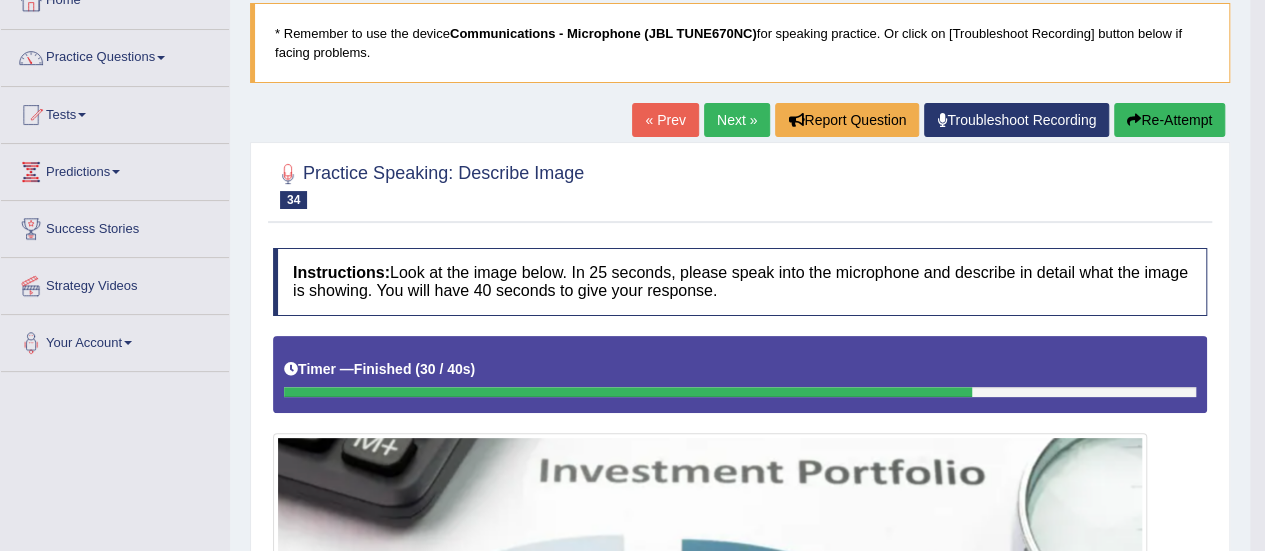 scroll, scrollTop: 248, scrollLeft: 0, axis: vertical 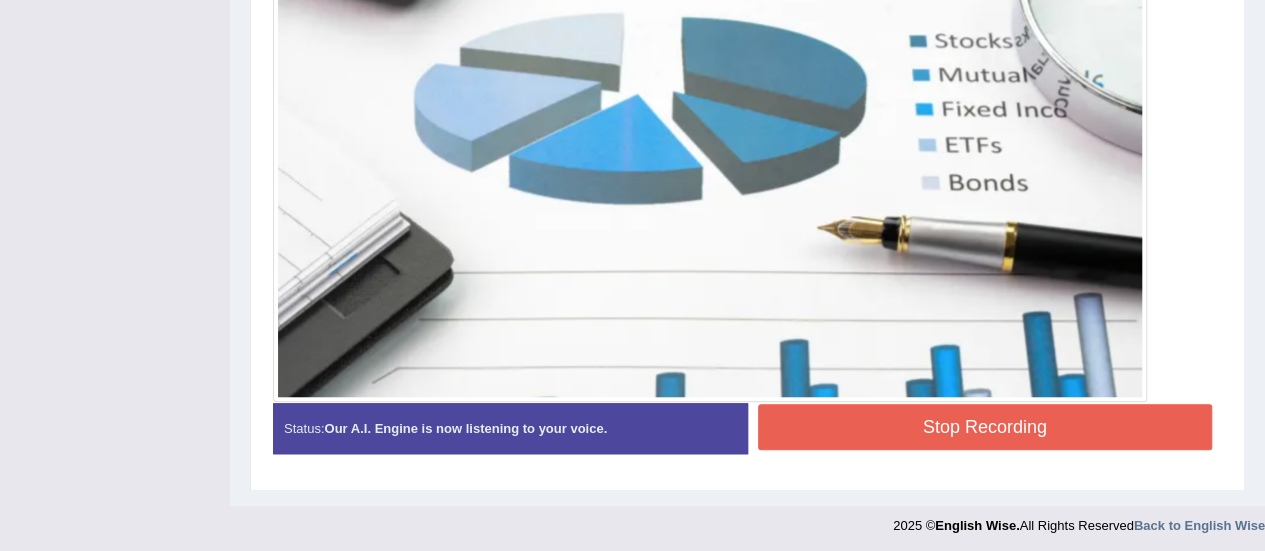 click on "Stop Recording" at bounding box center [985, 427] 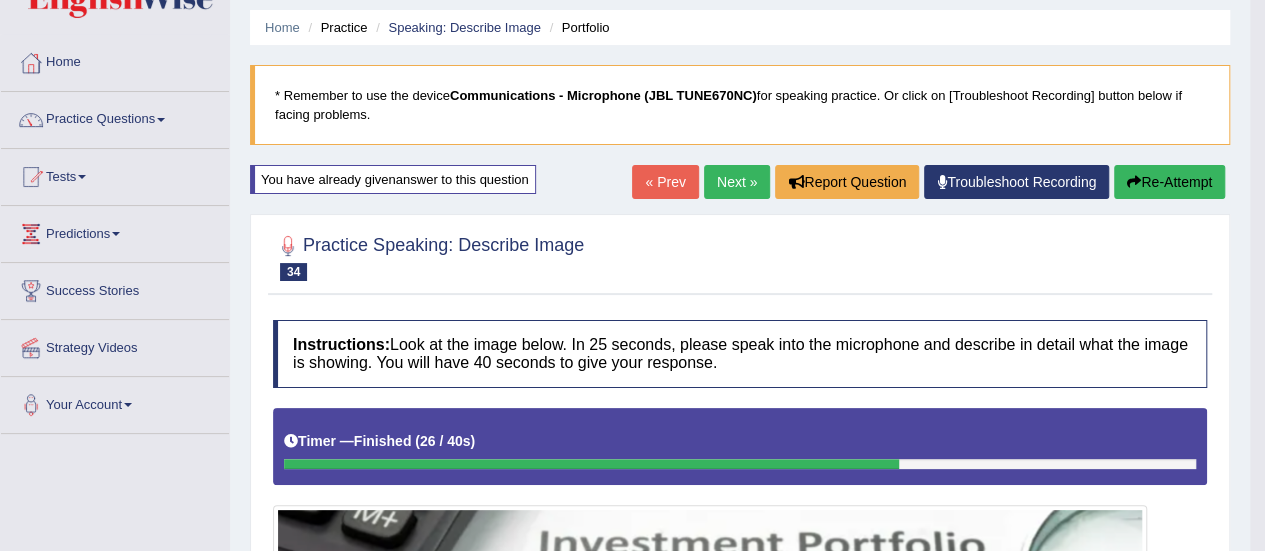 scroll, scrollTop: 58, scrollLeft: 0, axis: vertical 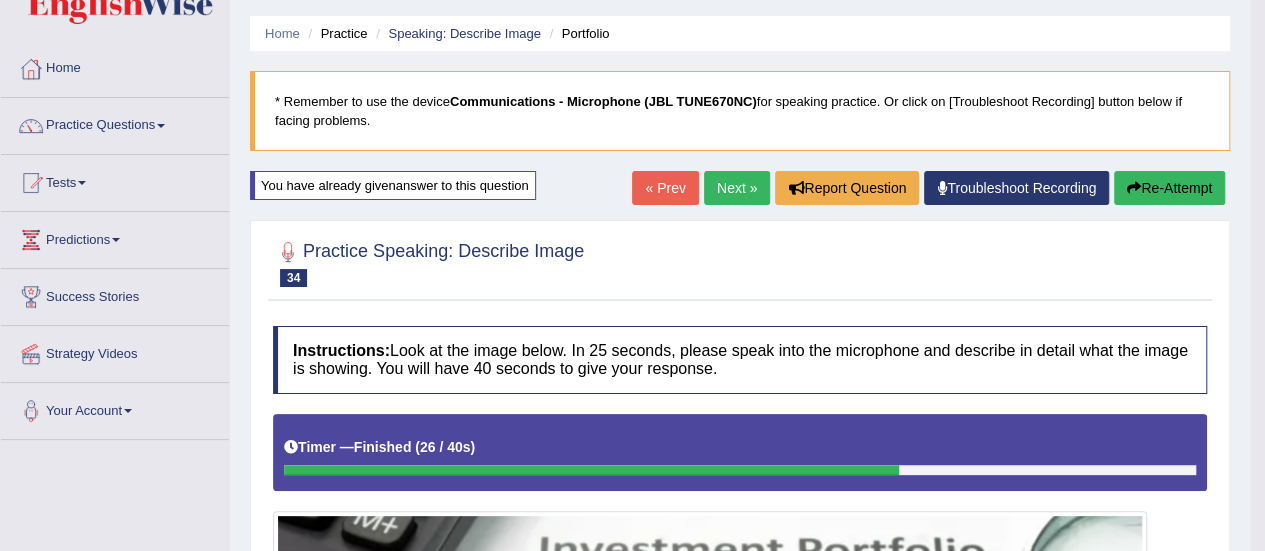 click on "Next »" at bounding box center (737, 188) 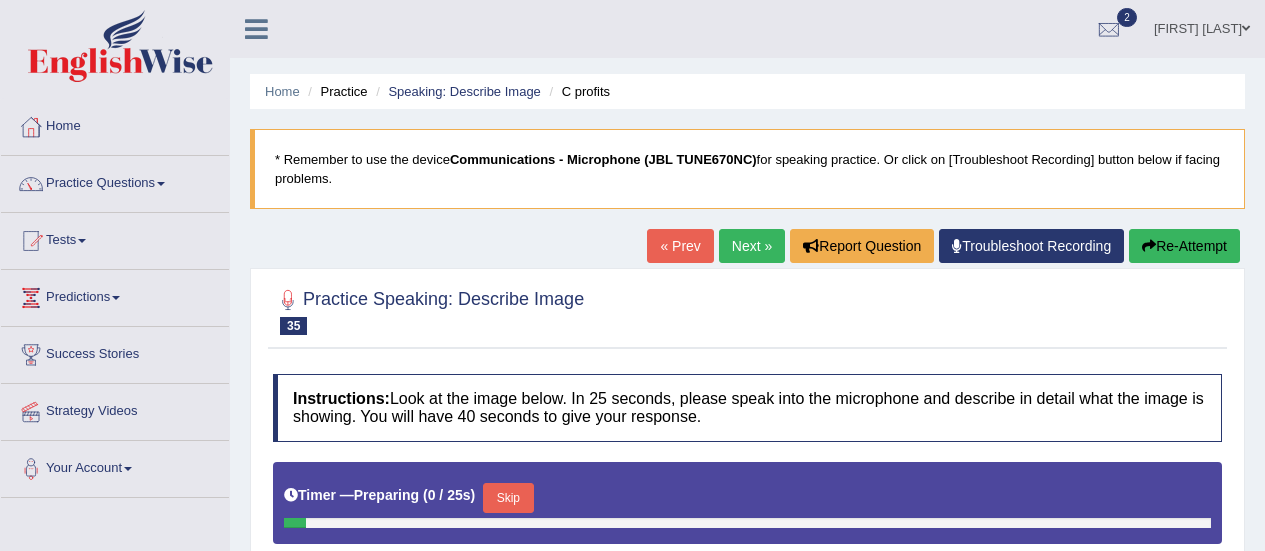 scroll, scrollTop: 445, scrollLeft: 0, axis: vertical 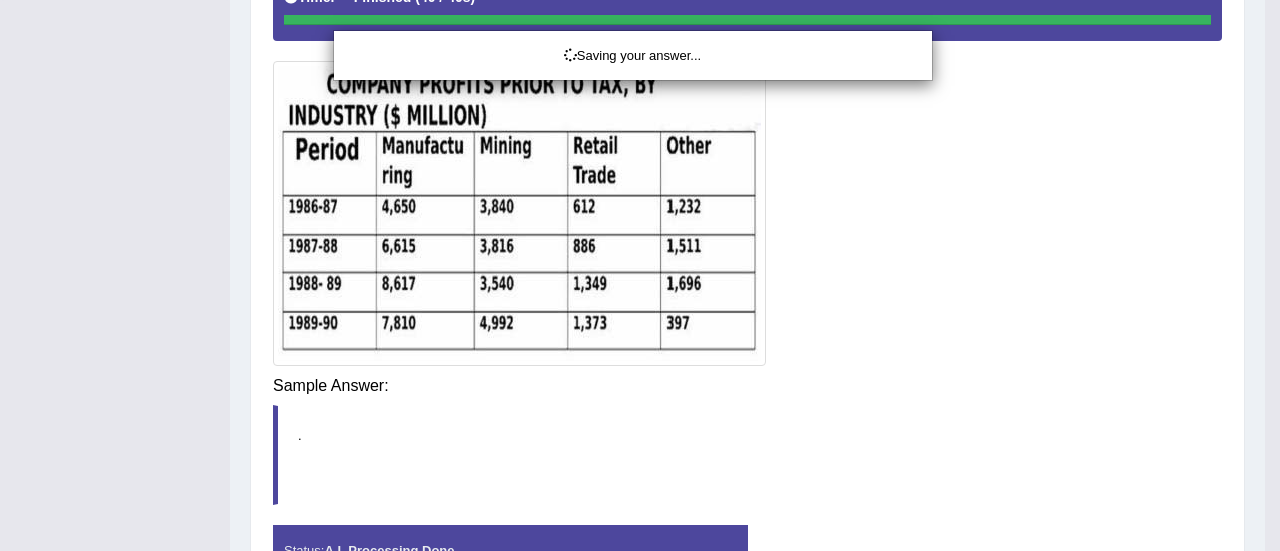click on "Saving your answer..." at bounding box center (640, 275) 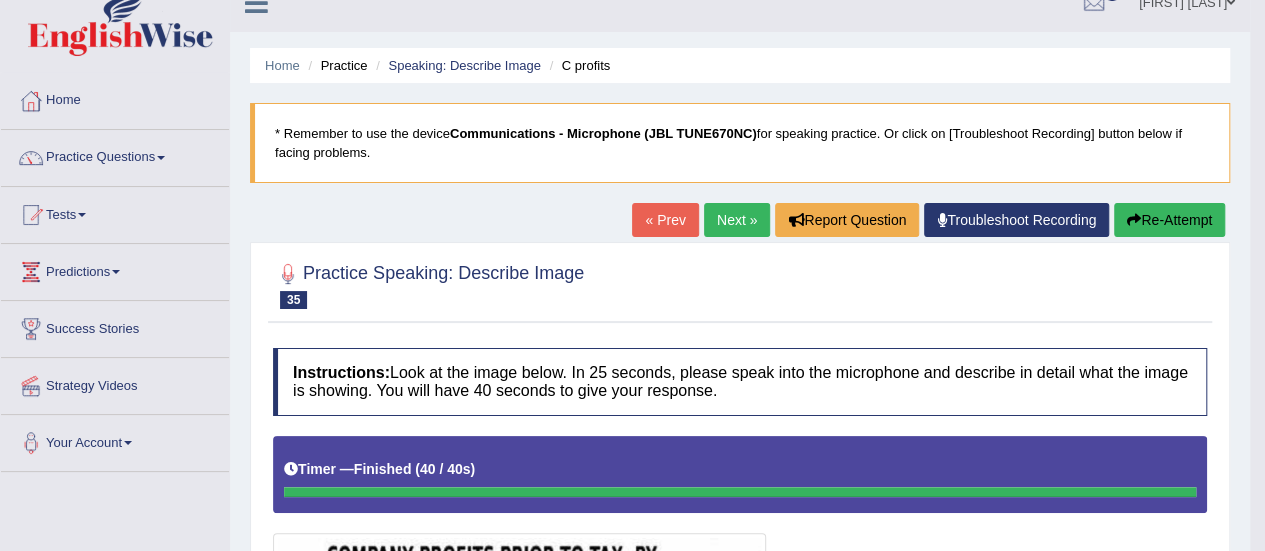 scroll, scrollTop: 0, scrollLeft: 0, axis: both 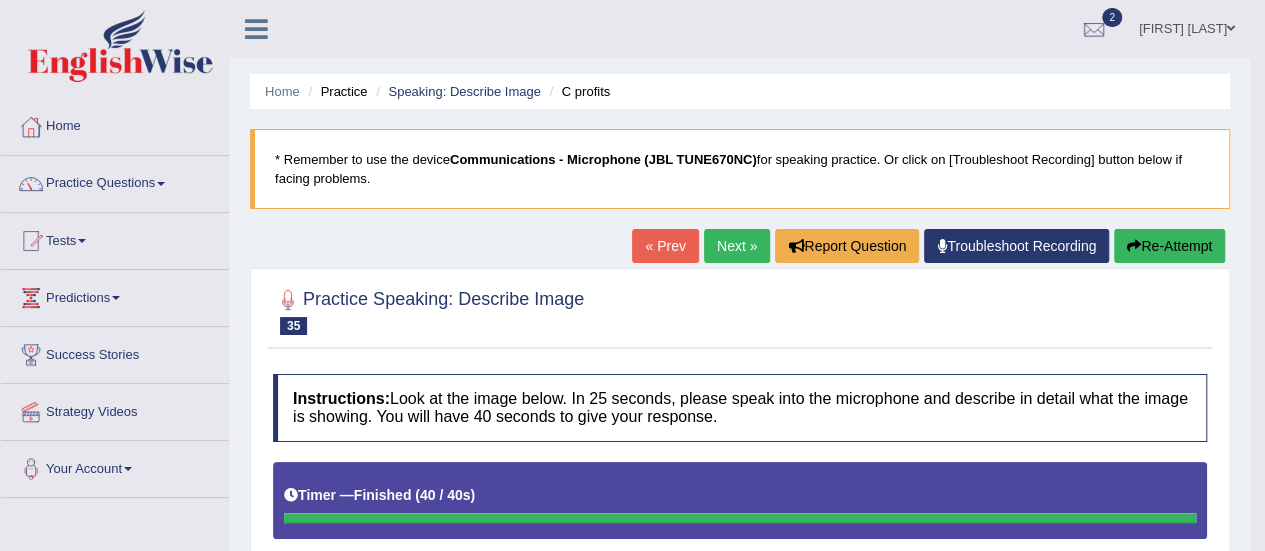 click on "Next »" at bounding box center [737, 246] 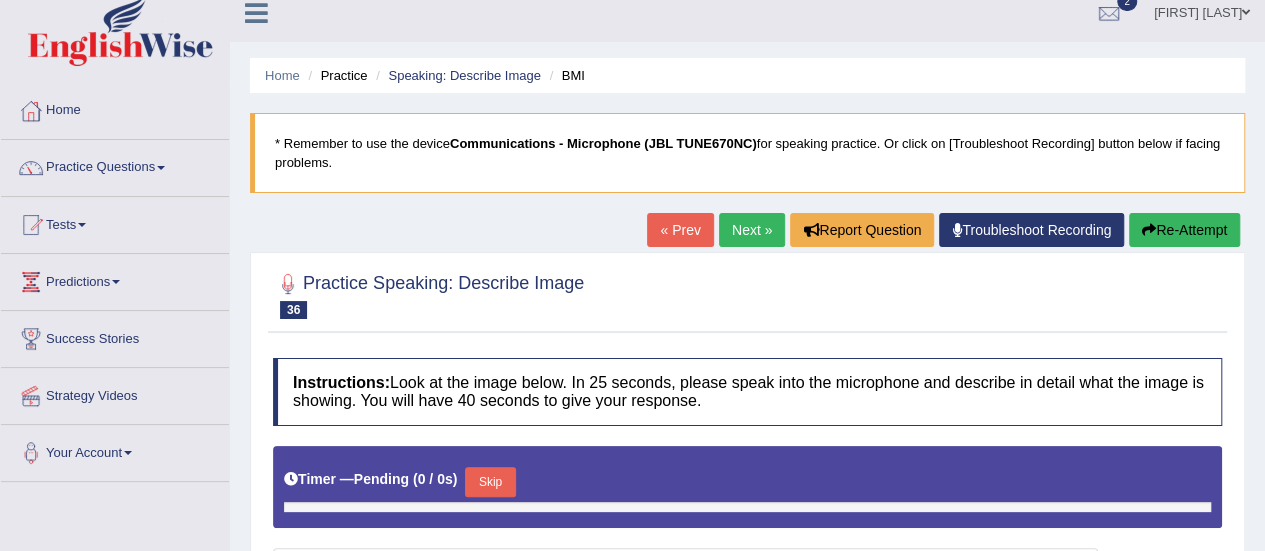 scroll, scrollTop: 0, scrollLeft: 0, axis: both 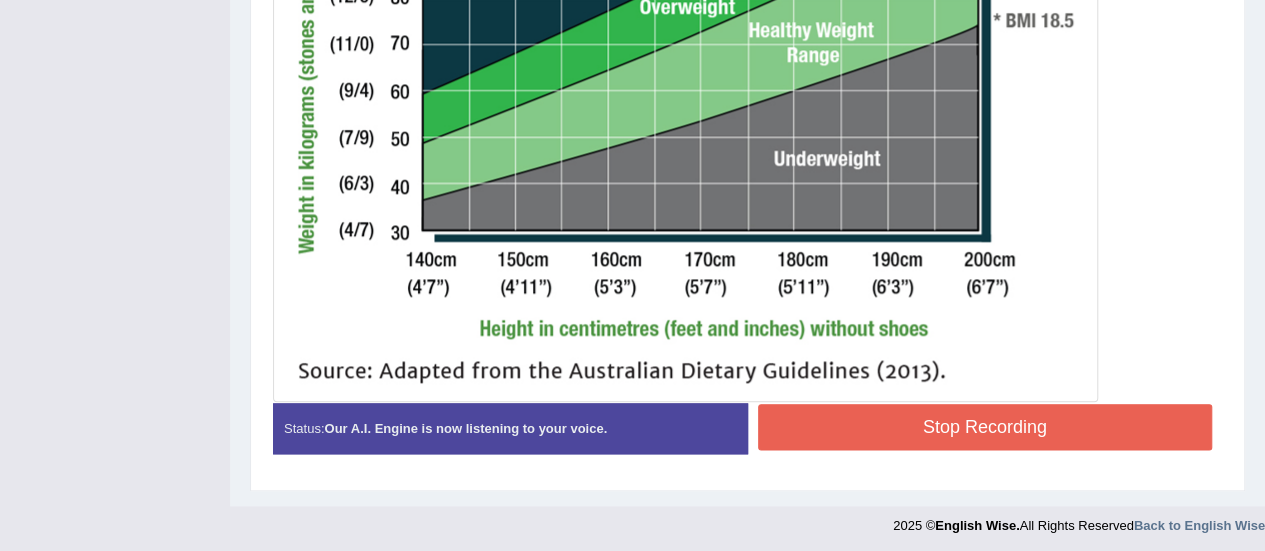 click on "Stop Recording" at bounding box center (985, 427) 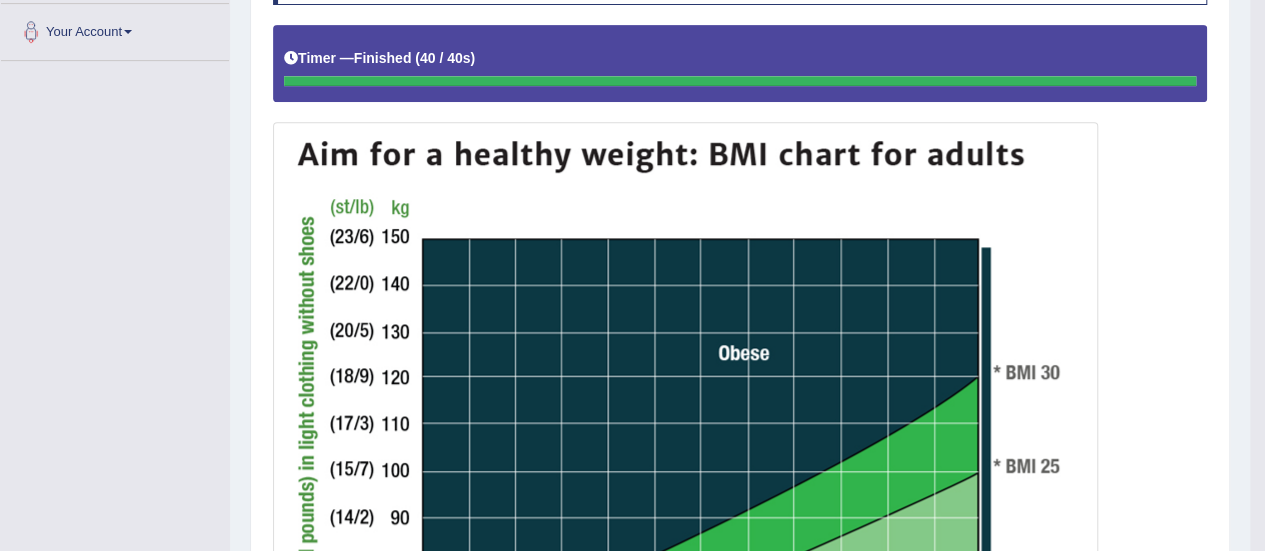 scroll, scrollTop: 203, scrollLeft: 0, axis: vertical 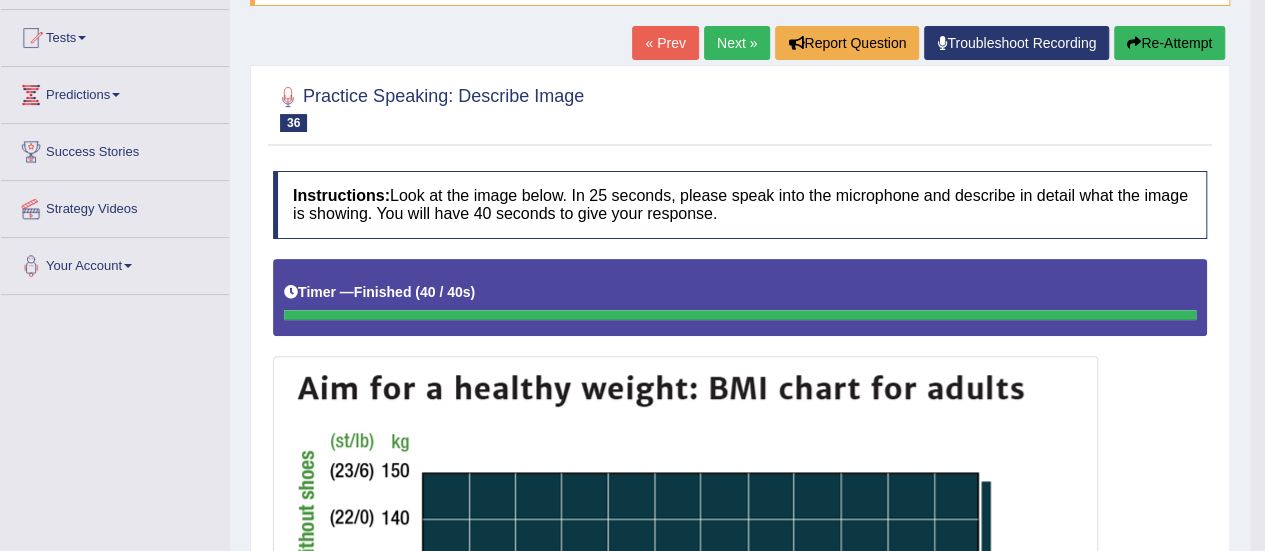 click on "Next »" at bounding box center (737, 43) 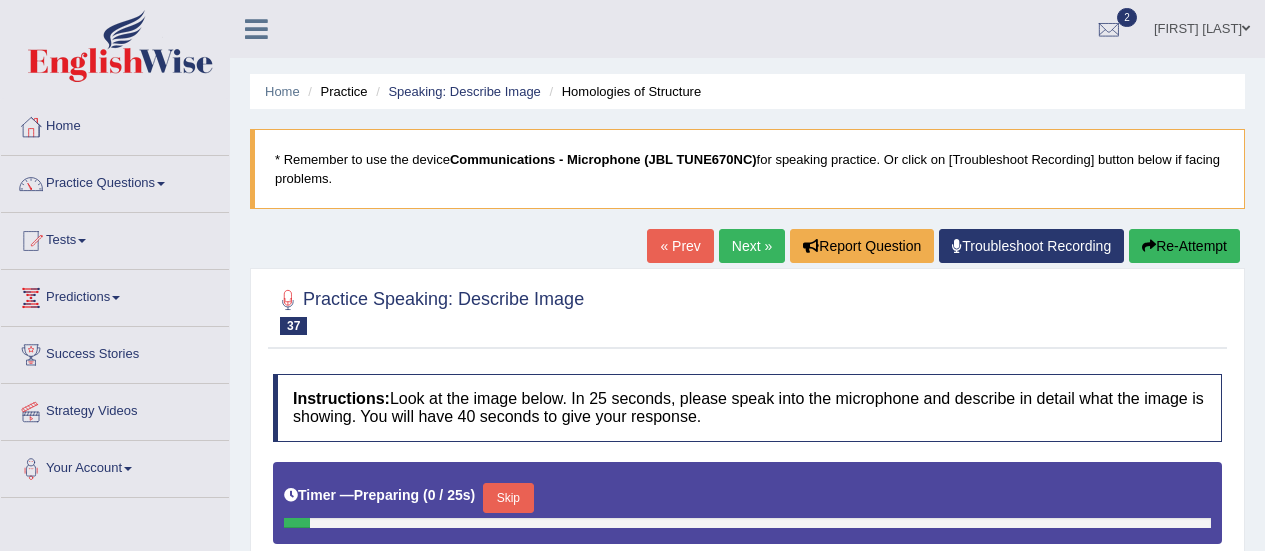 scroll, scrollTop: 400, scrollLeft: 0, axis: vertical 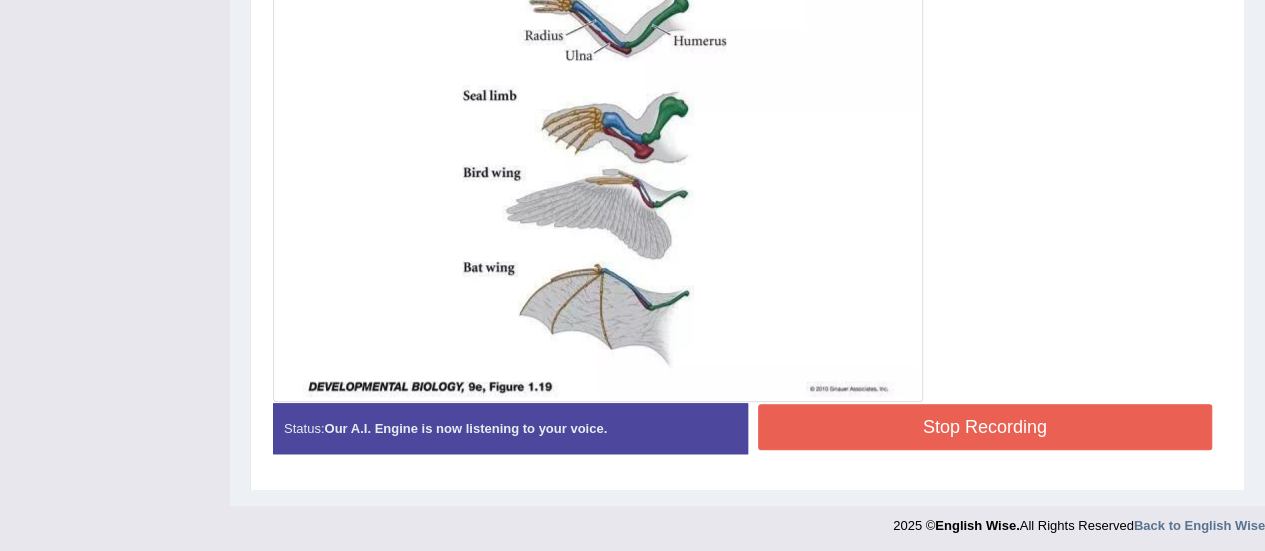 click on "Stop Recording" at bounding box center (985, 427) 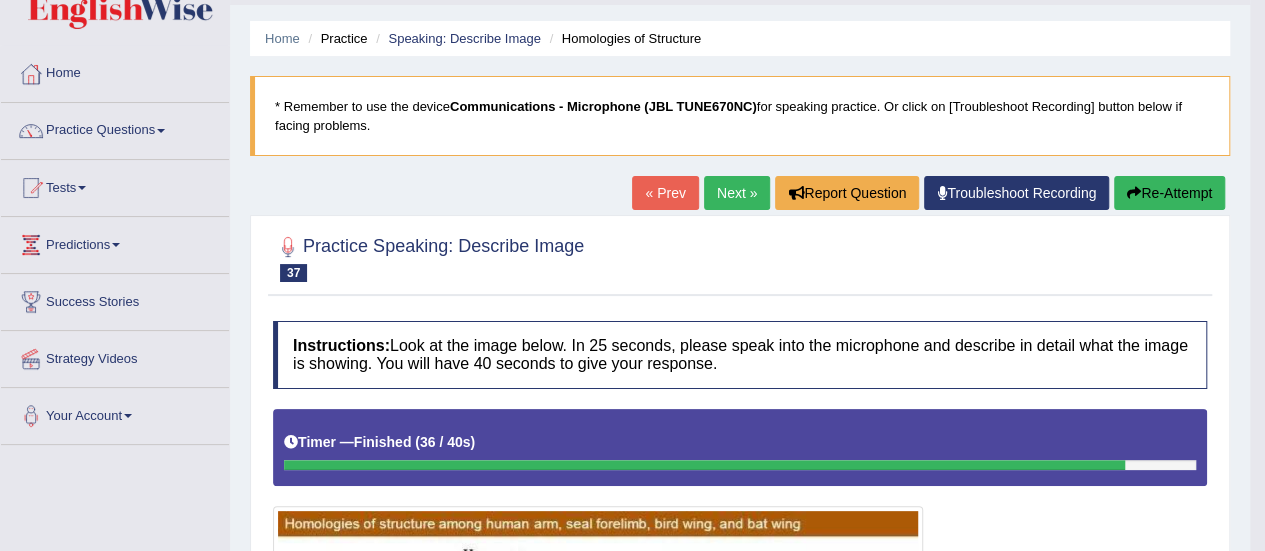 scroll, scrollTop: 47, scrollLeft: 0, axis: vertical 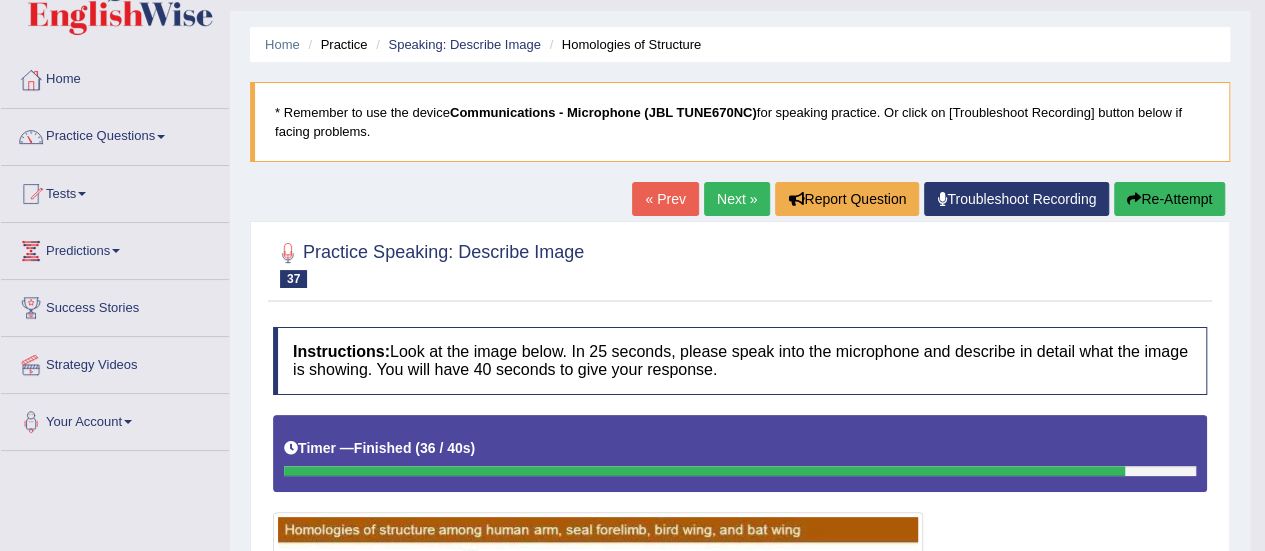 click on "Next »" at bounding box center [737, 199] 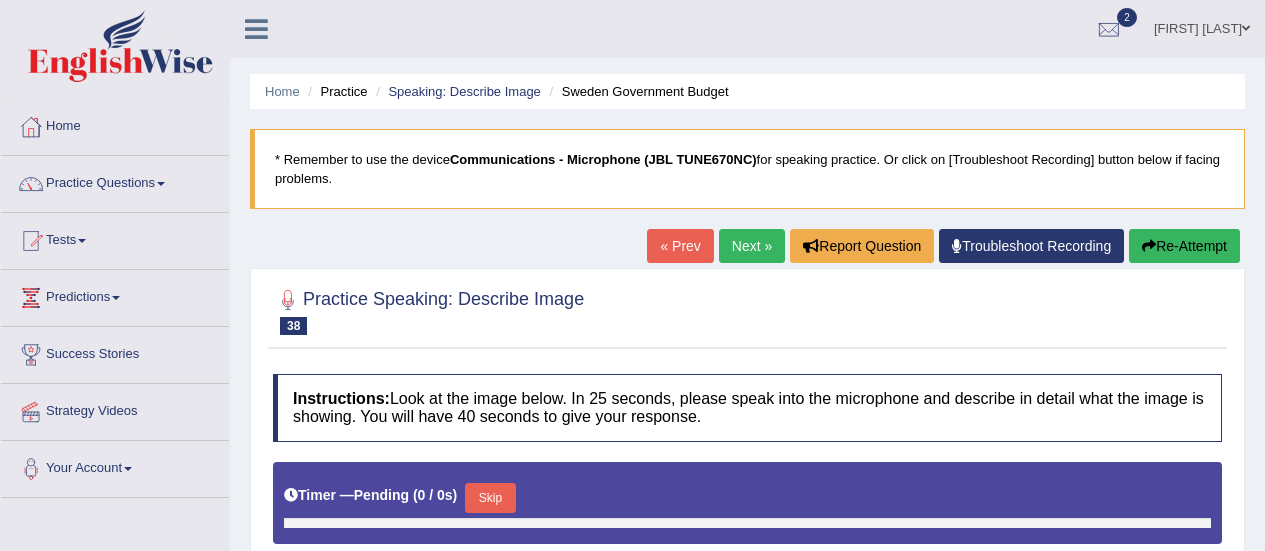 scroll, scrollTop: 500, scrollLeft: 0, axis: vertical 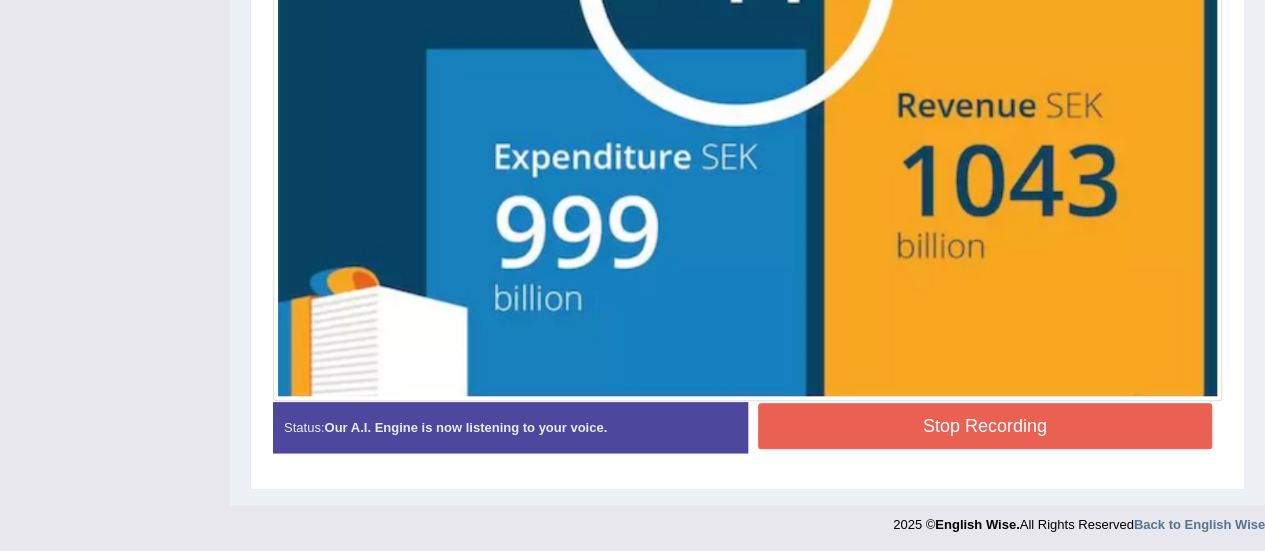 click on "Stop Recording" at bounding box center (985, 426) 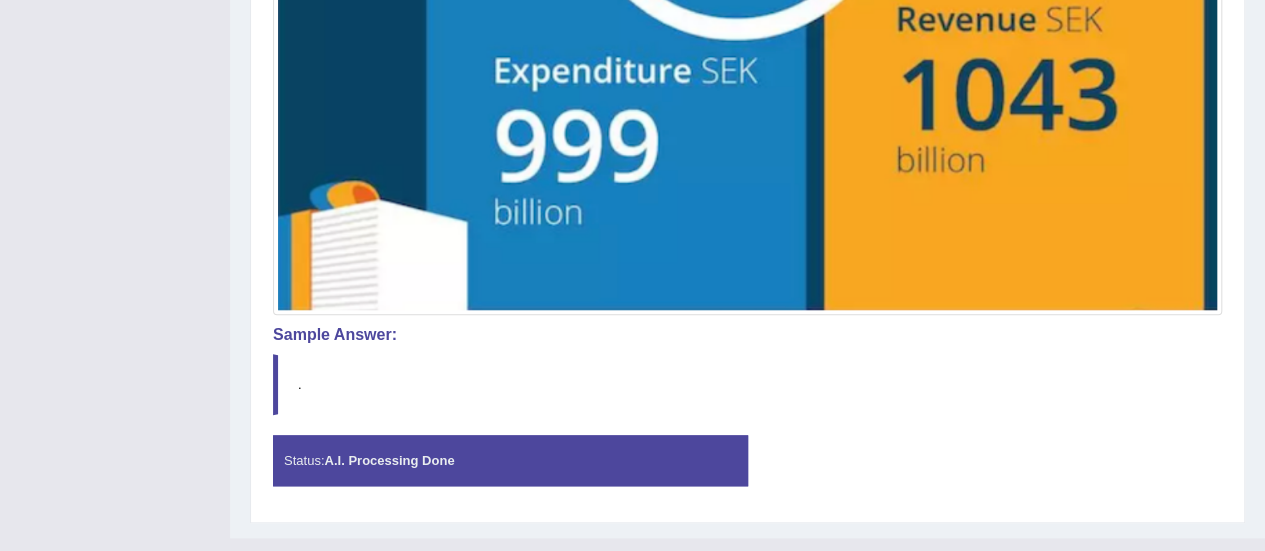 scroll, scrollTop: 929, scrollLeft: 0, axis: vertical 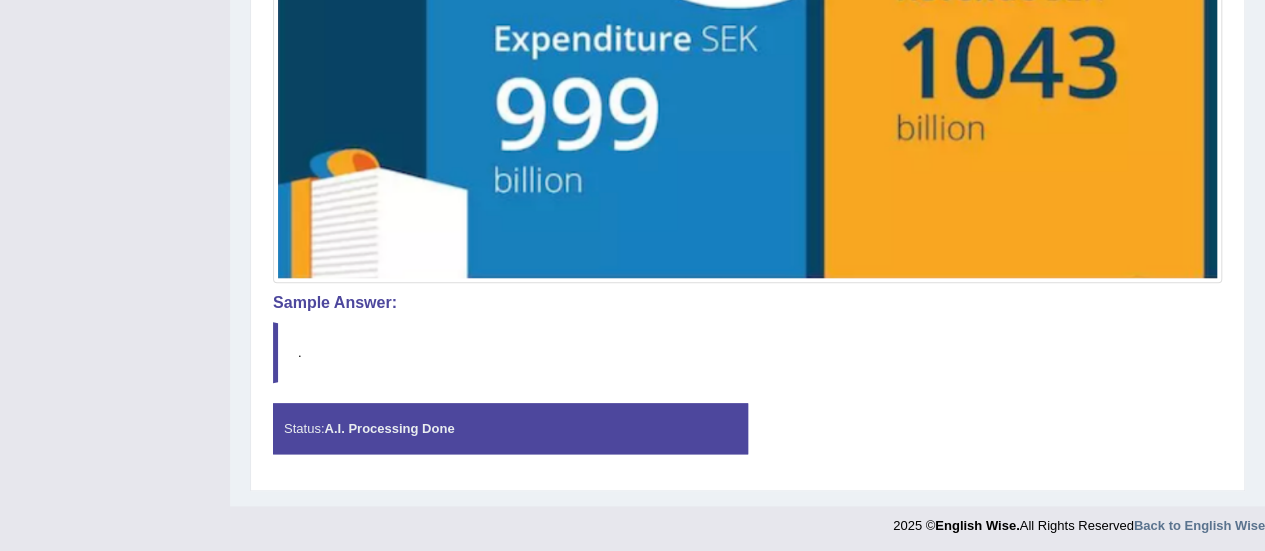 click on "A.I. Processing Done" at bounding box center (389, 428) 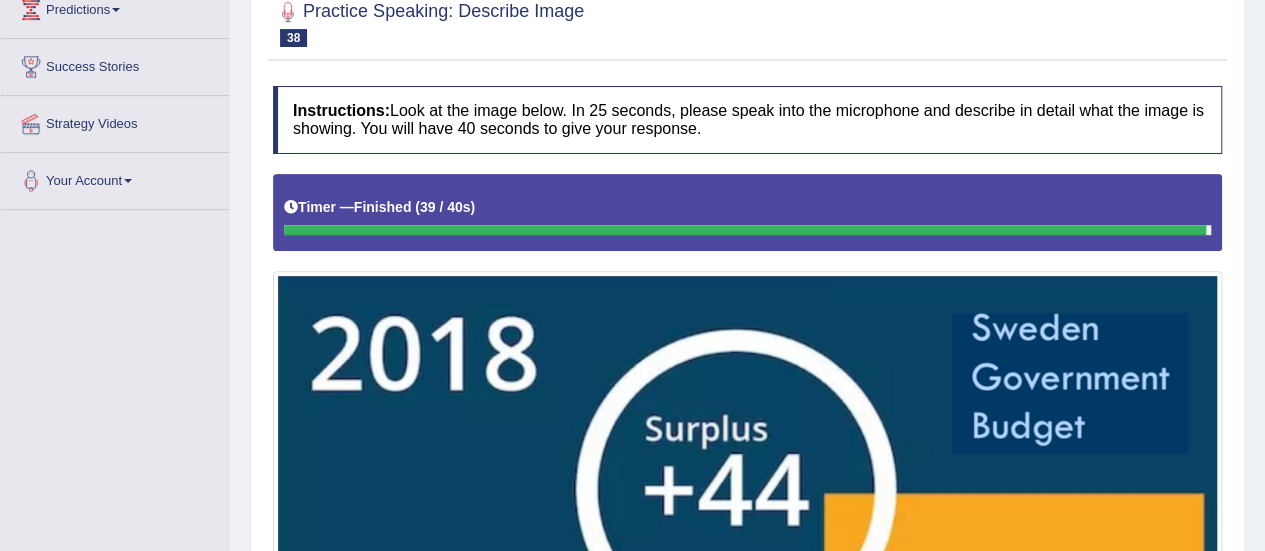scroll, scrollTop: 129, scrollLeft: 0, axis: vertical 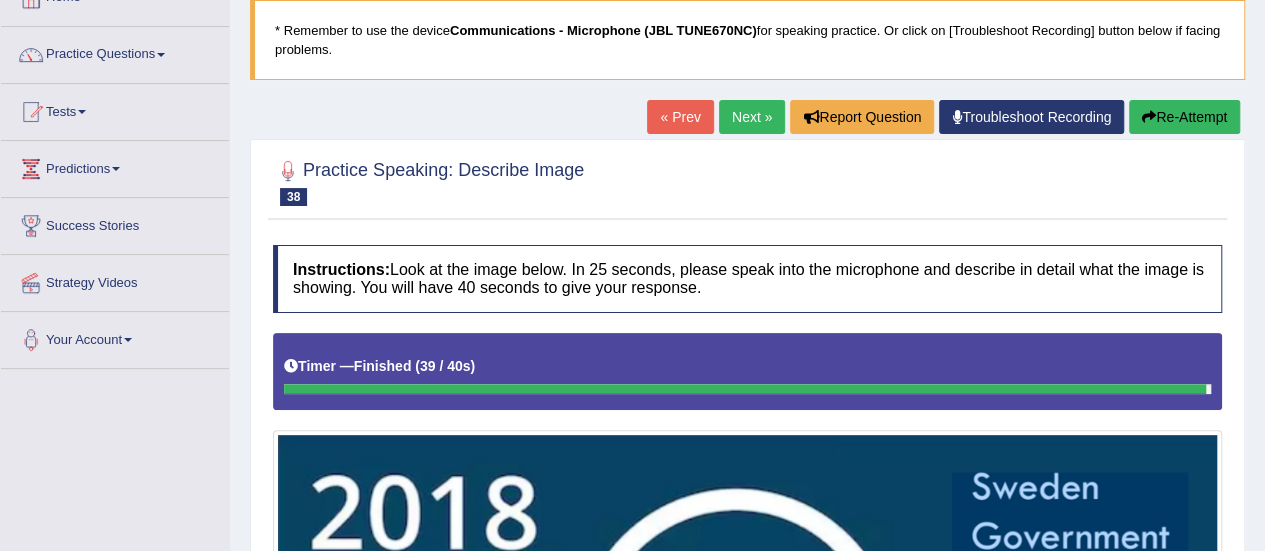 click on "Next »" at bounding box center [752, 117] 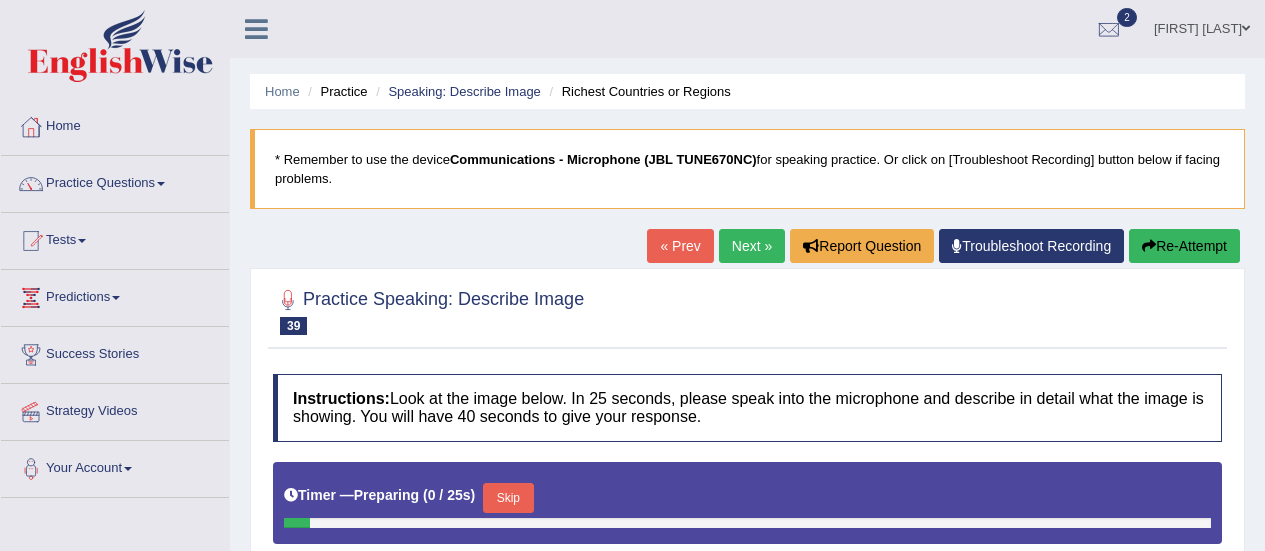 scroll, scrollTop: 0, scrollLeft: 0, axis: both 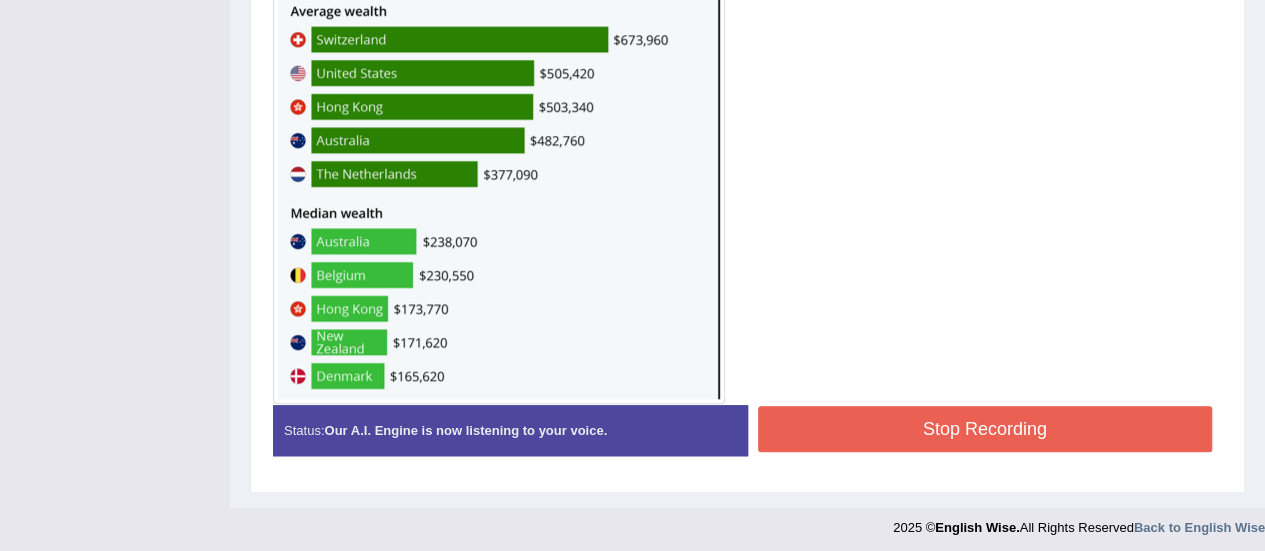 click on "Stop Recording" at bounding box center [985, 429] 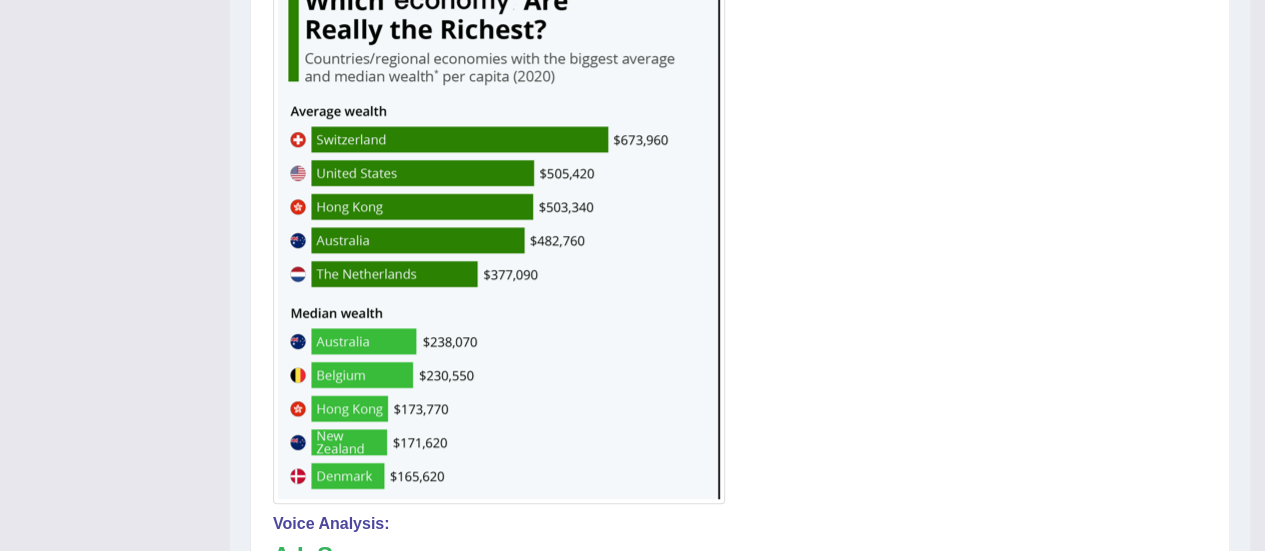 scroll, scrollTop: 196, scrollLeft: 0, axis: vertical 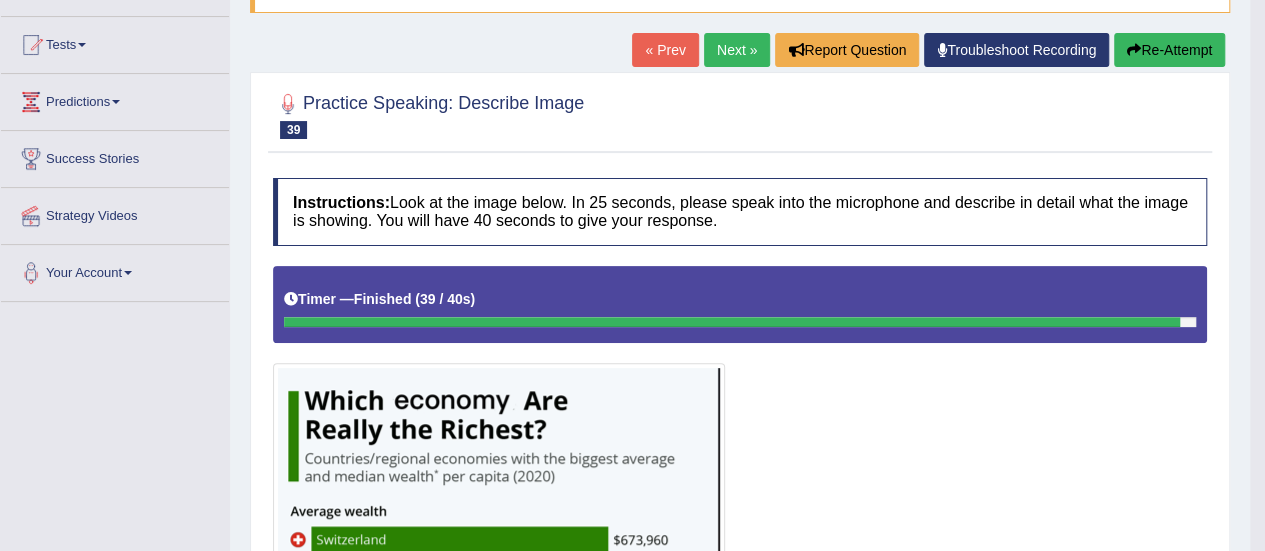 click on "Next »" at bounding box center (737, 50) 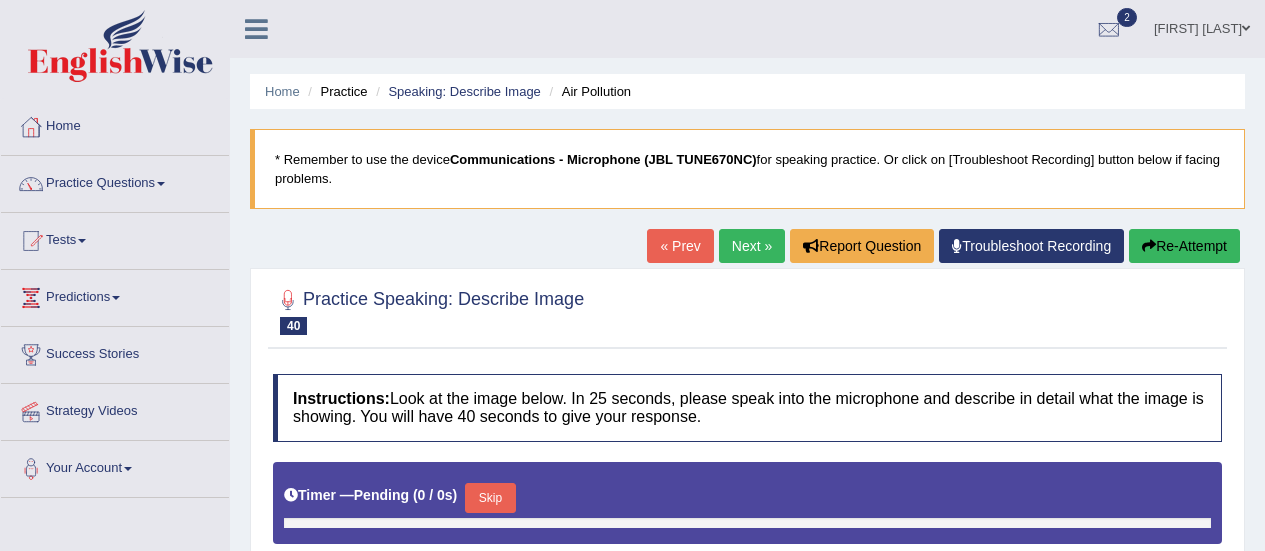 scroll, scrollTop: 300, scrollLeft: 0, axis: vertical 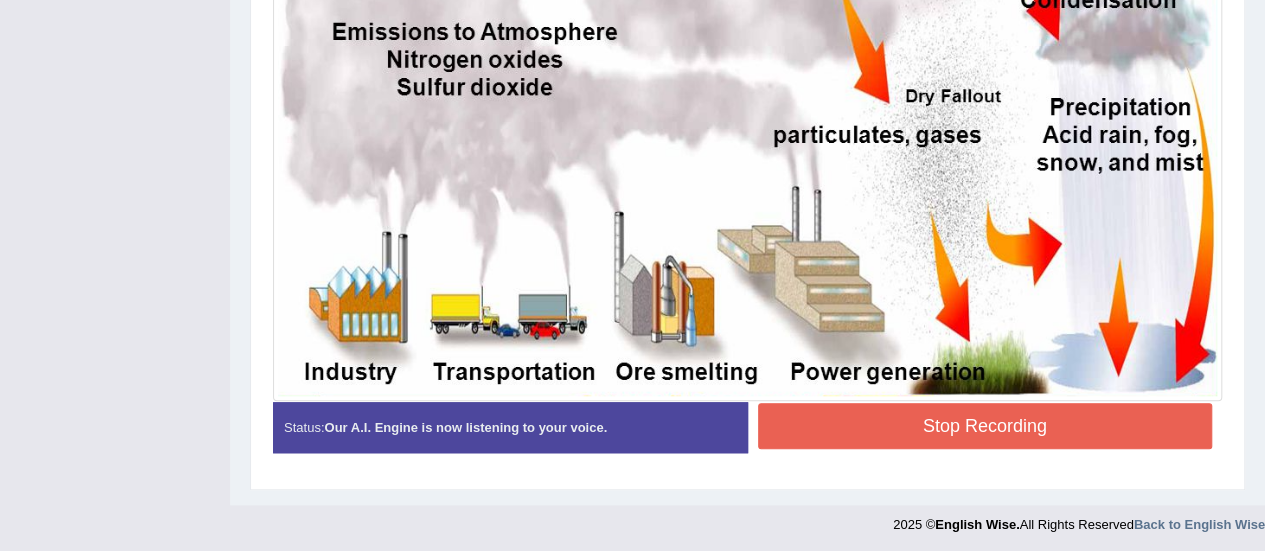 click on "Stop Recording" at bounding box center [985, 426] 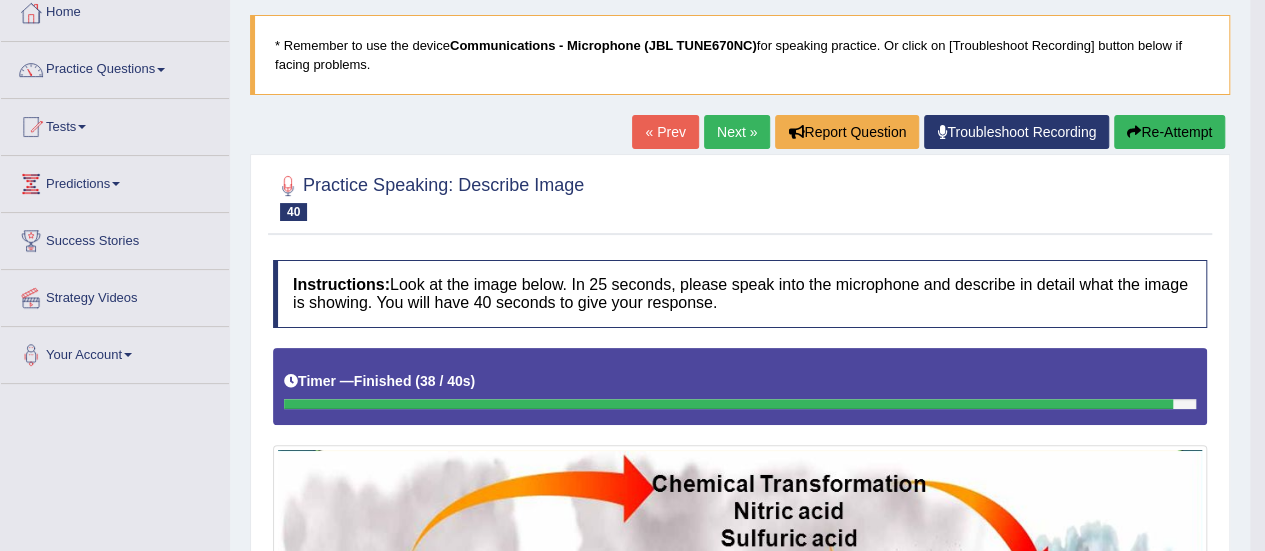 scroll, scrollTop: 0, scrollLeft: 0, axis: both 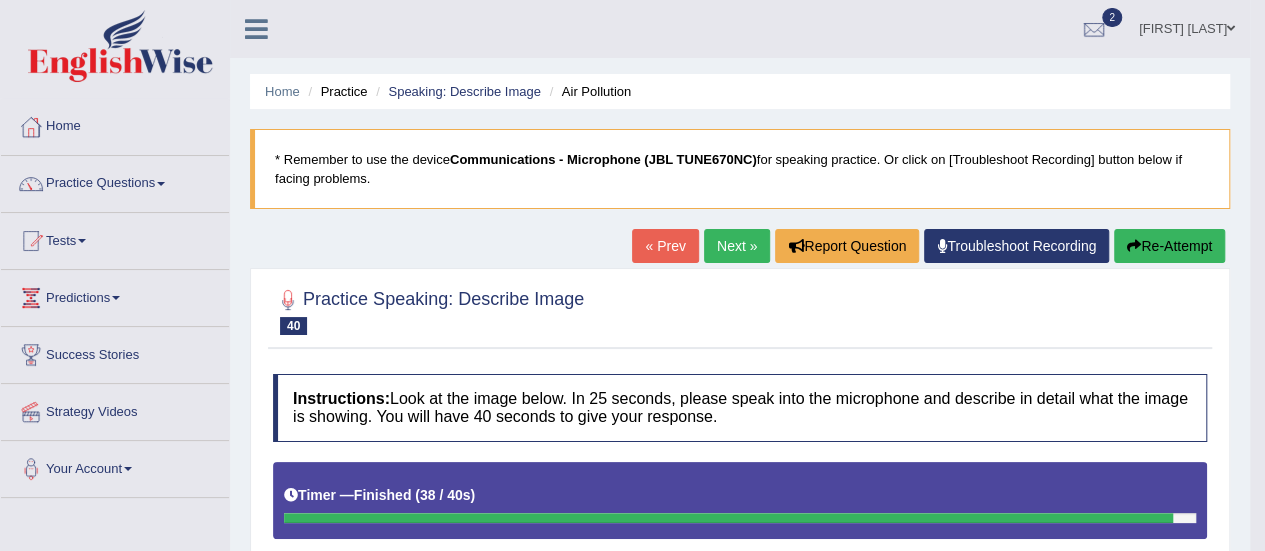 click on "Next »" at bounding box center [737, 246] 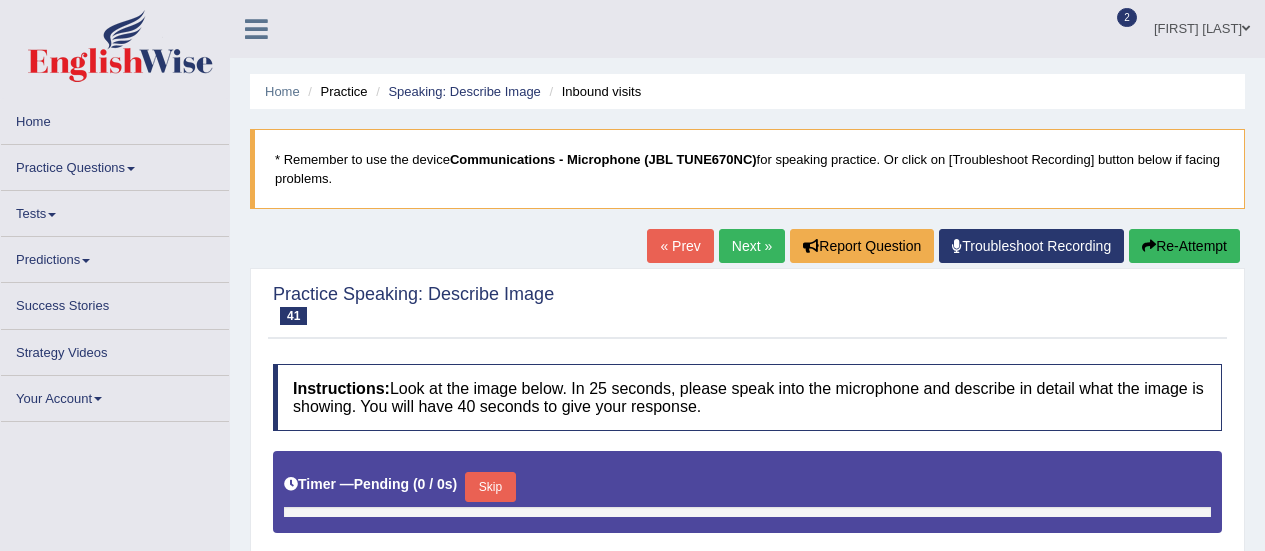 scroll, scrollTop: 400, scrollLeft: 0, axis: vertical 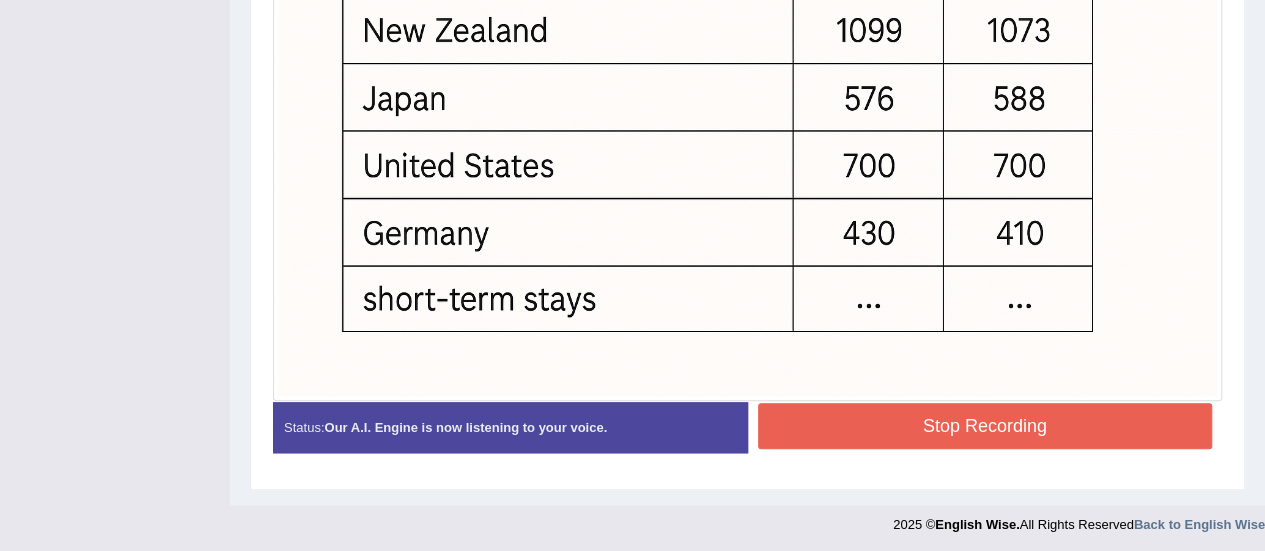 click on "Stop Recording" at bounding box center (985, 426) 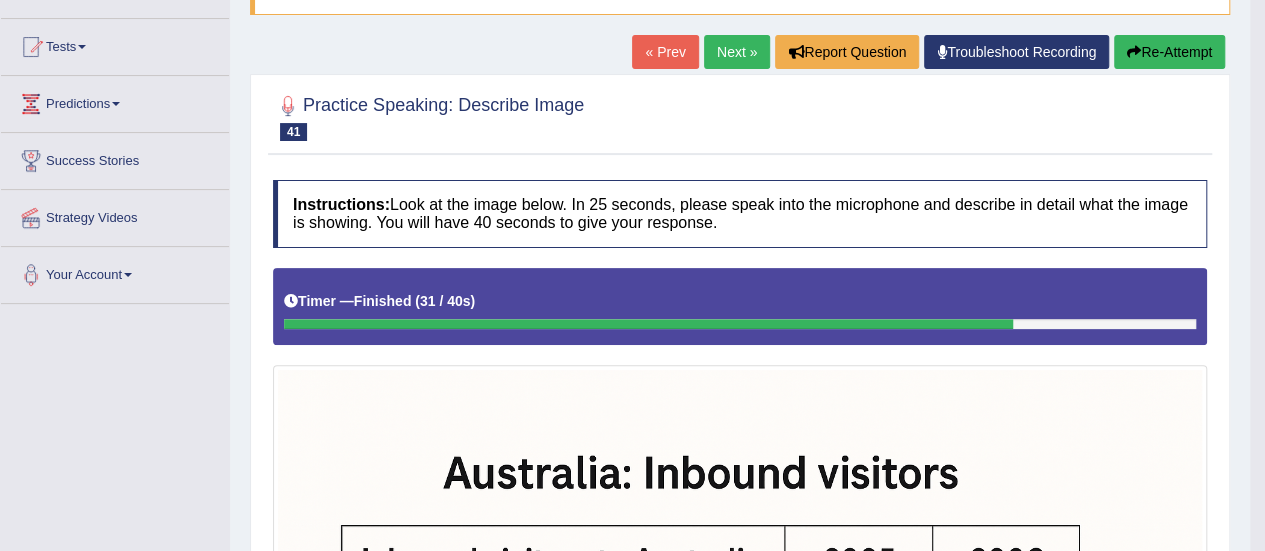 scroll, scrollTop: 0, scrollLeft: 0, axis: both 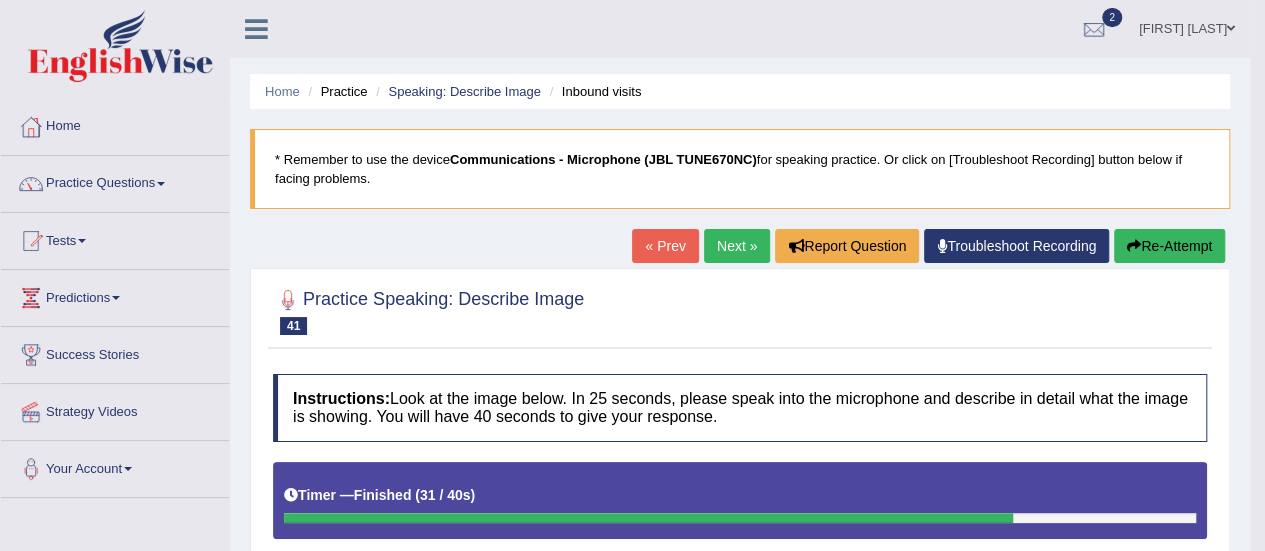 click on "Next »" at bounding box center (737, 246) 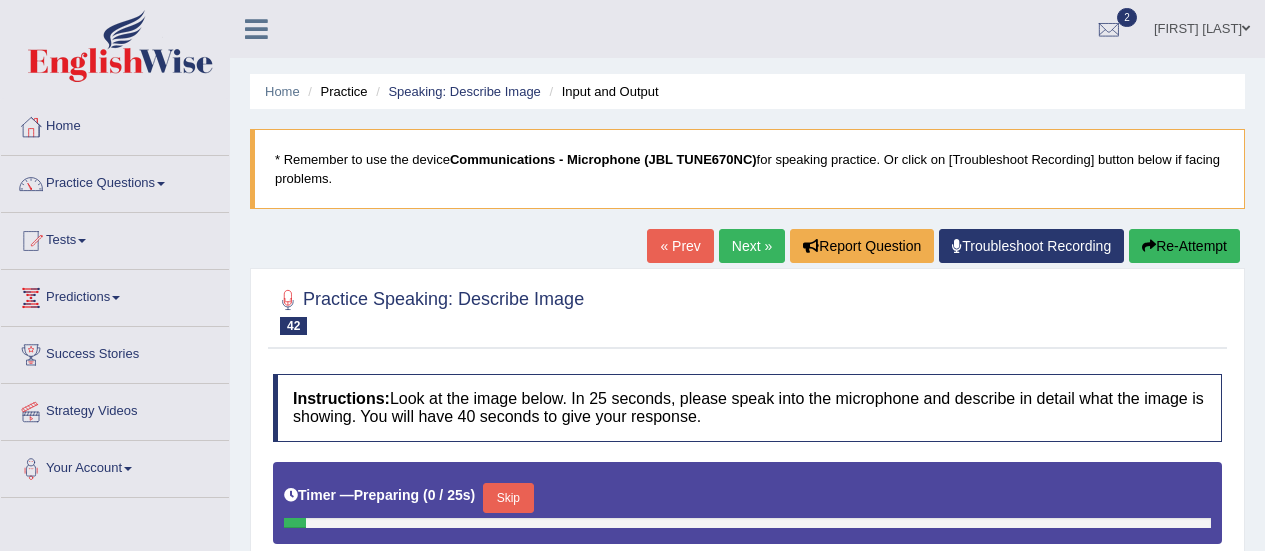 scroll, scrollTop: 500, scrollLeft: 0, axis: vertical 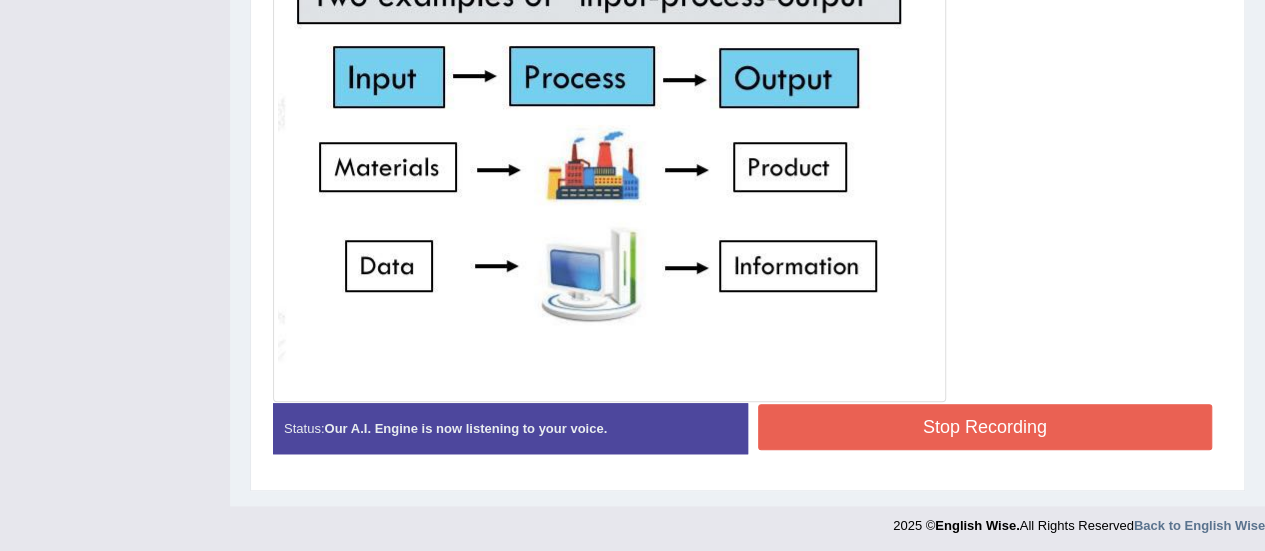 click on "Stop Recording" at bounding box center (985, 427) 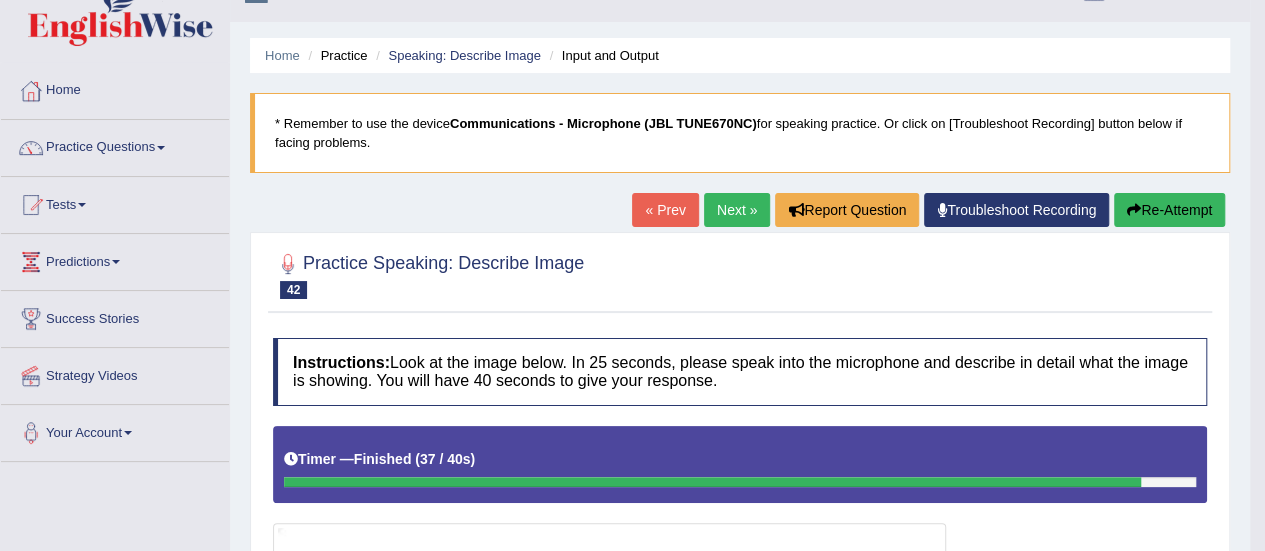 scroll, scrollTop: 35, scrollLeft: 0, axis: vertical 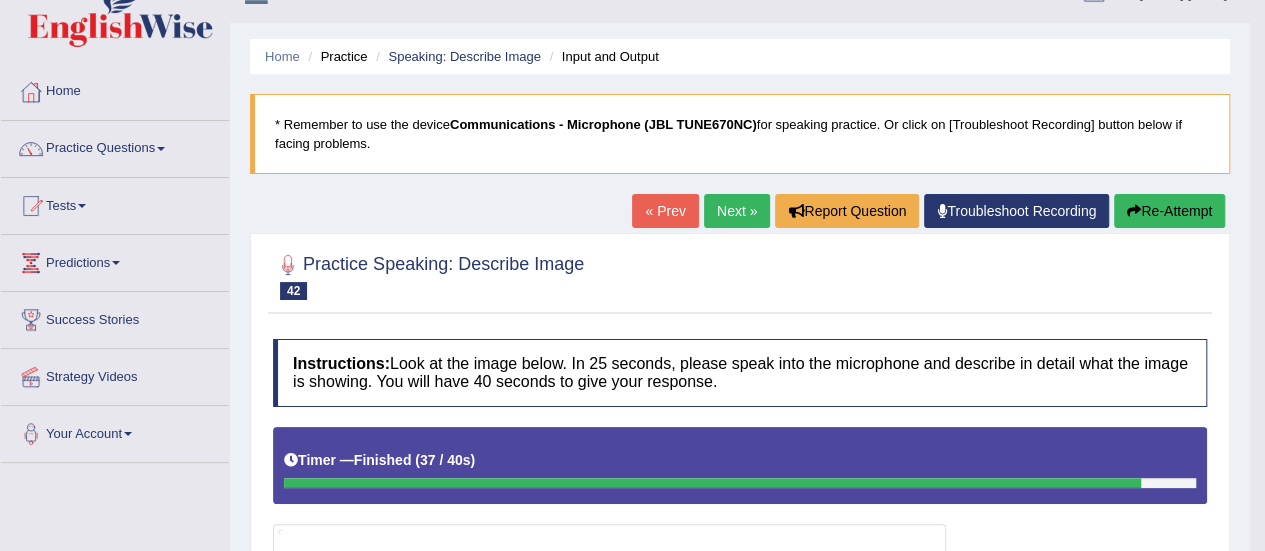 click on "Next »" at bounding box center [737, 211] 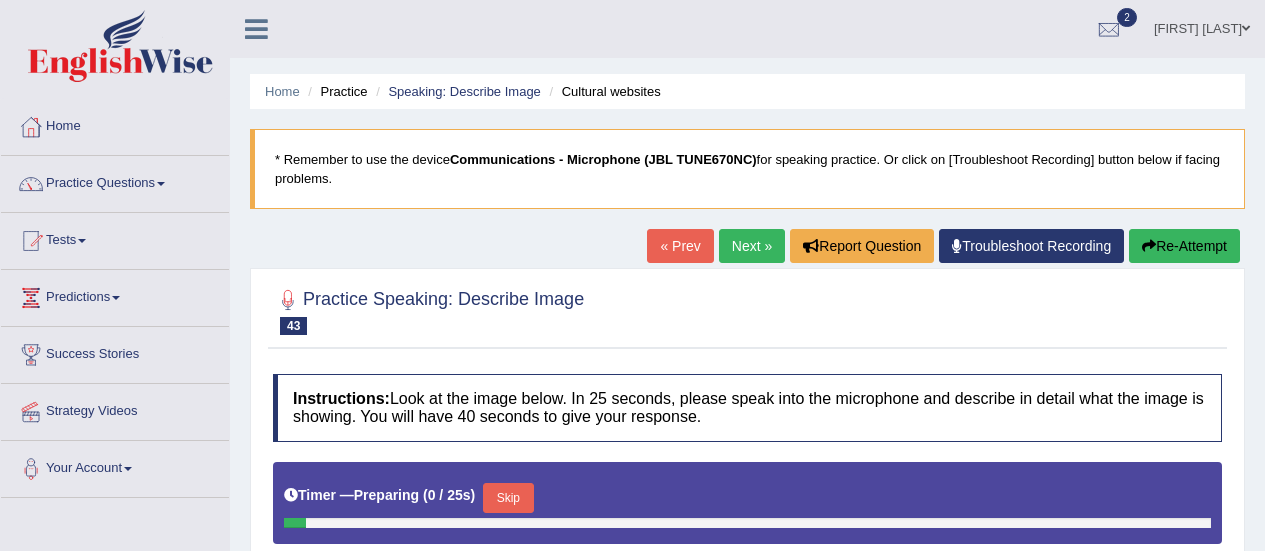 scroll, scrollTop: 400, scrollLeft: 0, axis: vertical 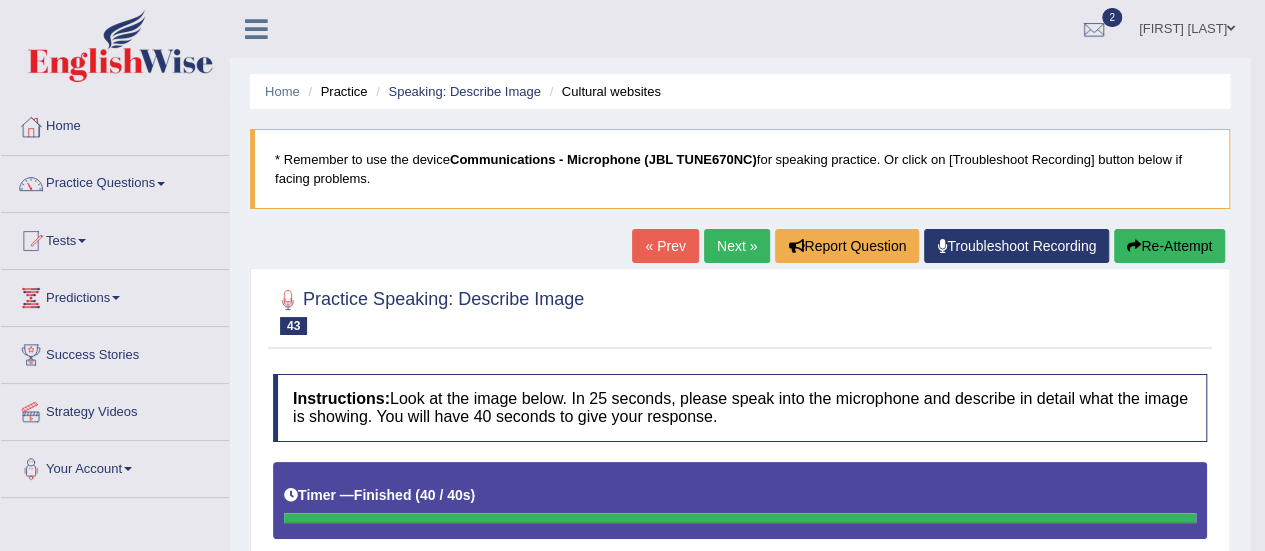 click on "Practice Questions" at bounding box center (115, 181) 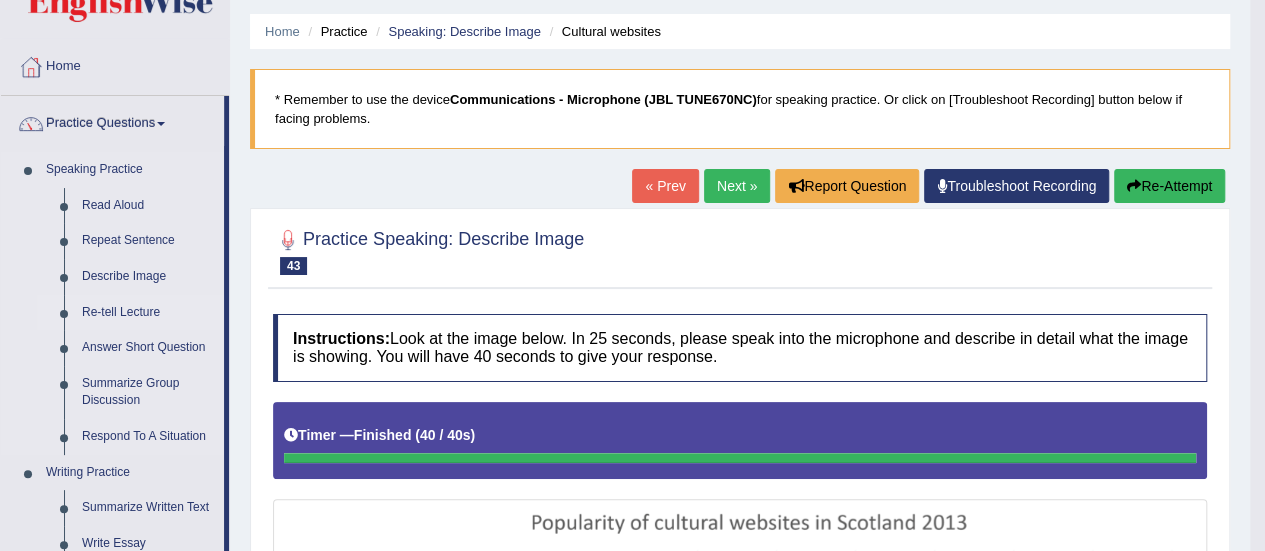 scroll, scrollTop: 200, scrollLeft: 0, axis: vertical 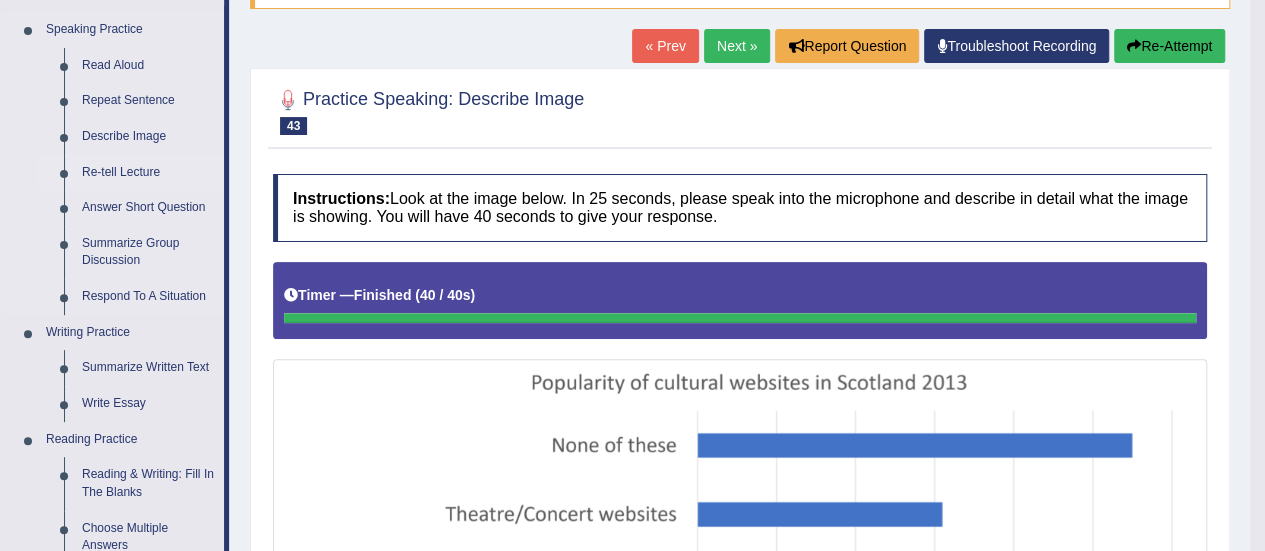 click on "Re-tell Lecture" at bounding box center (148, 173) 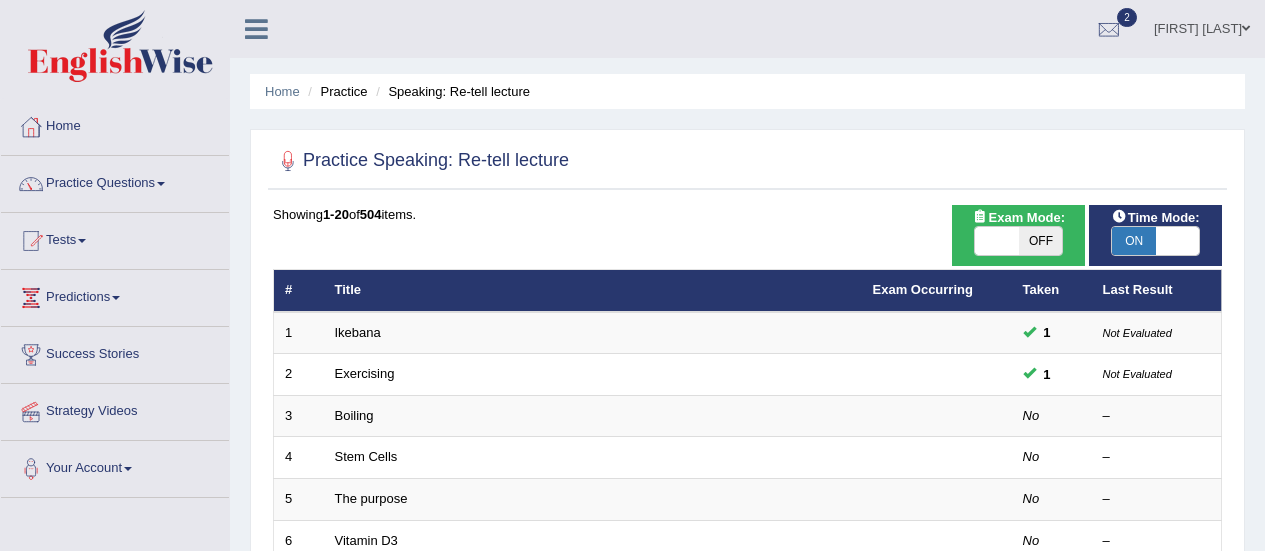 scroll, scrollTop: 0, scrollLeft: 0, axis: both 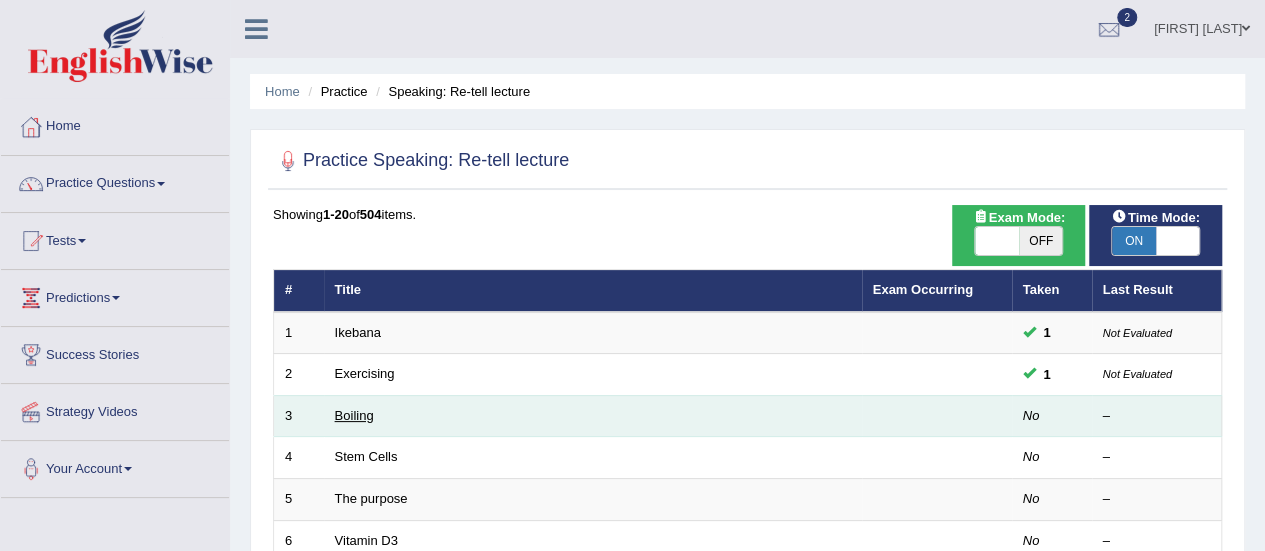 click on "Boiling" at bounding box center [354, 415] 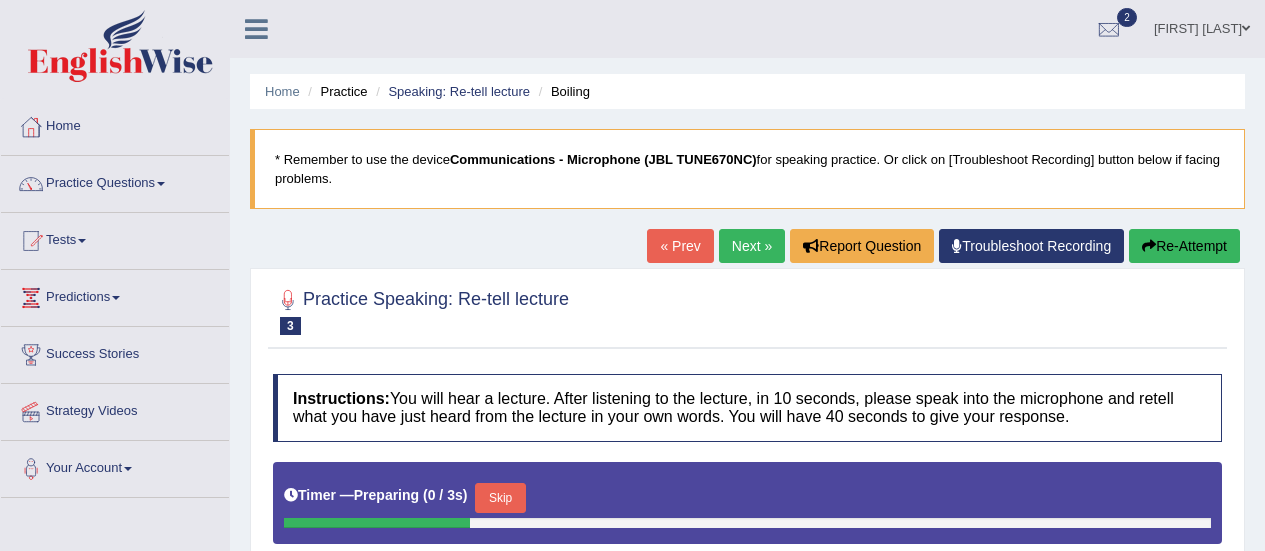 scroll, scrollTop: 0, scrollLeft: 0, axis: both 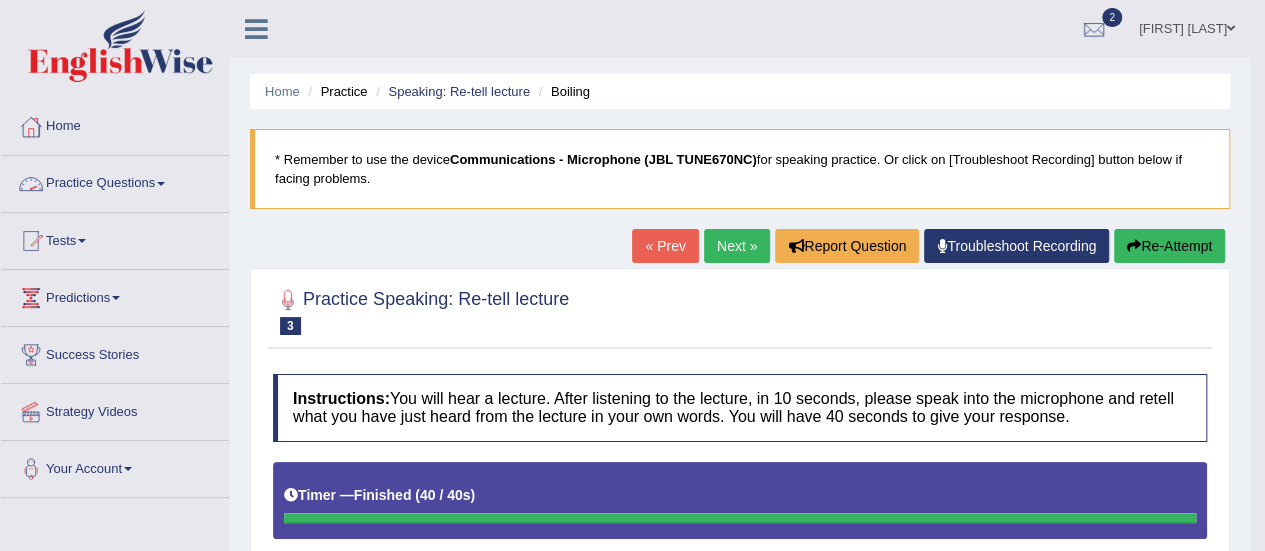 click at bounding box center (161, 184) 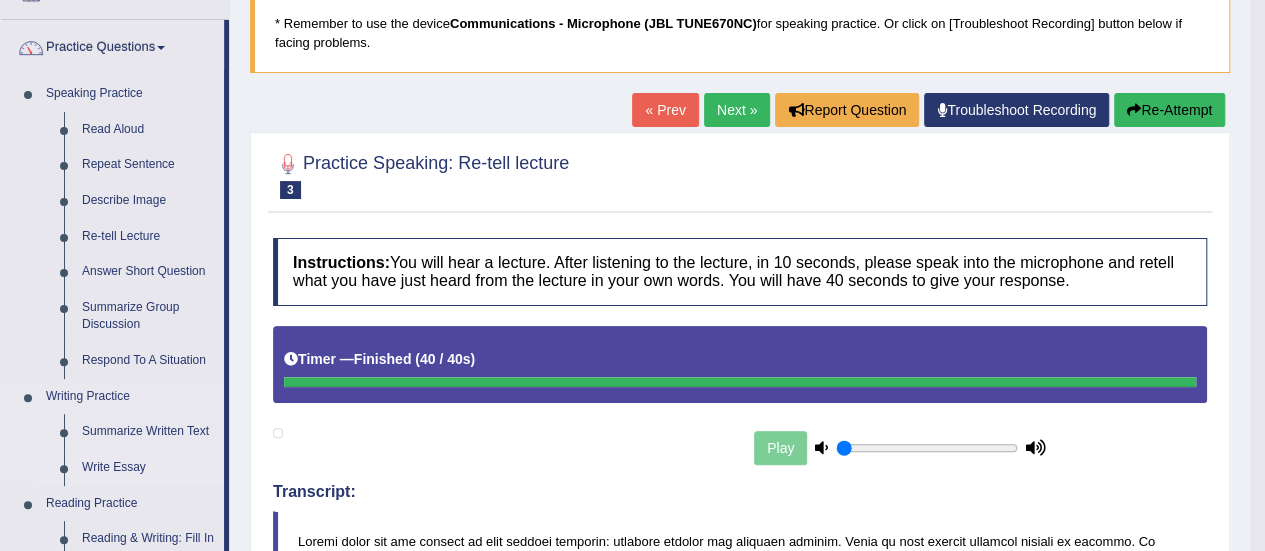 scroll, scrollTop: 200, scrollLeft: 0, axis: vertical 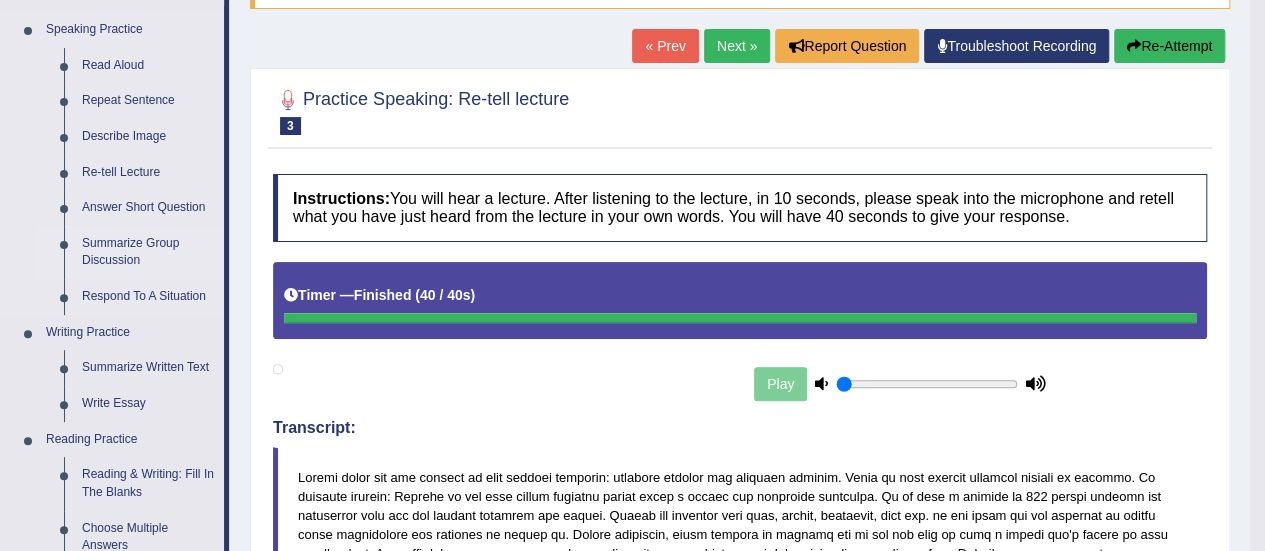 click on "Summarize Group Discussion" at bounding box center (148, 252) 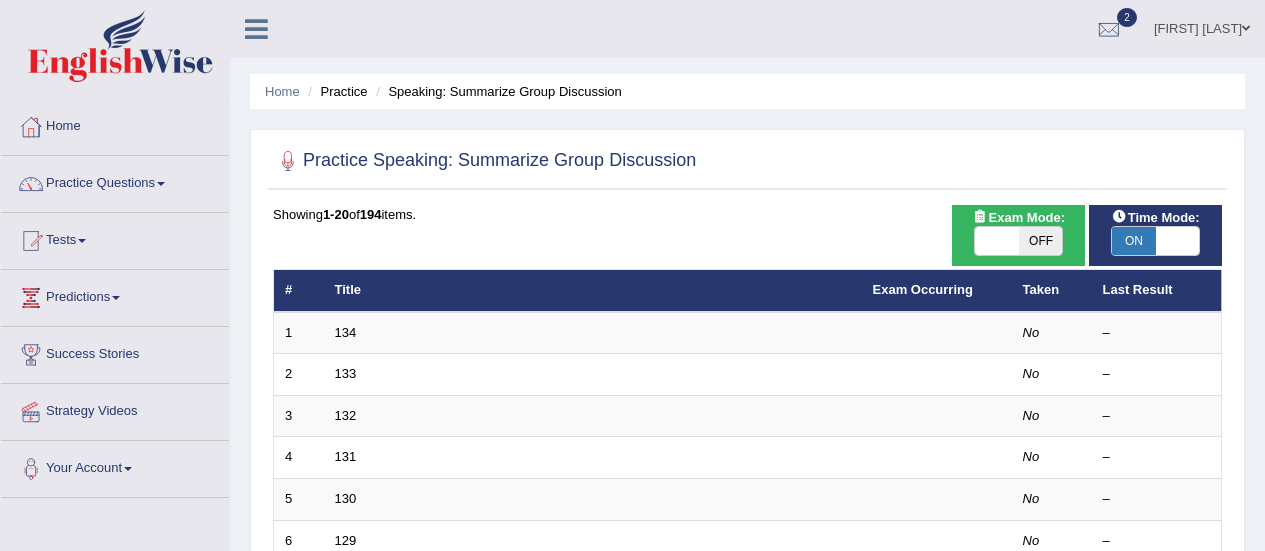 scroll, scrollTop: 300, scrollLeft: 0, axis: vertical 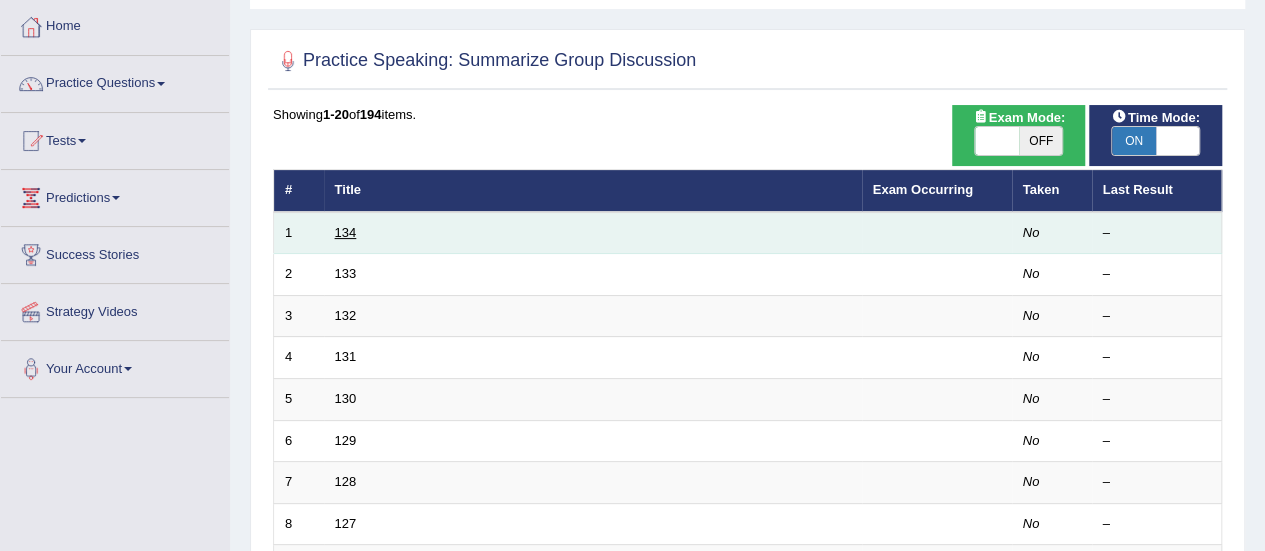 drag, startPoint x: 345, startPoint y: 228, endPoint x: 336, endPoint y: 233, distance: 10.29563 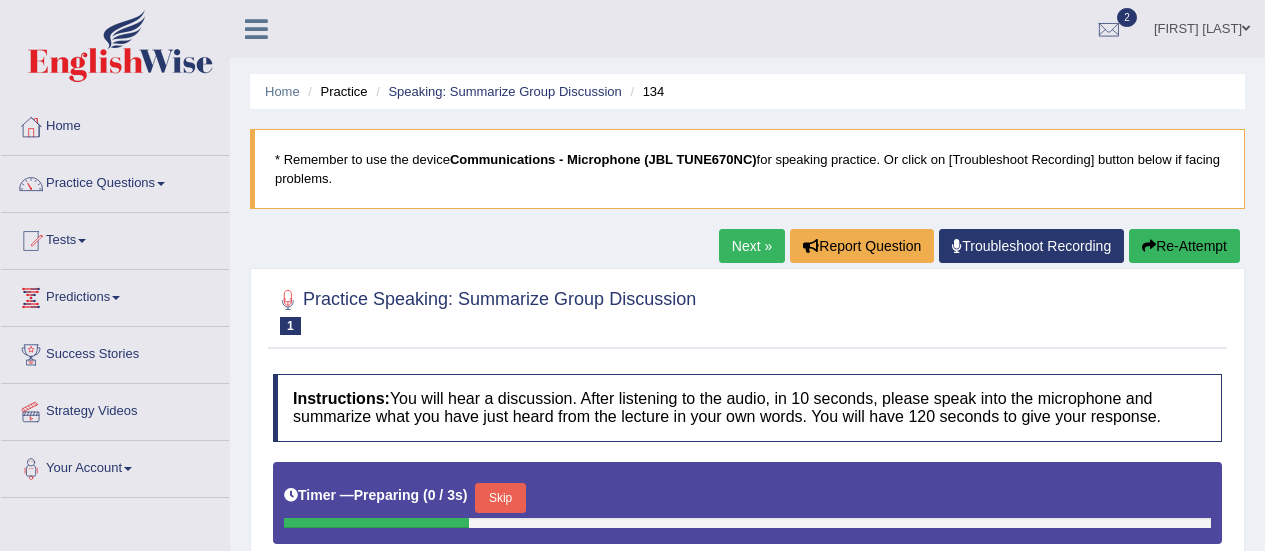 scroll, scrollTop: 259, scrollLeft: 0, axis: vertical 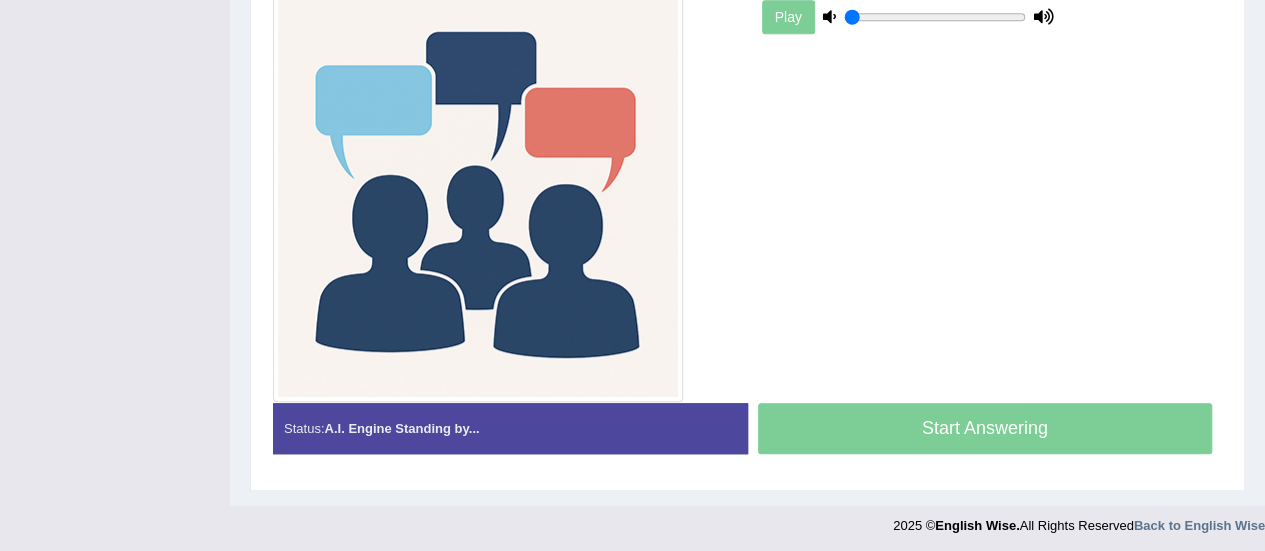 click on "Start Answering" at bounding box center (985, 431) 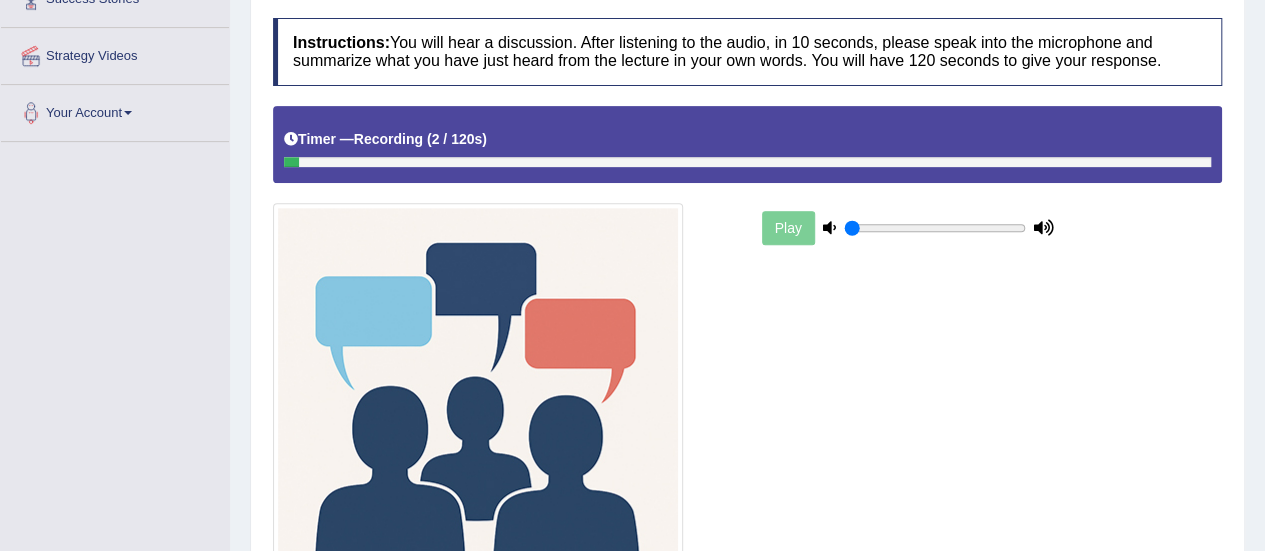scroll, scrollTop: 367, scrollLeft: 0, axis: vertical 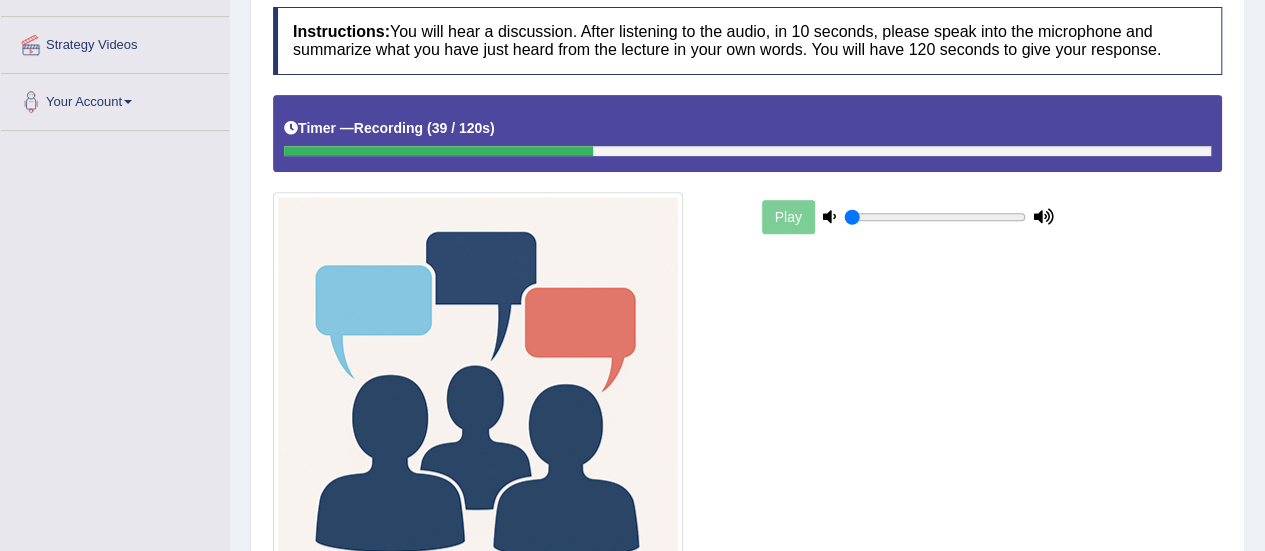 click on "Play" at bounding box center [747, 348] 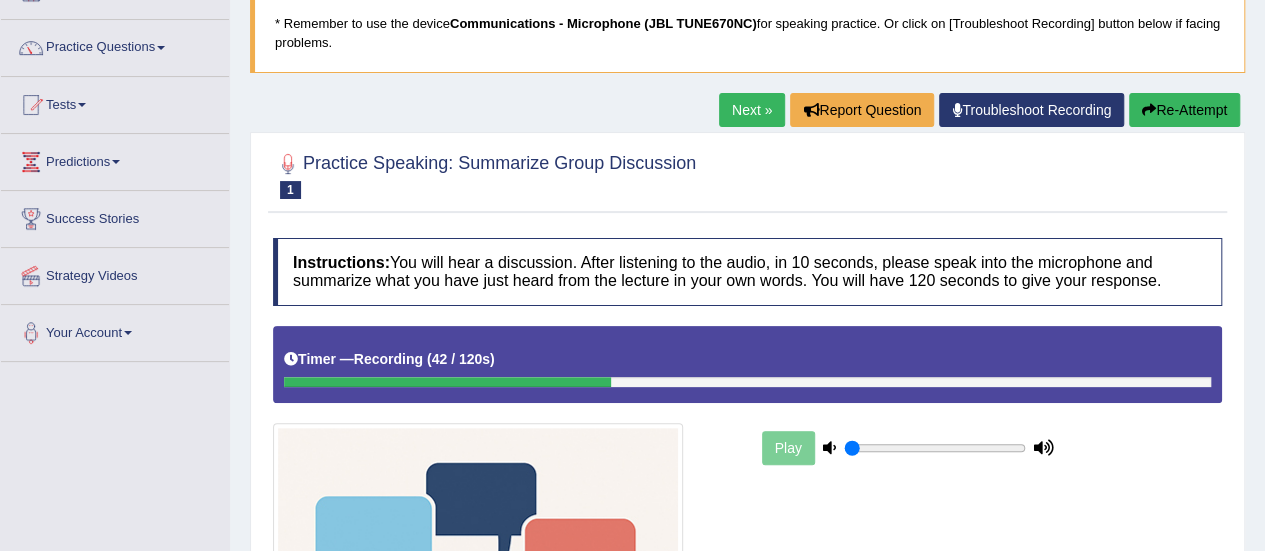 scroll, scrollTop: 167, scrollLeft: 0, axis: vertical 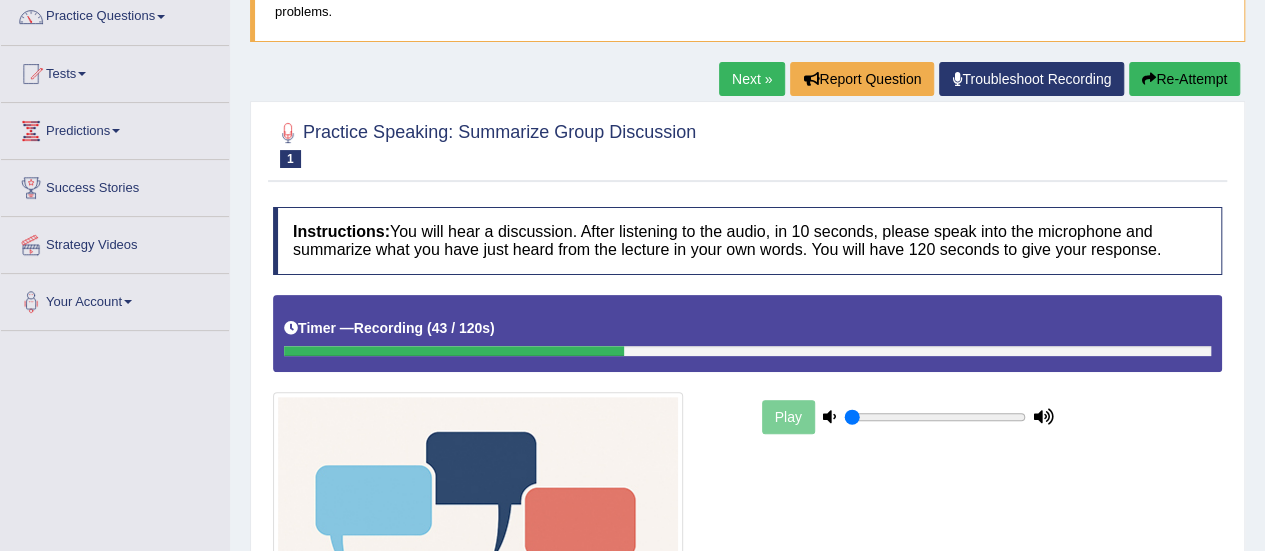 drag, startPoint x: 1165, startPoint y: 73, endPoint x: 1150, endPoint y: 83, distance: 18.027756 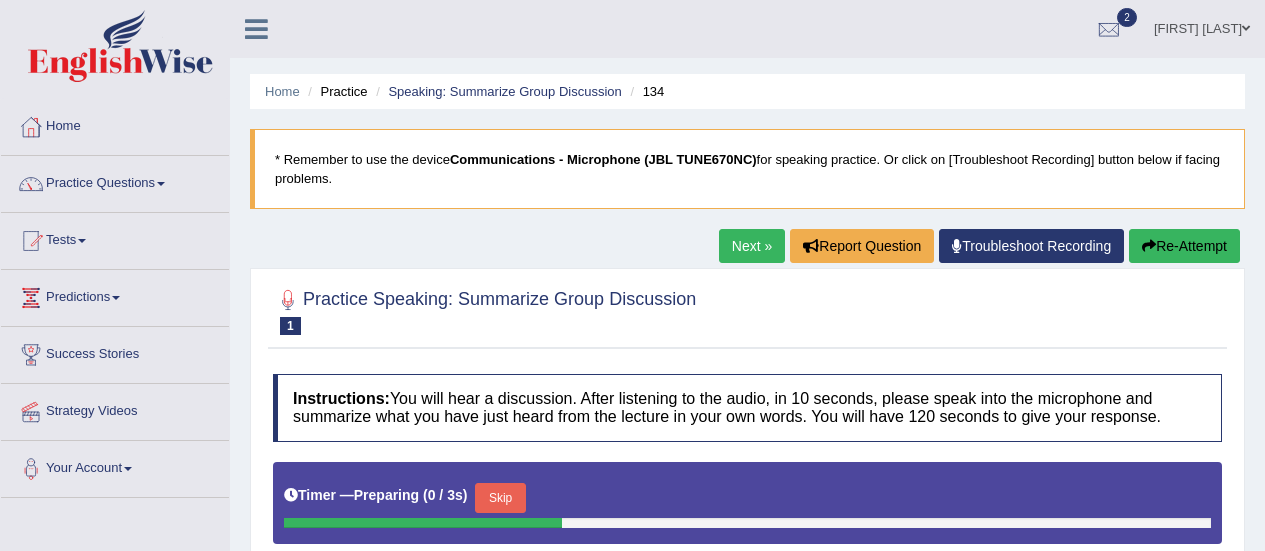 scroll, scrollTop: 473, scrollLeft: 0, axis: vertical 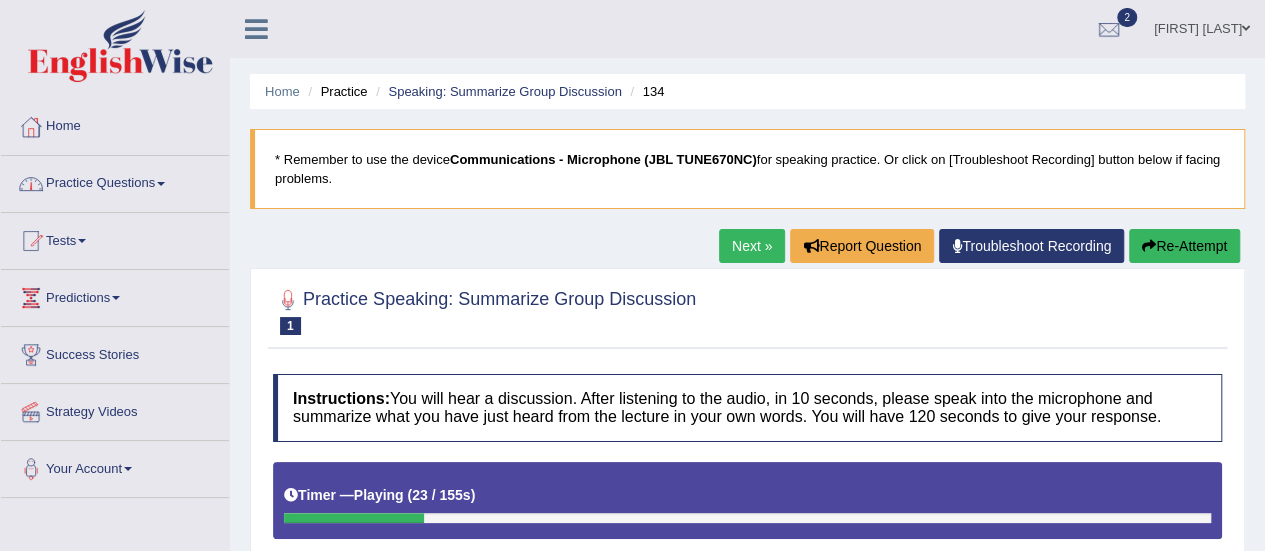 click at bounding box center [161, 184] 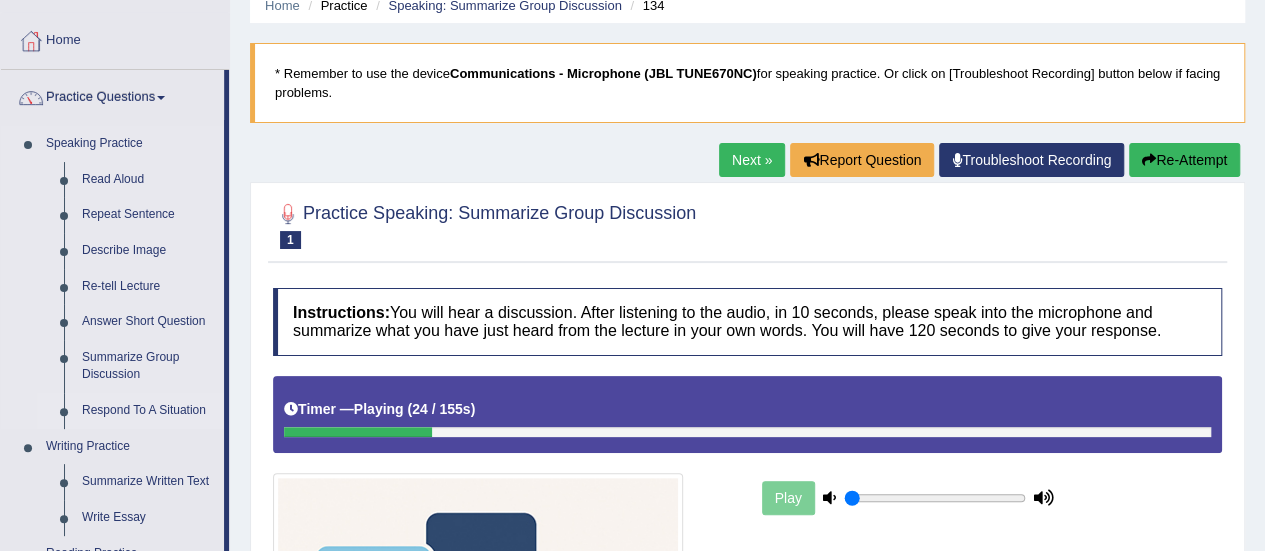 scroll, scrollTop: 300, scrollLeft: 0, axis: vertical 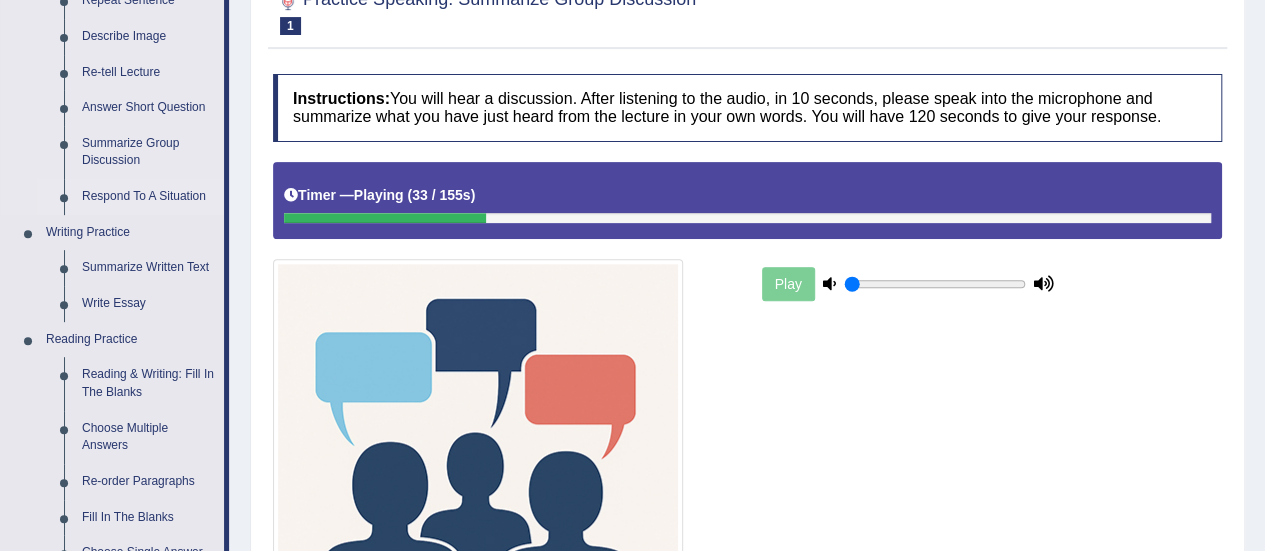 click on "Respond To A Situation" at bounding box center [148, 197] 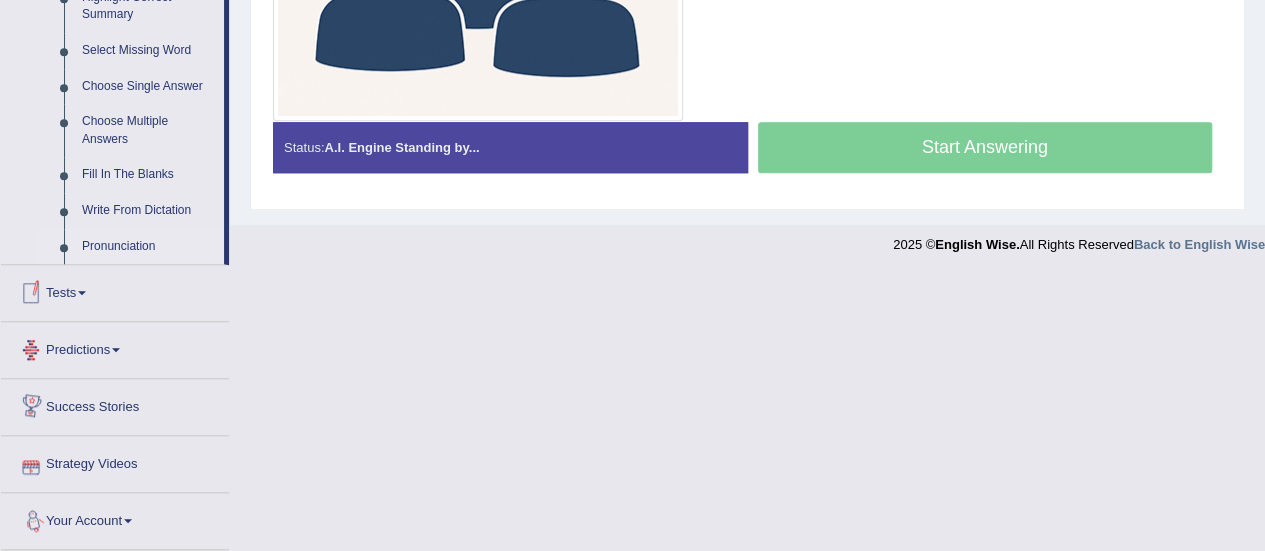 scroll, scrollTop: 1012, scrollLeft: 0, axis: vertical 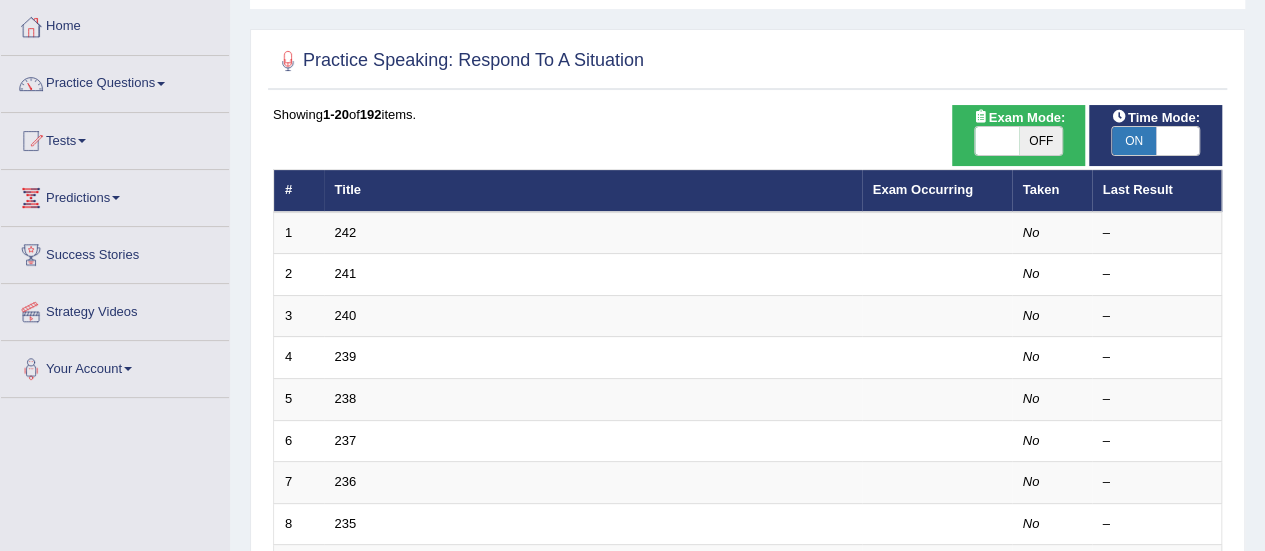 drag, startPoint x: 1031, startPoint y: 135, endPoint x: 996, endPoint y: 161, distance: 43.60046 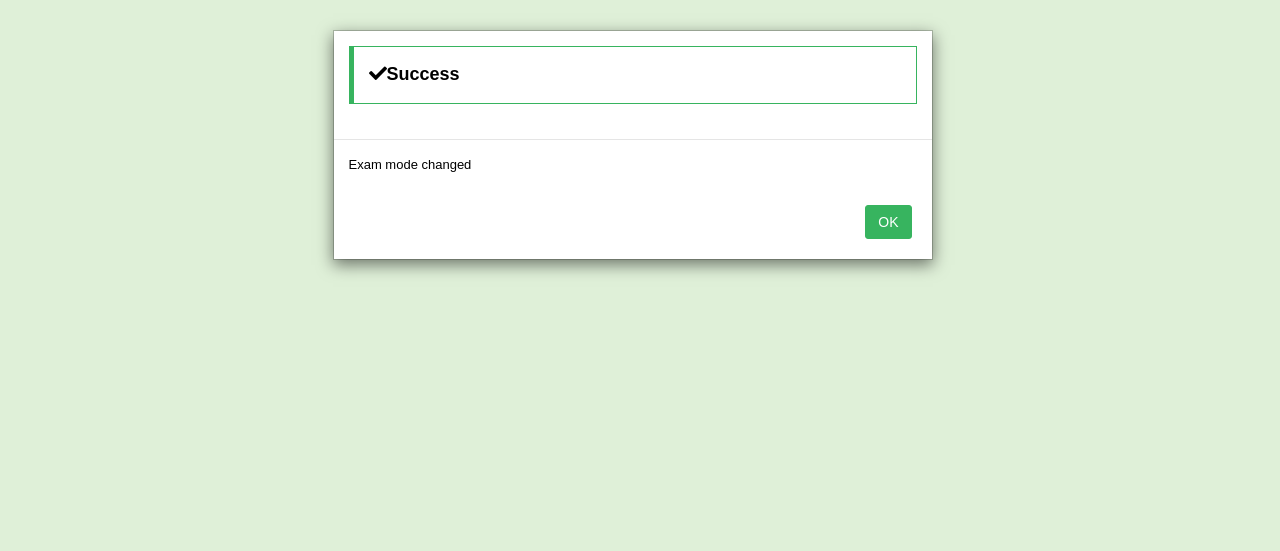 drag, startPoint x: 896, startPoint y: 219, endPoint x: 873, endPoint y: 232, distance: 26.41969 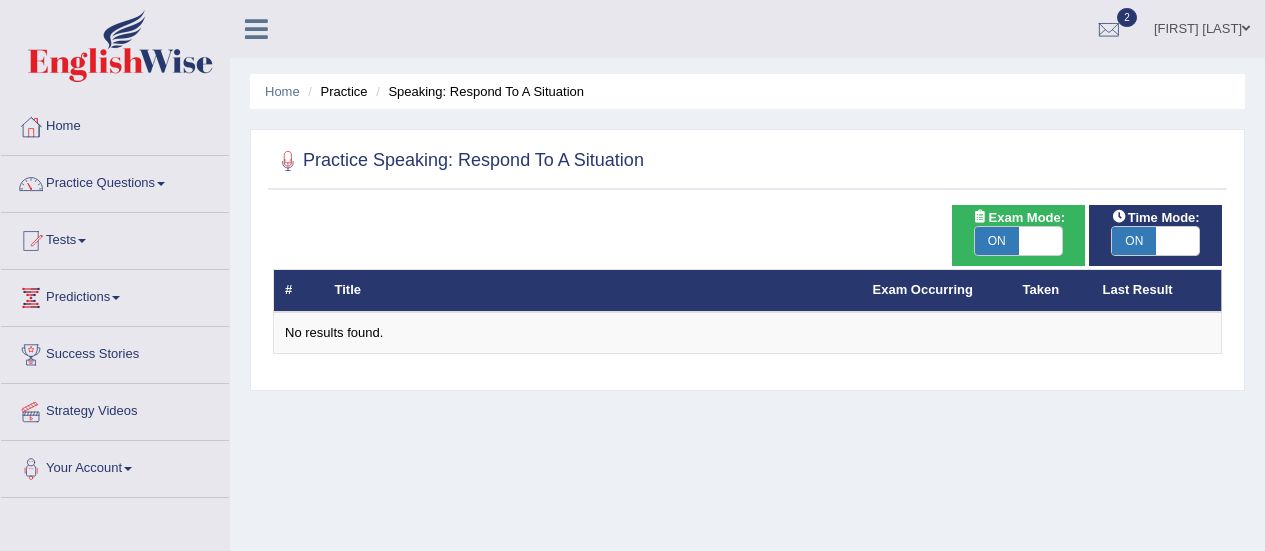 scroll, scrollTop: 100, scrollLeft: 0, axis: vertical 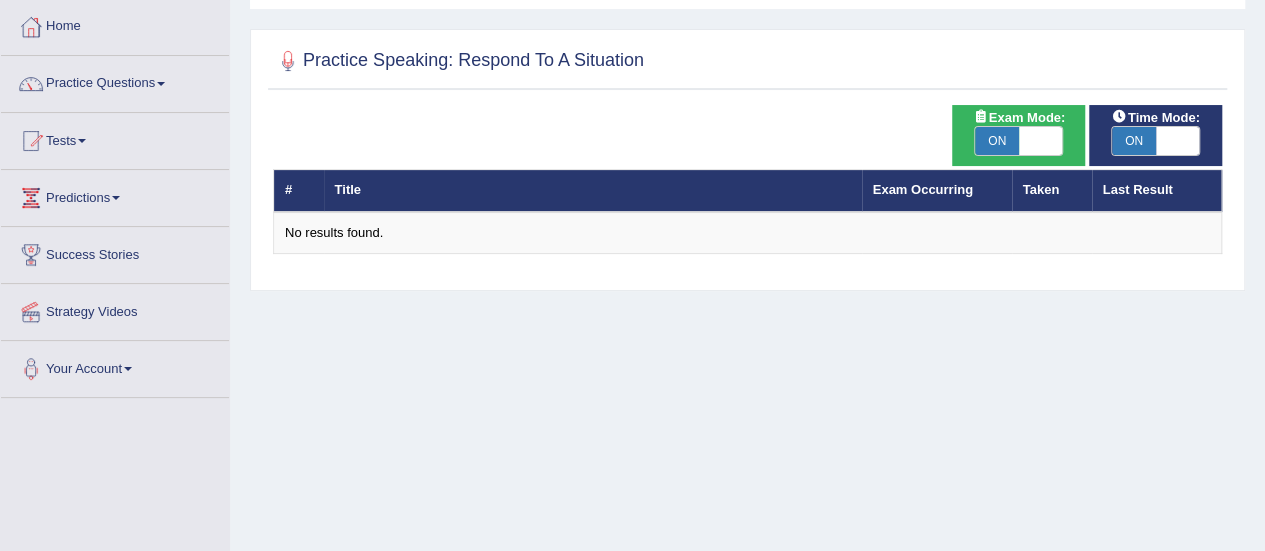 click on "ON" at bounding box center (997, 141) 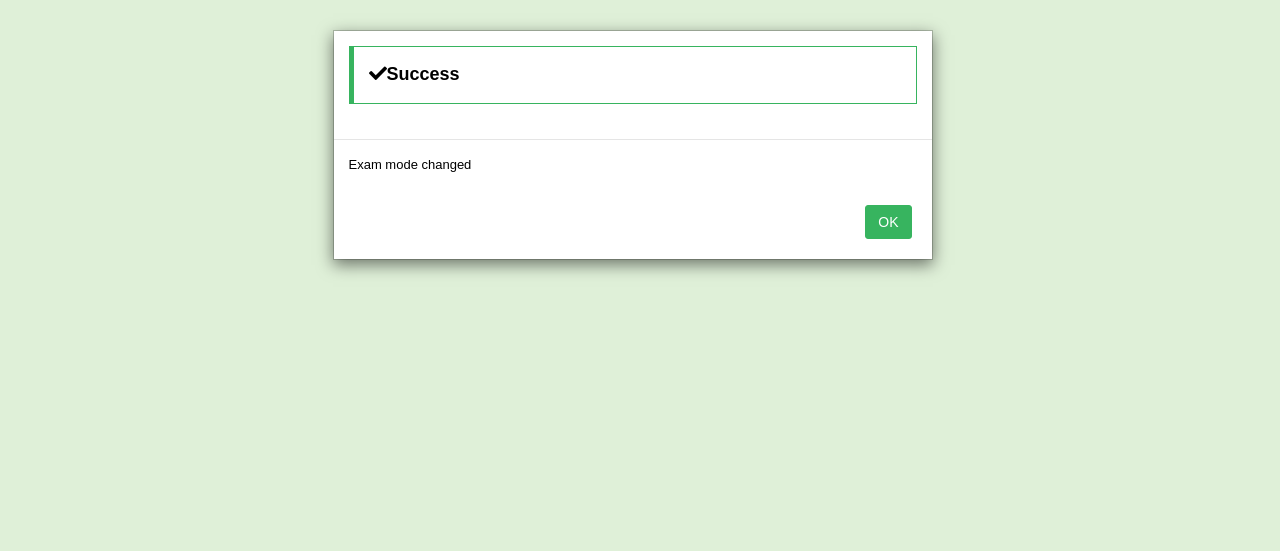 click on "OK" at bounding box center (888, 222) 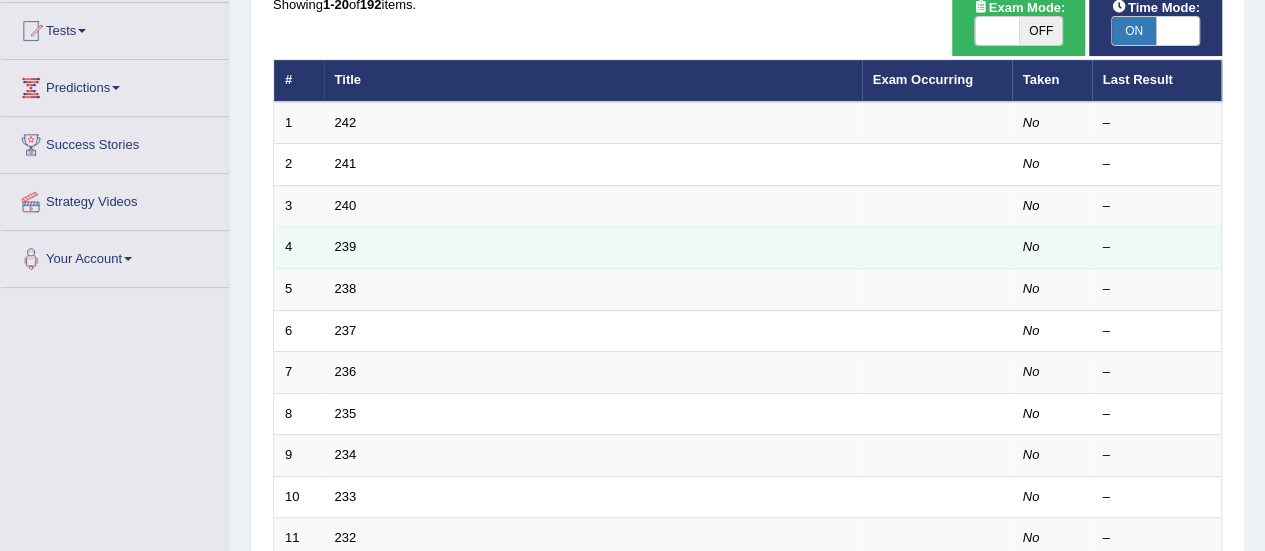 scroll, scrollTop: 300, scrollLeft: 0, axis: vertical 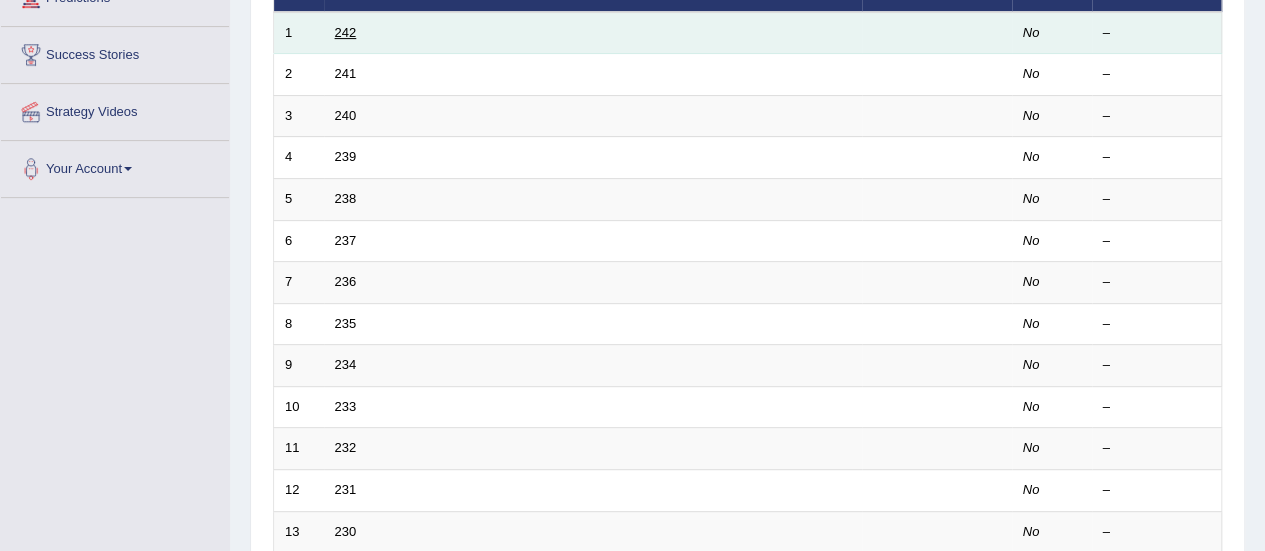 click on "242" at bounding box center (346, 32) 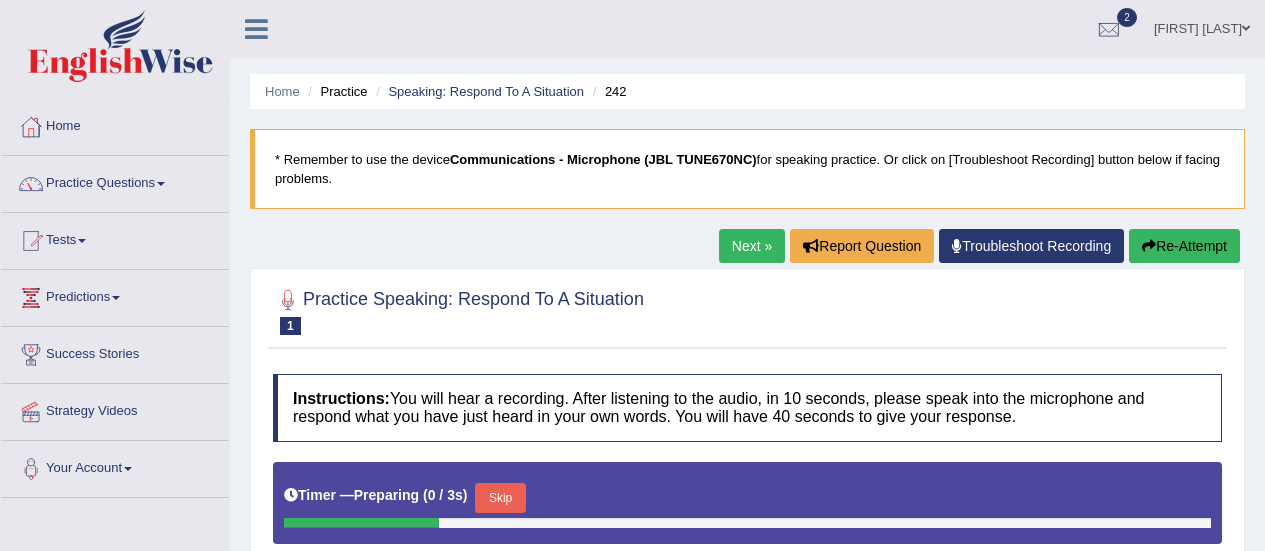 scroll, scrollTop: 0, scrollLeft: 0, axis: both 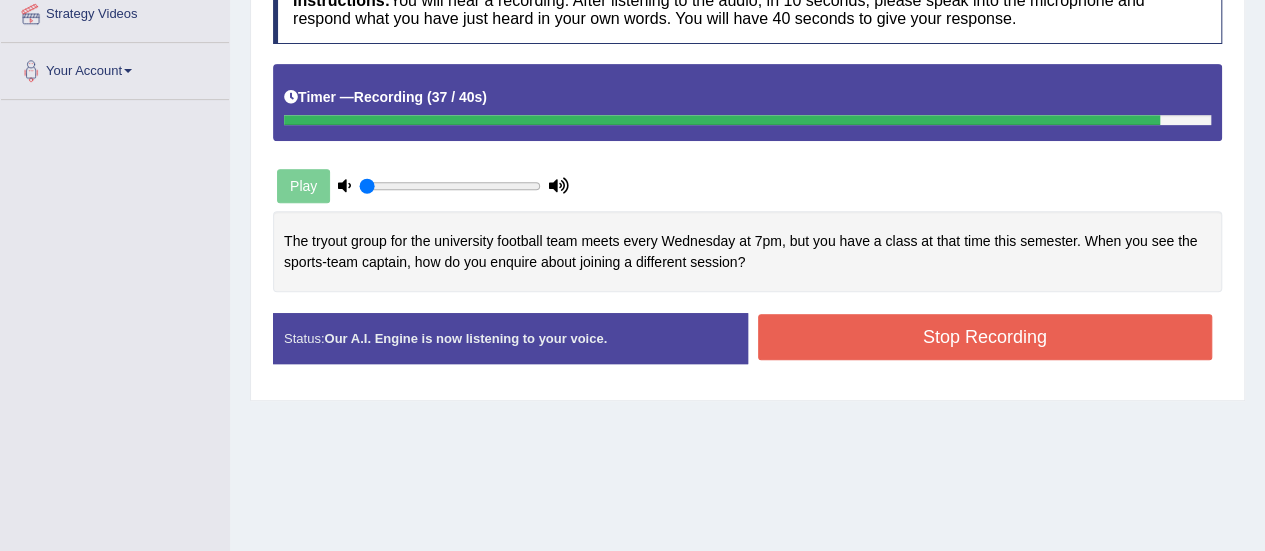 click on "Stop Recording" at bounding box center (985, 337) 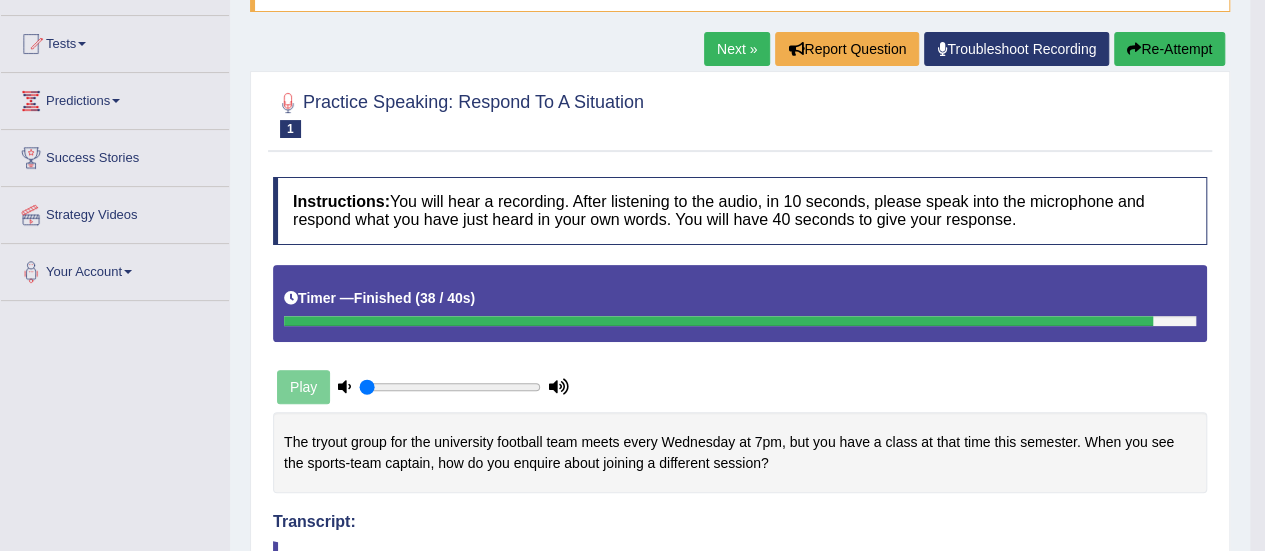 scroll, scrollTop: 86, scrollLeft: 0, axis: vertical 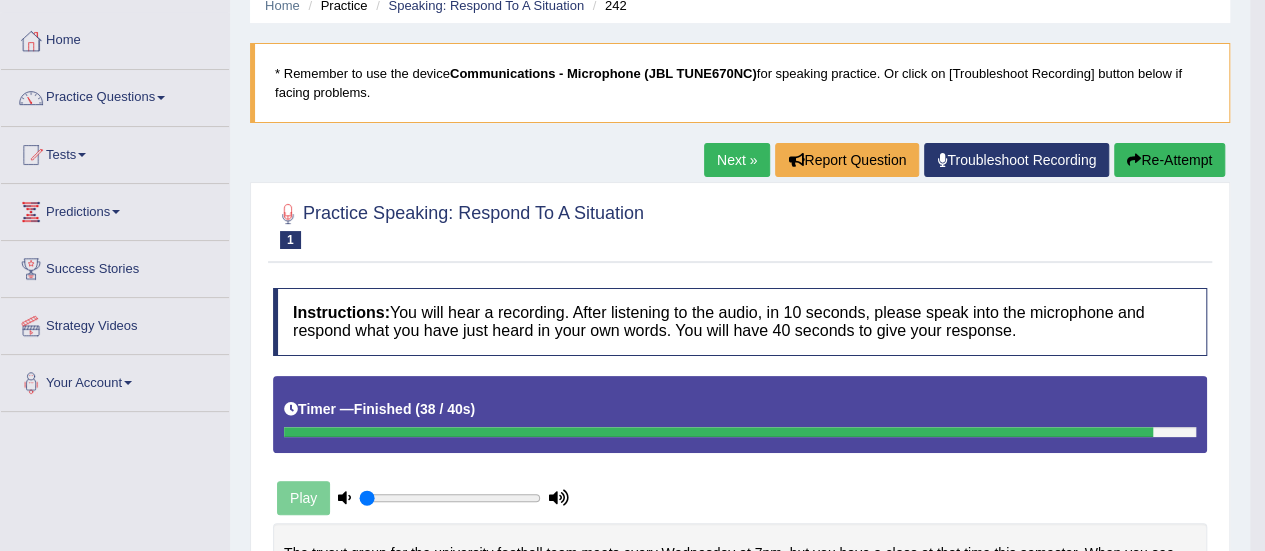 click on "Next »" at bounding box center [737, 160] 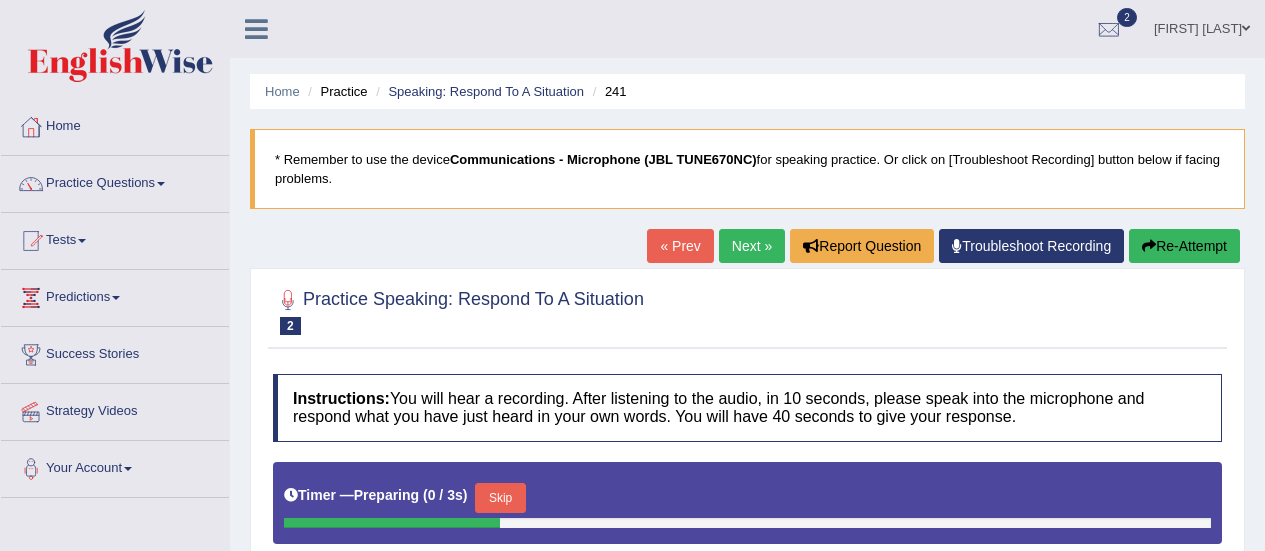 scroll, scrollTop: 0, scrollLeft: 0, axis: both 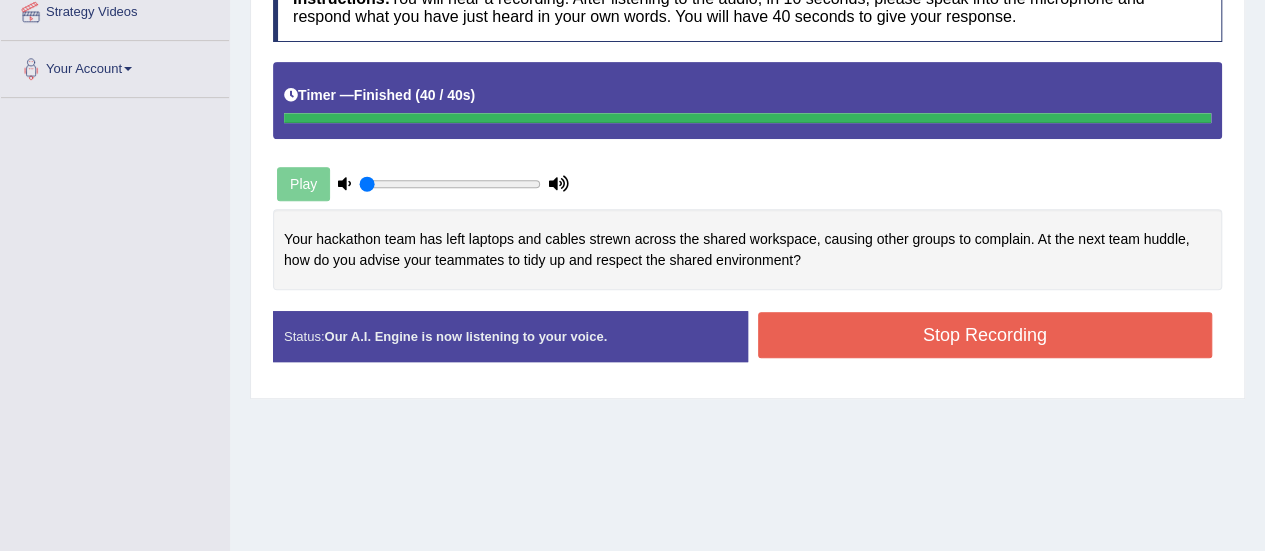 click on "Stop Recording" at bounding box center (985, 335) 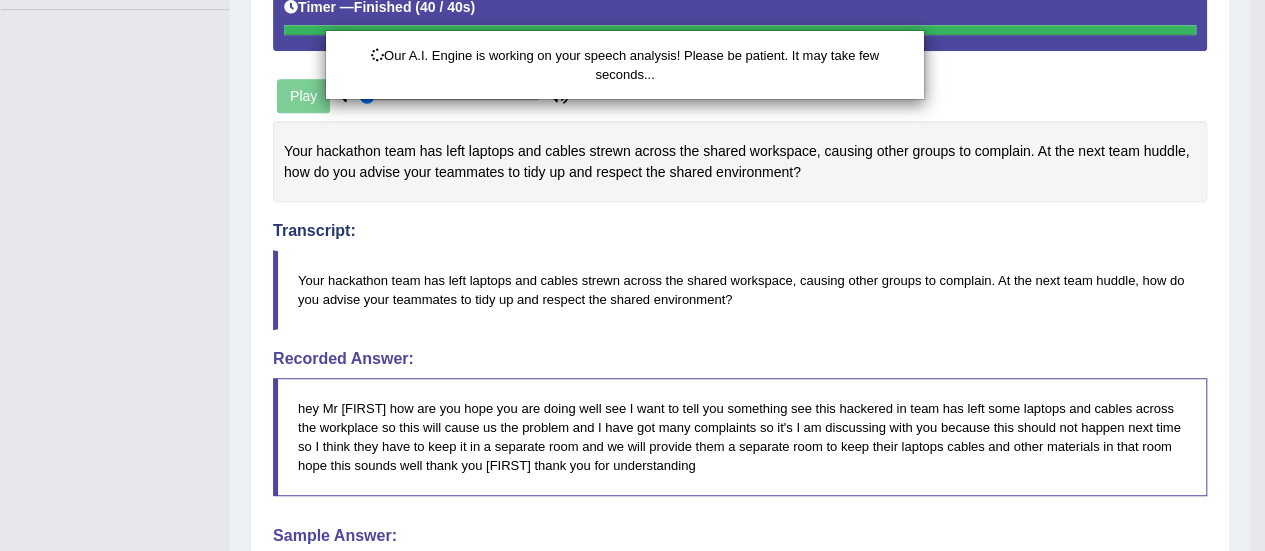 scroll, scrollTop: 719, scrollLeft: 0, axis: vertical 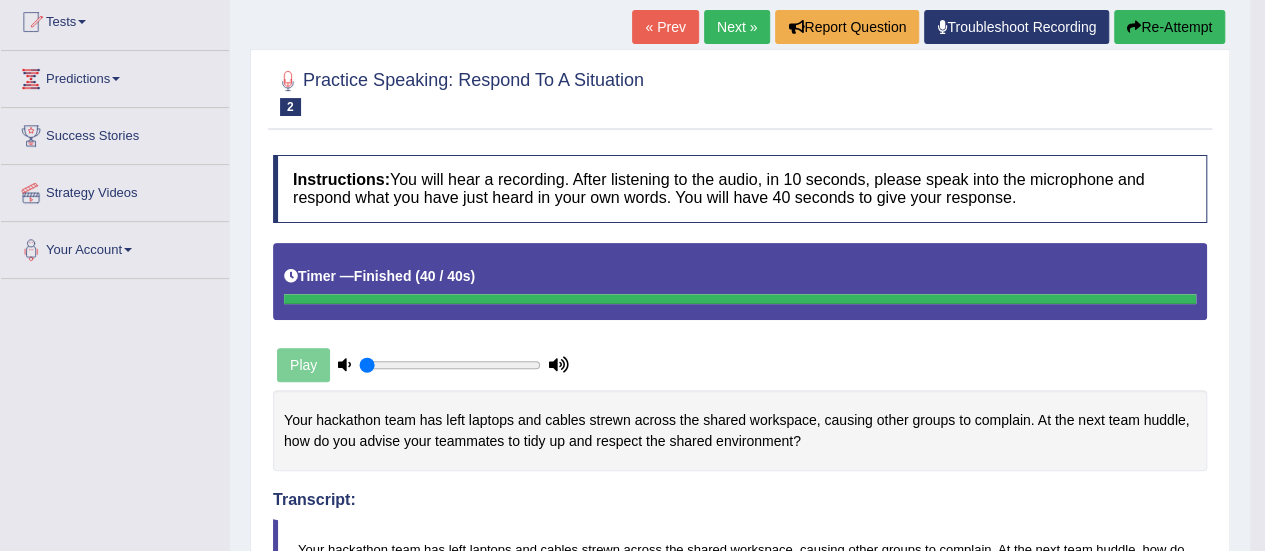 click on "Next »" at bounding box center (737, 27) 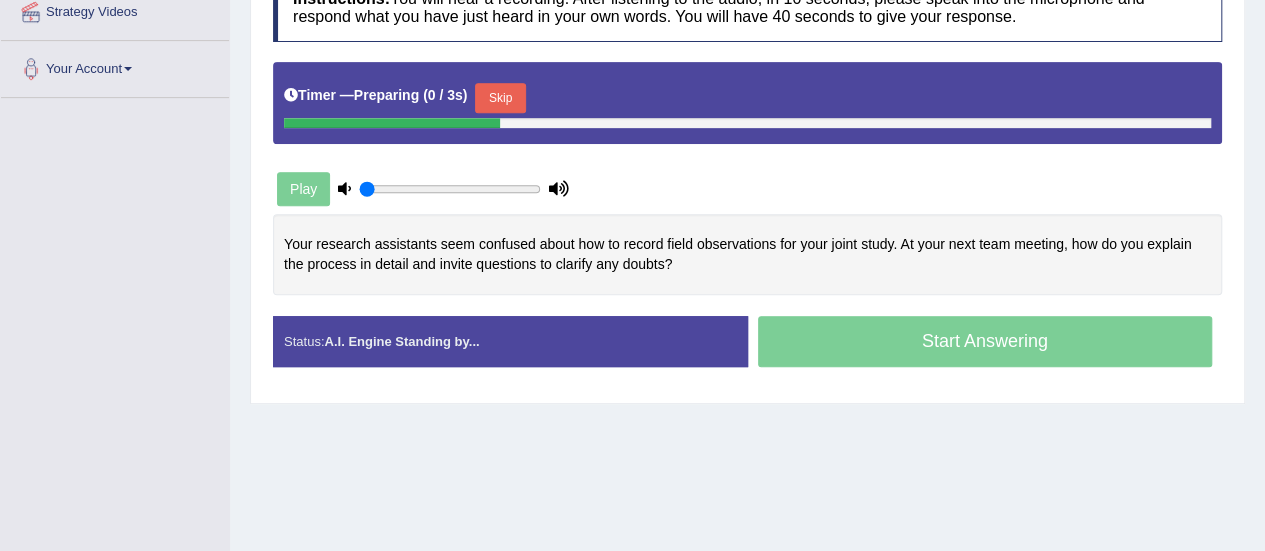 scroll, scrollTop: 0, scrollLeft: 0, axis: both 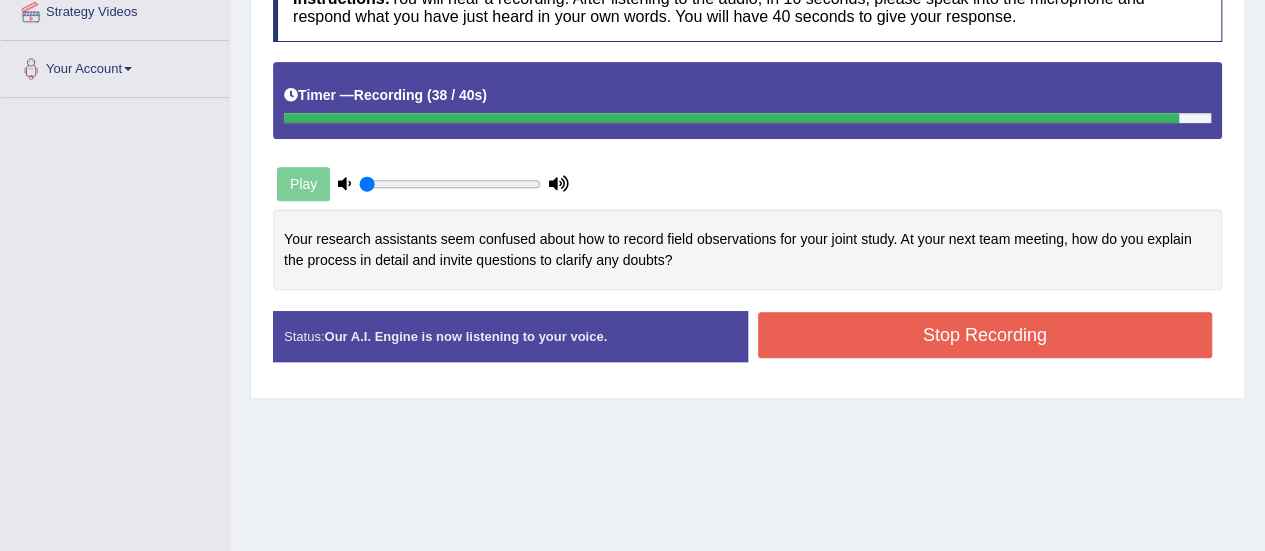 click on "Stop Recording" at bounding box center [985, 335] 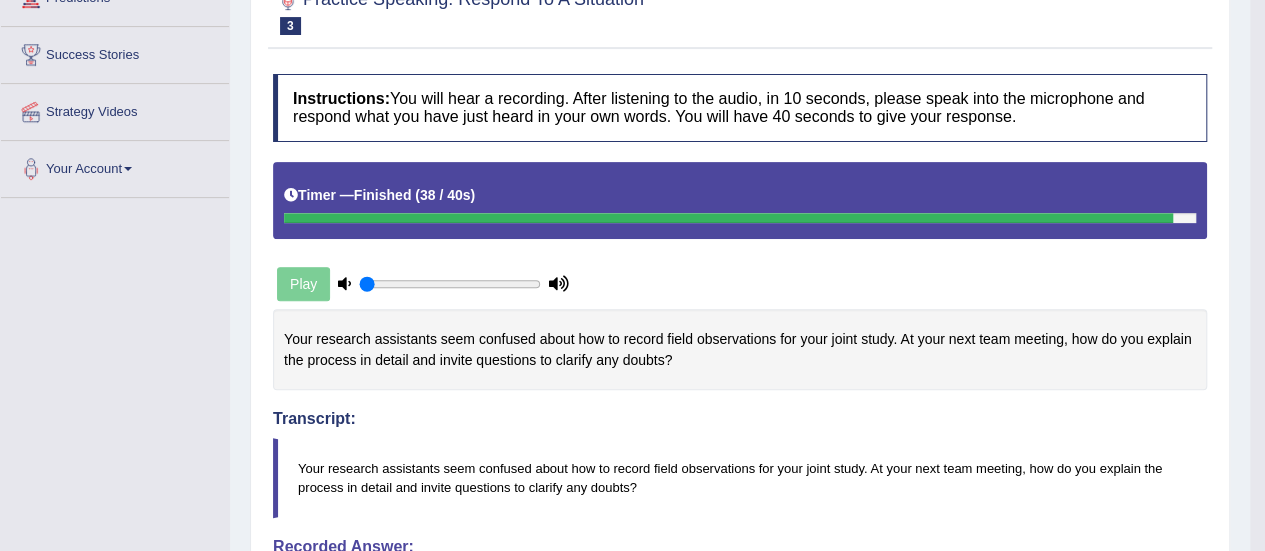scroll, scrollTop: 100, scrollLeft: 0, axis: vertical 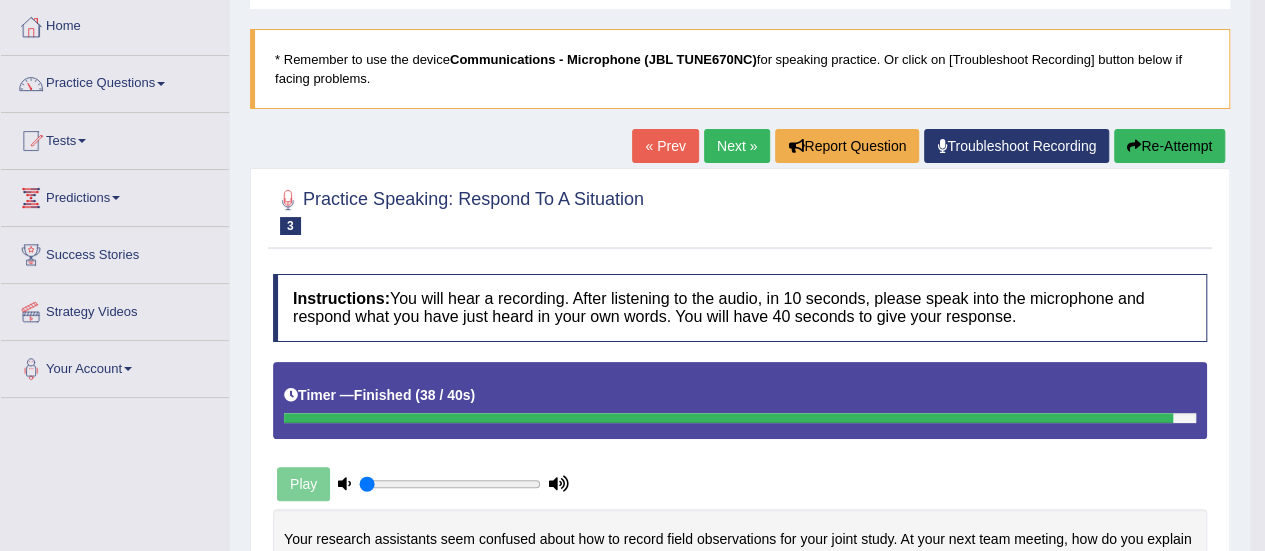 click on "Next »" at bounding box center [737, 146] 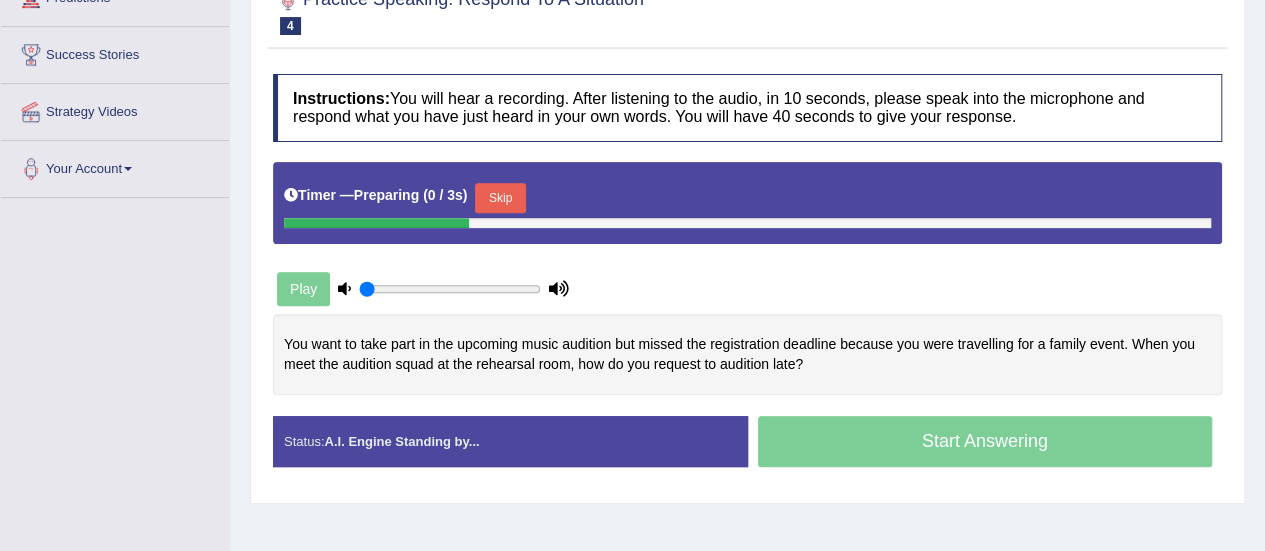 scroll, scrollTop: 0, scrollLeft: 0, axis: both 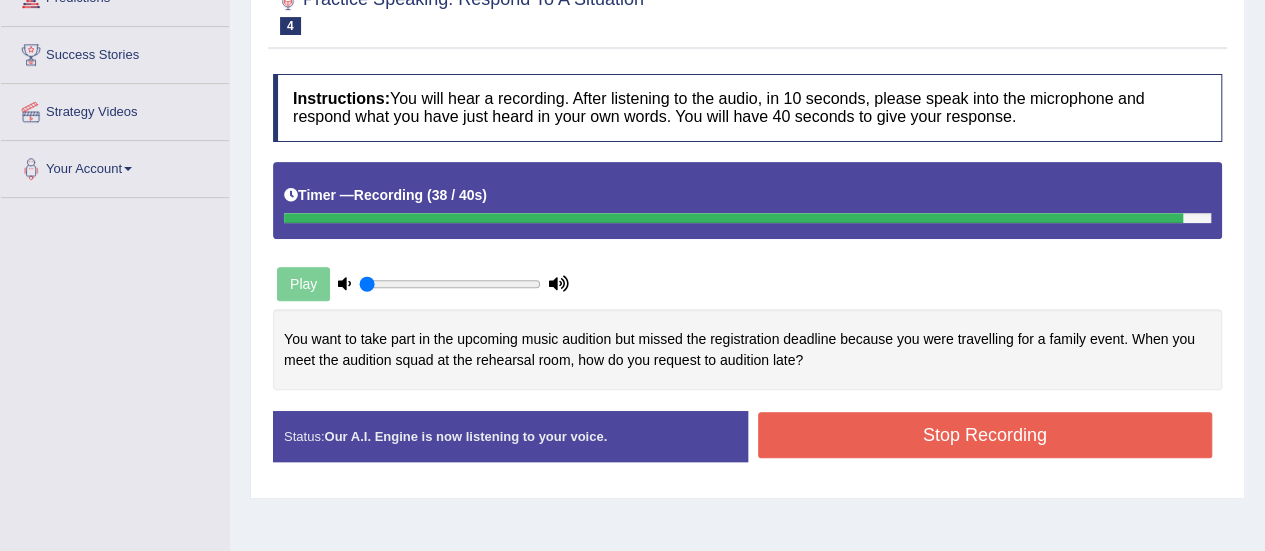 click on "Stop Recording" at bounding box center [985, 435] 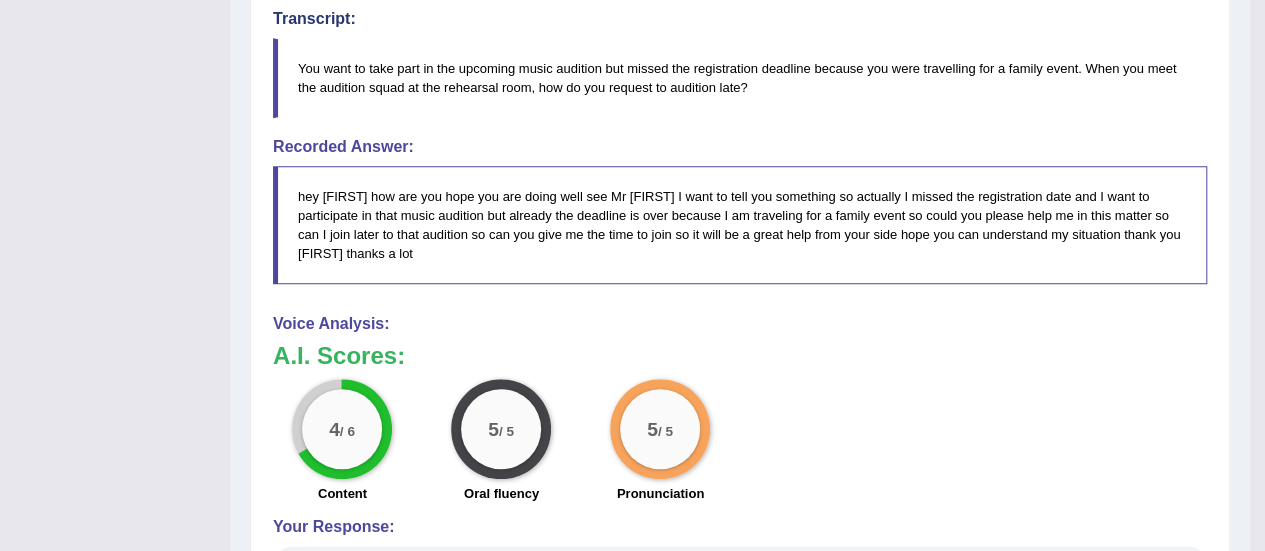 scroll, scrollTop: 200, scrollLeft: 0, axis: vertical 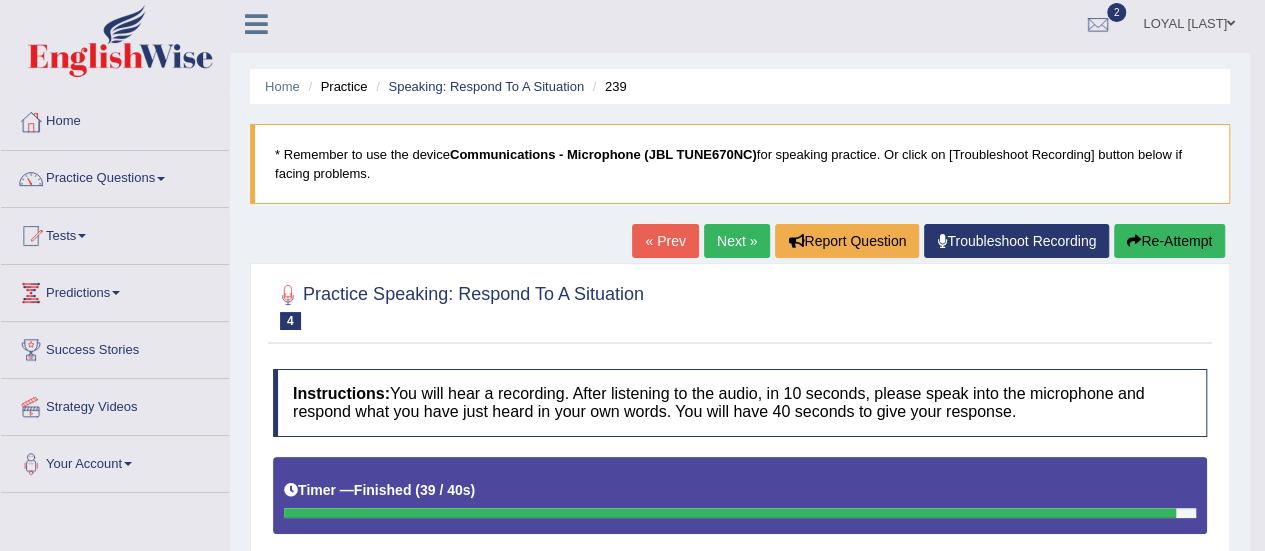 click on "Next »" at bounding box center [737, 241] 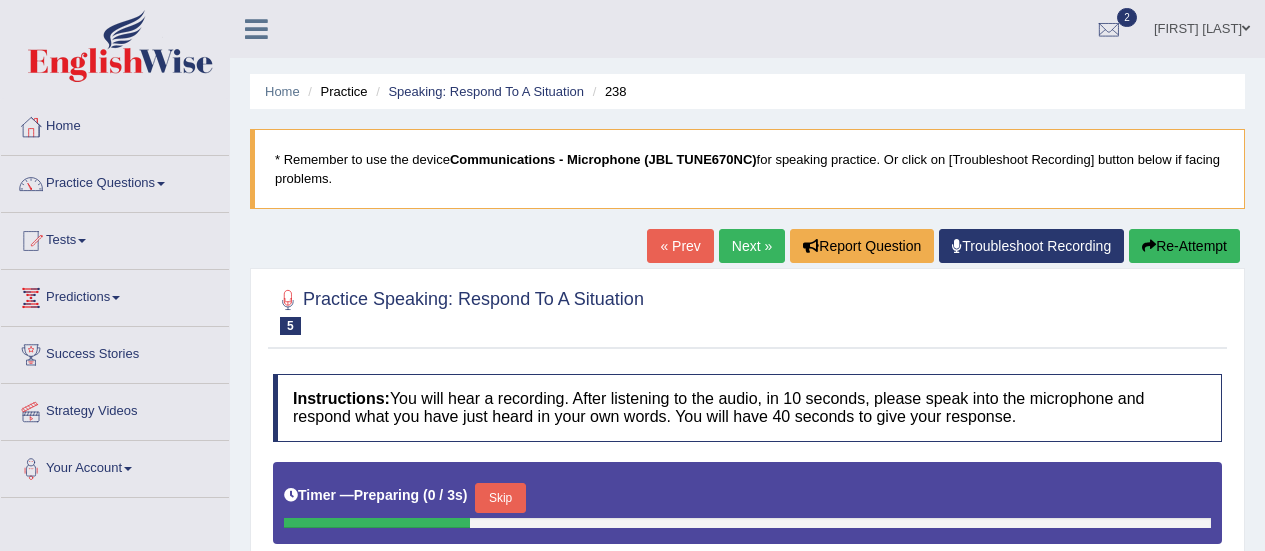 scroll, scrollTop: 498, scrollLeft: 0, axis: vertical 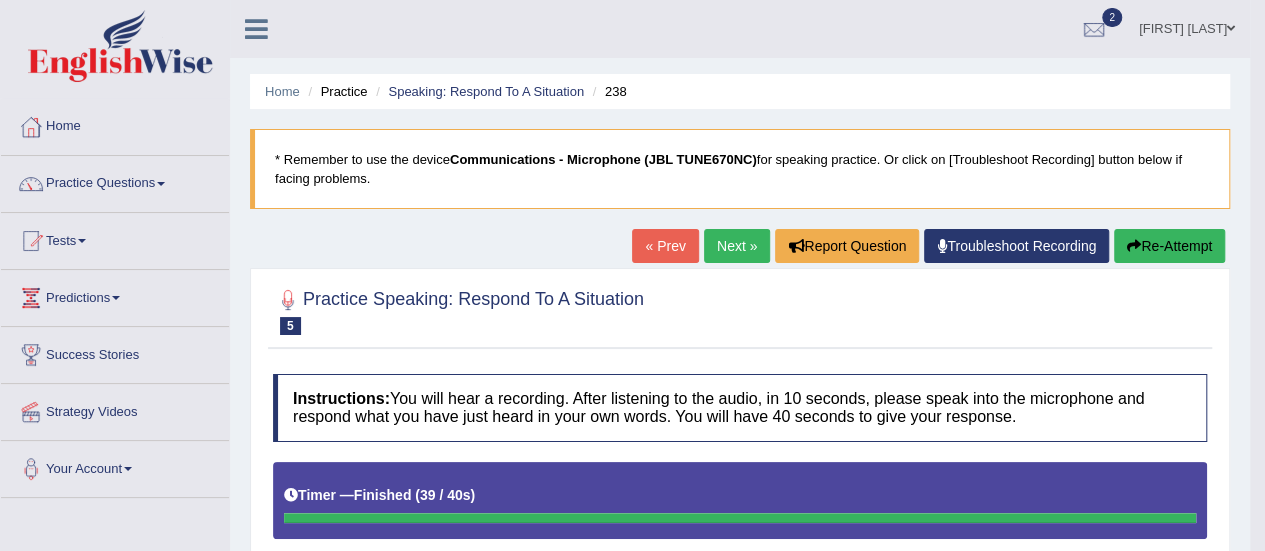 click at bounding box center [161, 184] 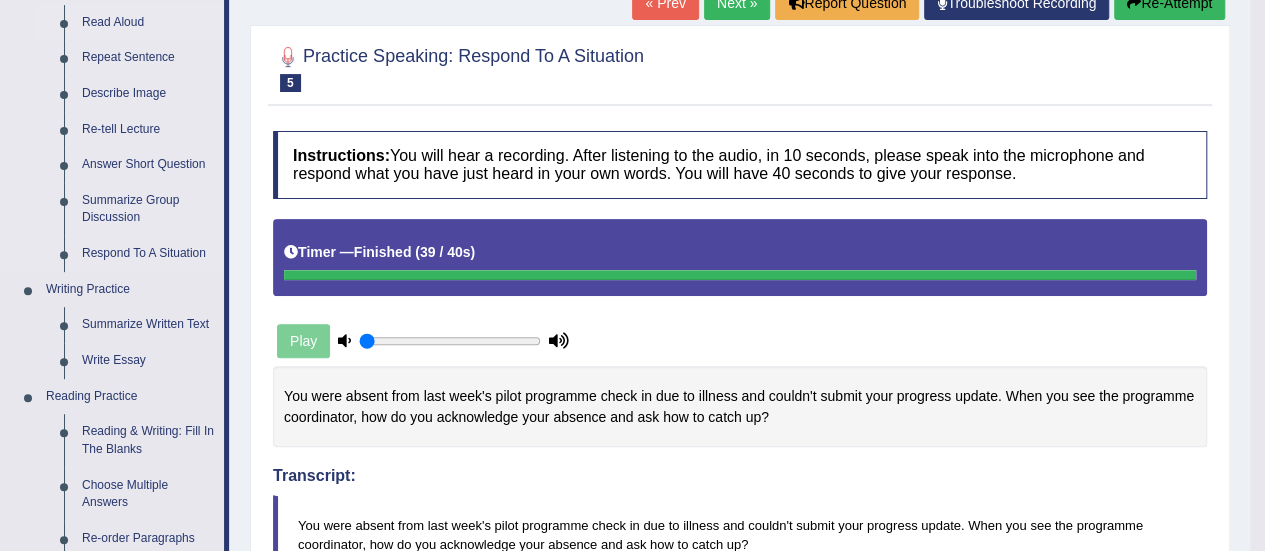 scroll, scrollTop: 200, scrollLeft: 0, axis: vertical 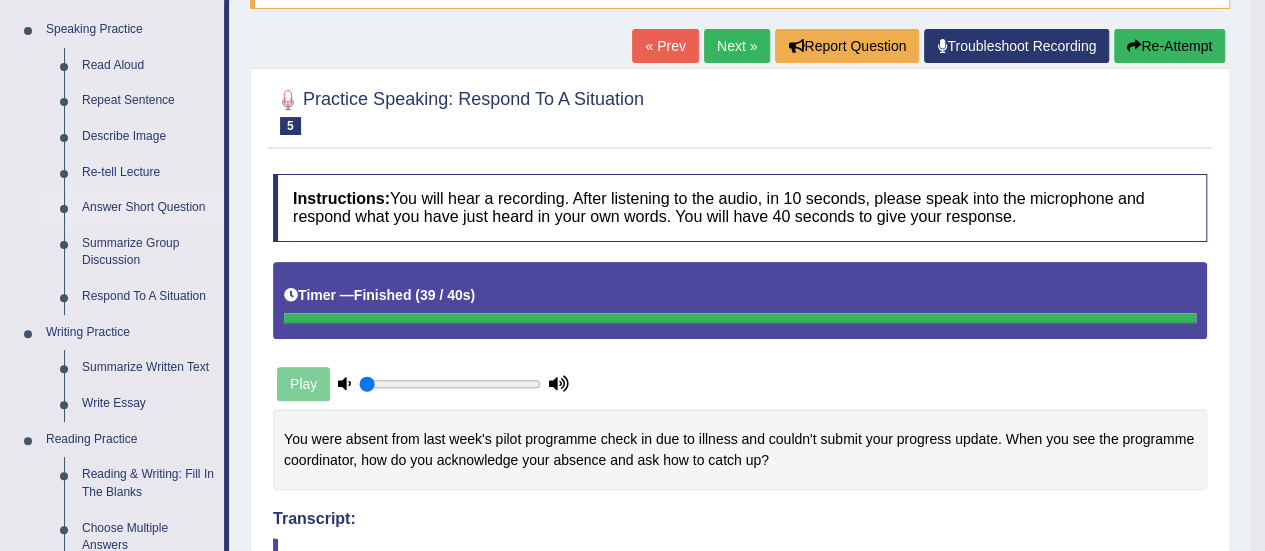 click on "Answer Short Question" at bounding box center (148, 208) 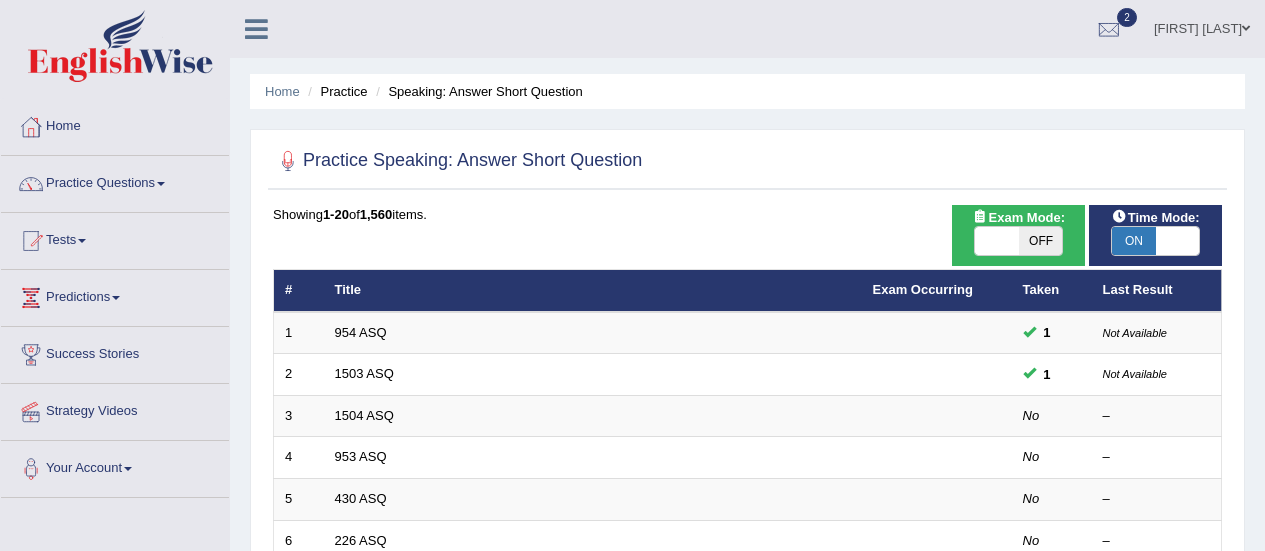 scroll, scrollTop: 0, scrollLeft: 0, axis: both 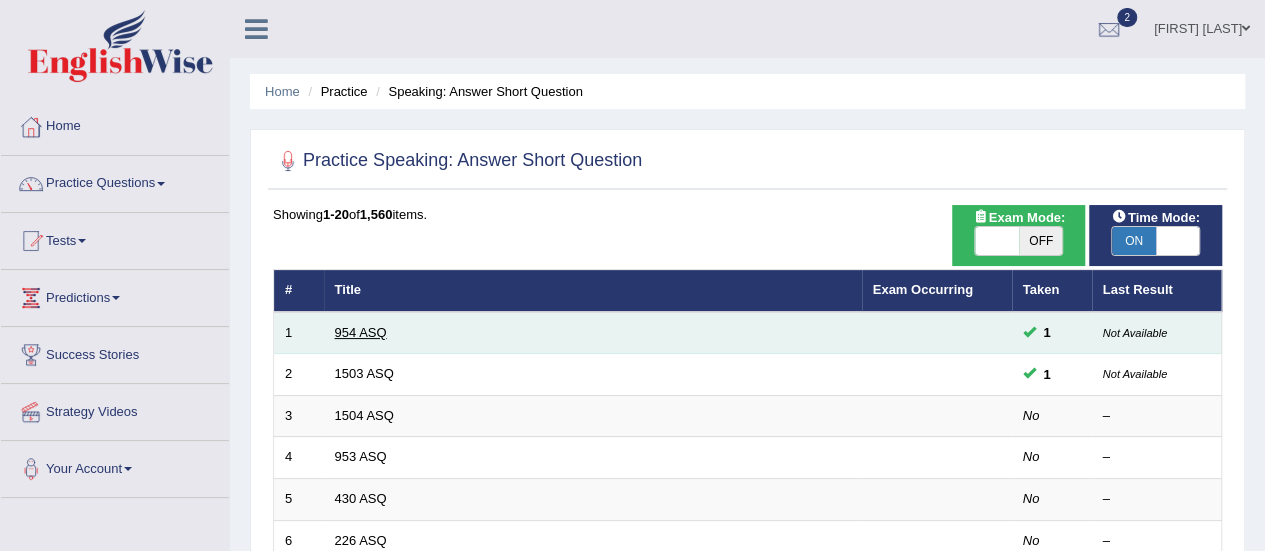 click on "954 ASQ" at bounding box center [361, 332] 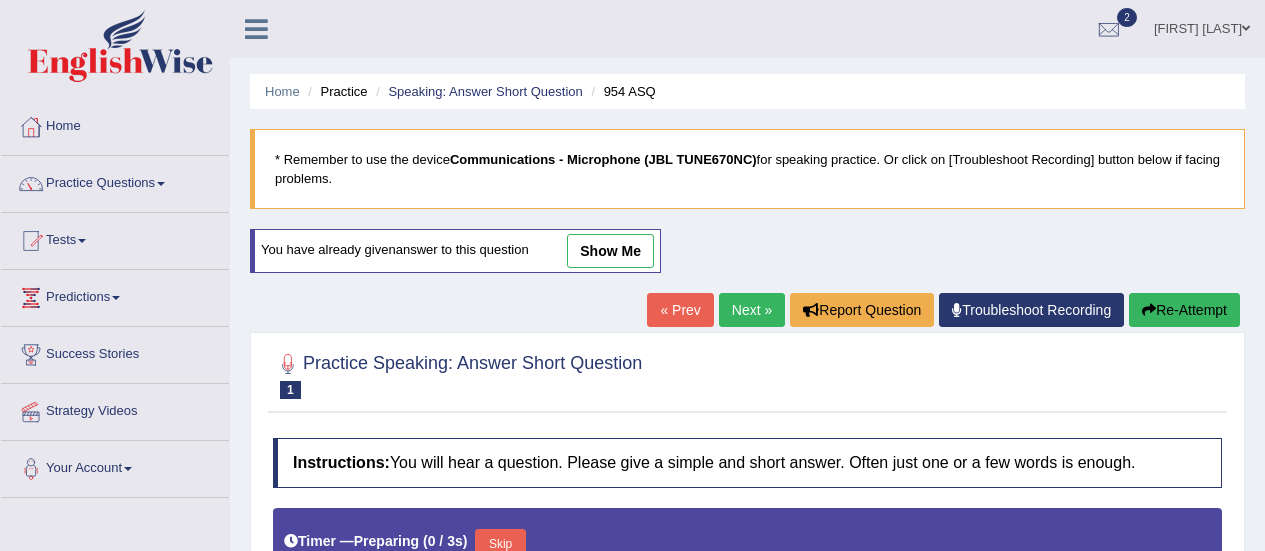 scroll, scrollTop: 170, scrollLeft: 0, axis: vertical 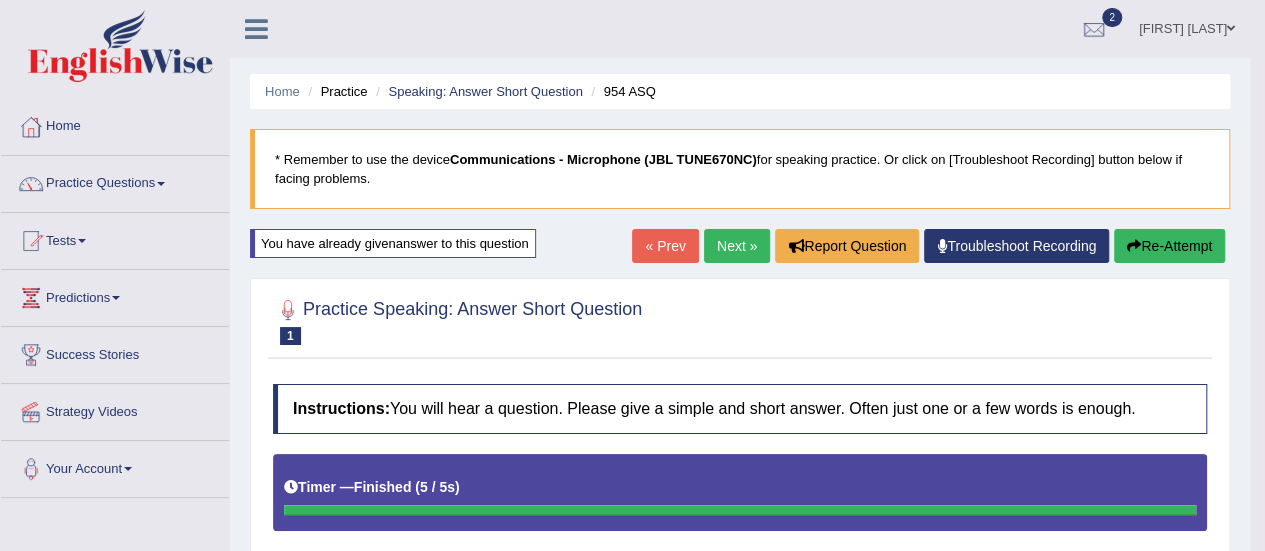 click on "Next »" at bounding box center [737, 246] 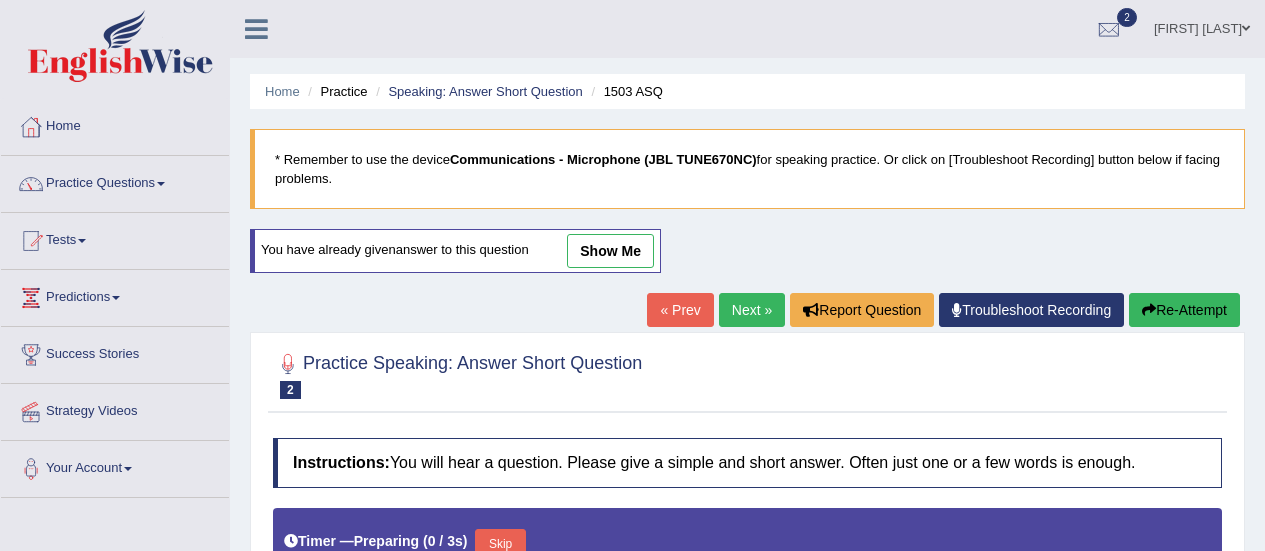 scroll, scrollTop: 0, scrollLeft: 0, axis: both 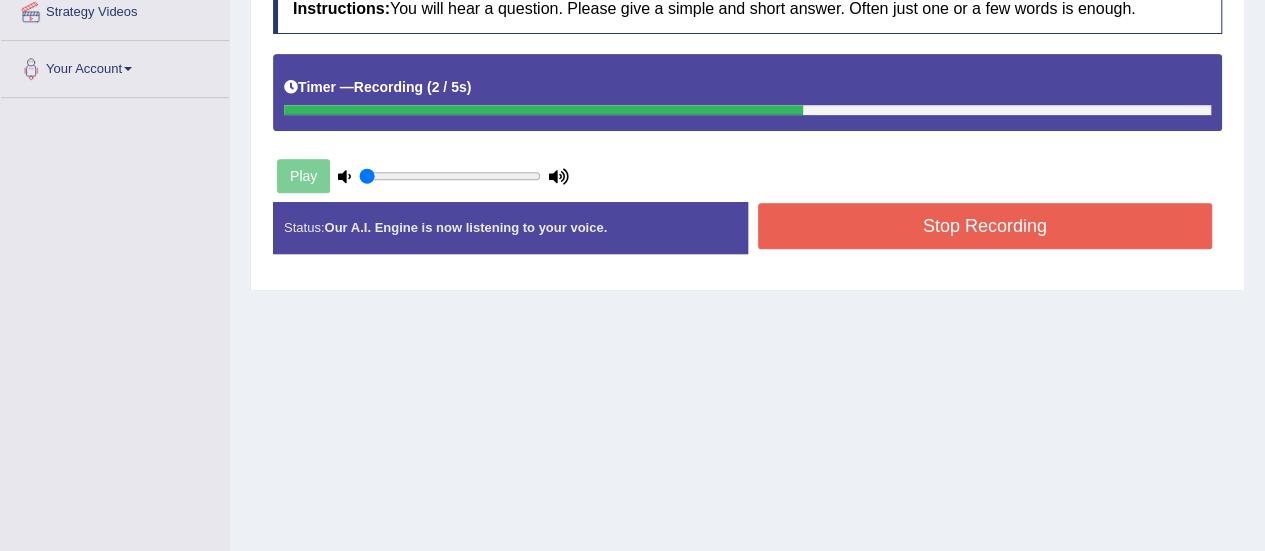 click on "Stop Recording" at bounding box center (985, 226) 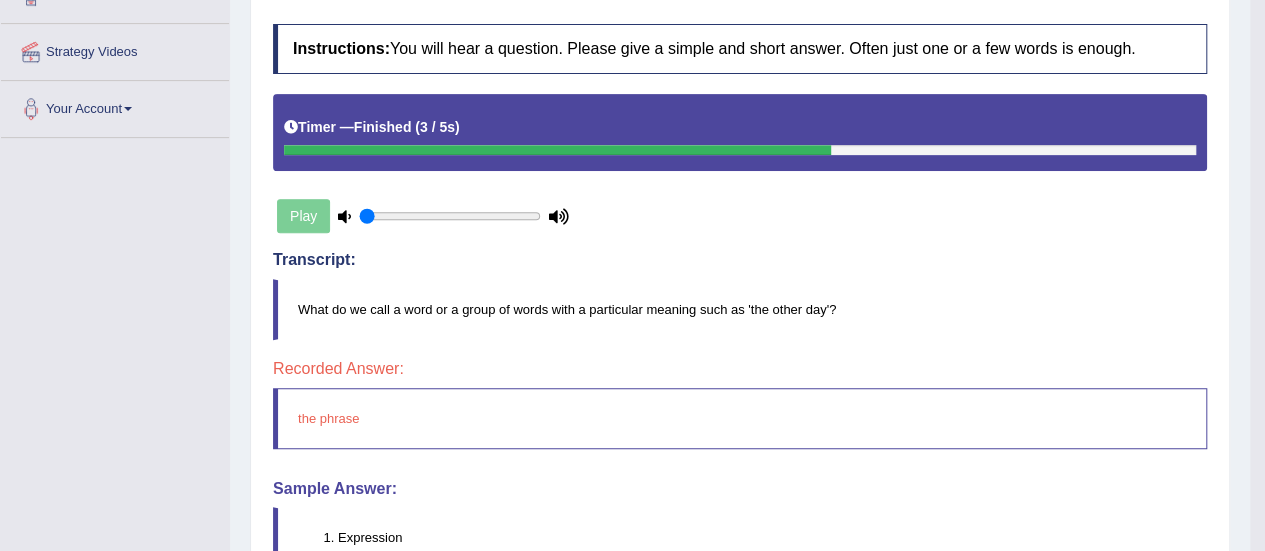 scroll, scrollTop: 164, scrollLeft: 0, axis: vertical 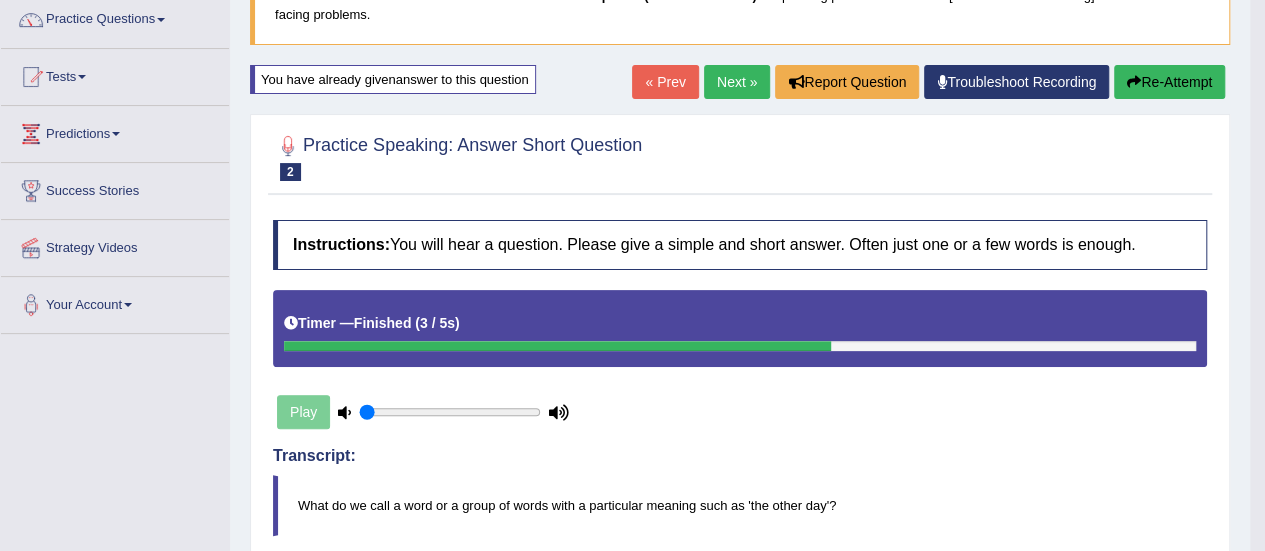 click on "Next »" at bounding box center (737, 82) 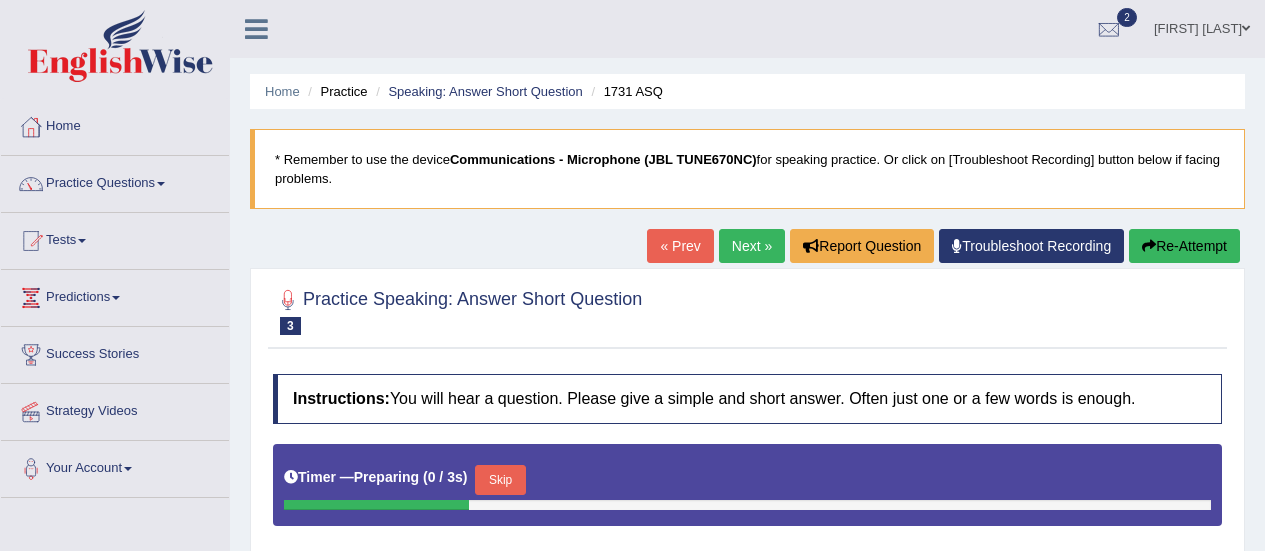 scroll, scrollTop: 0, scrollLeft: 0, axis: both 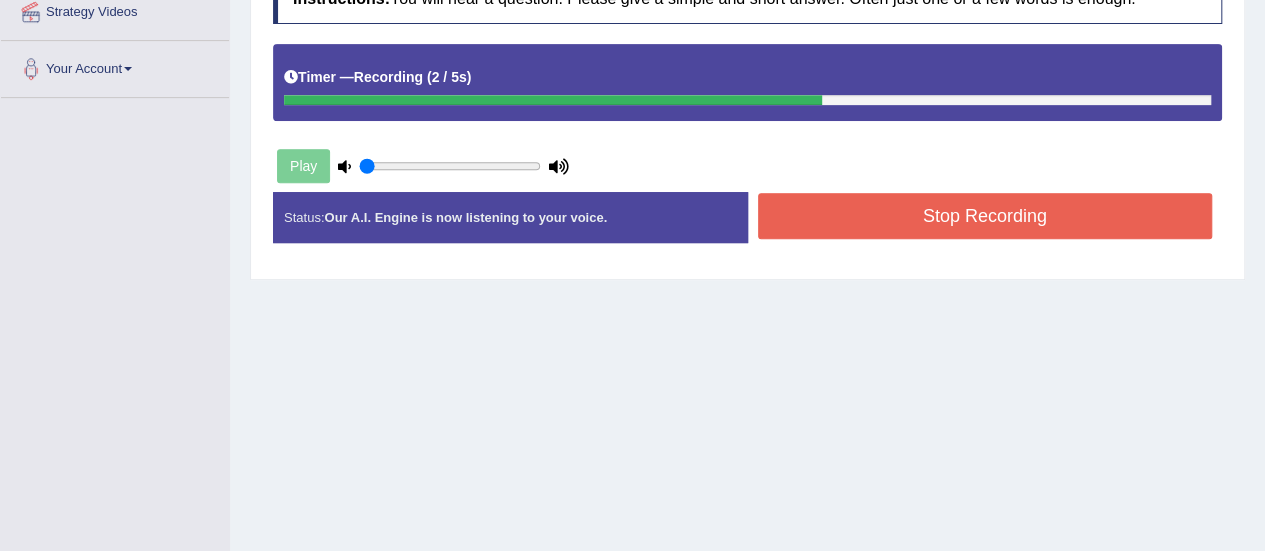 click on "Stop Recording" at bounding box center (985, 216) 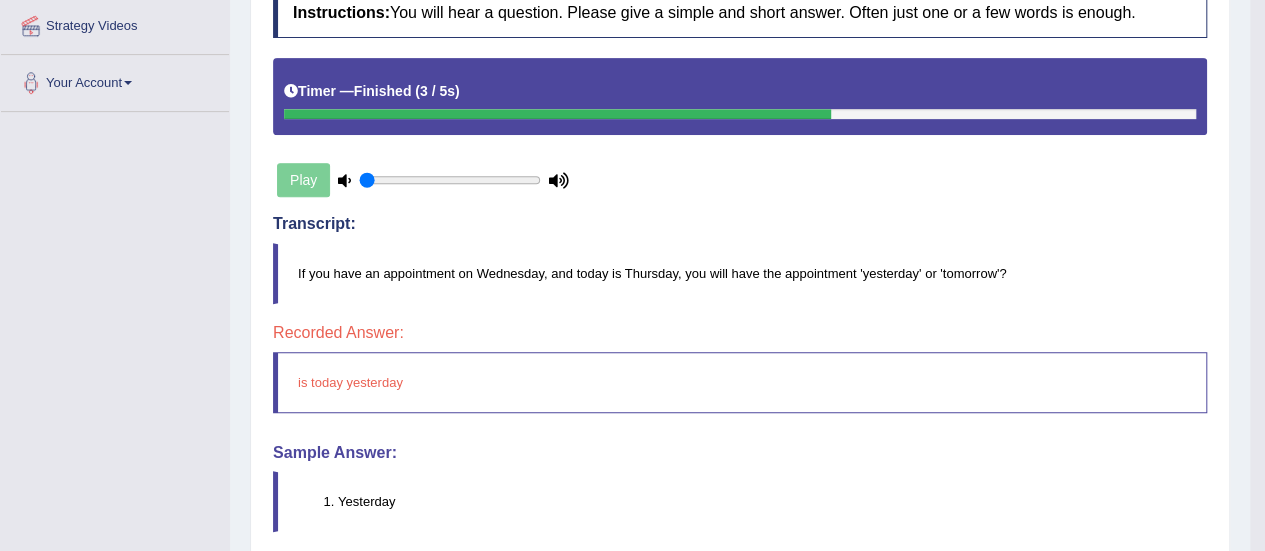 scroll, scrollTop: 134, scrollLeft: 0, axis: vertical 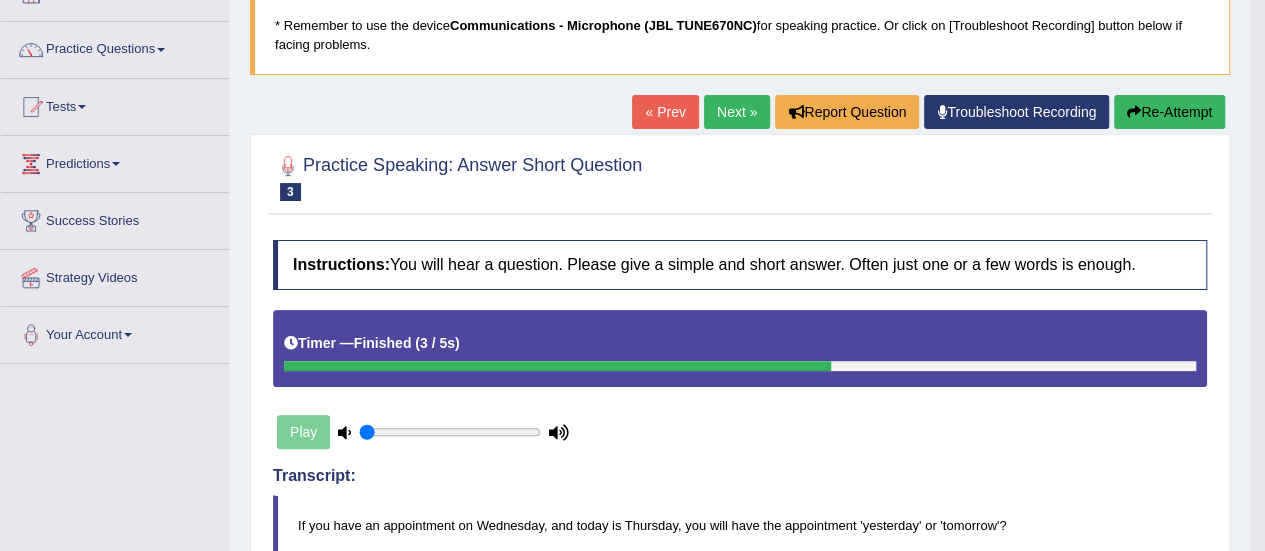 click on "Next »" at bounding box center [737, 112] 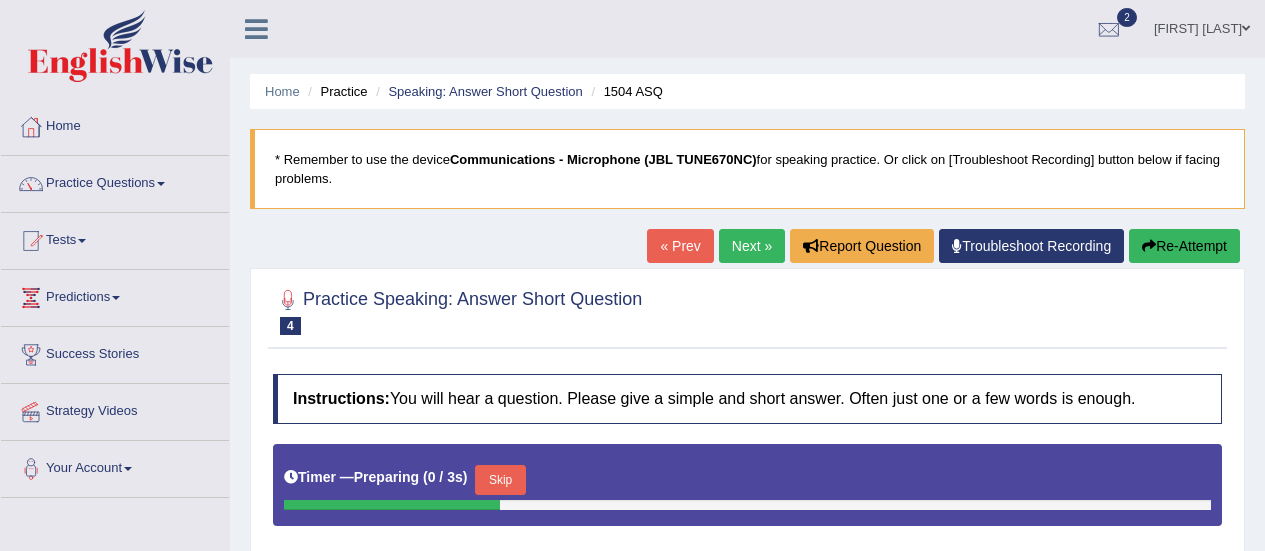 scroll, scrollTop: 300, scrollLeft: 0, axis: vertical 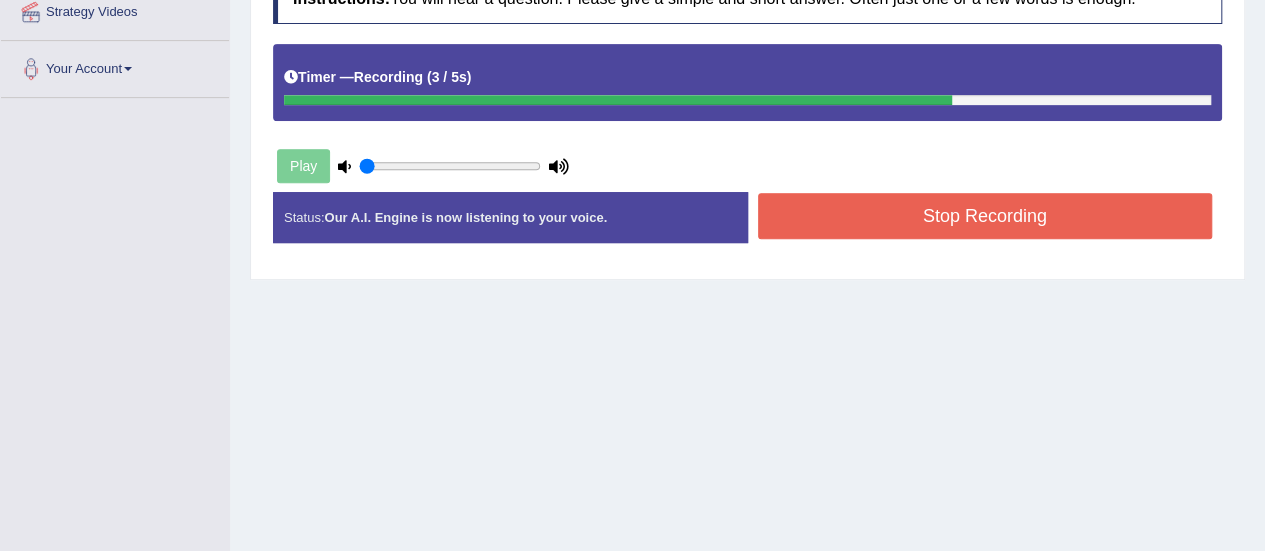 click on "Stop Recording" at bounding box center [985, 216] 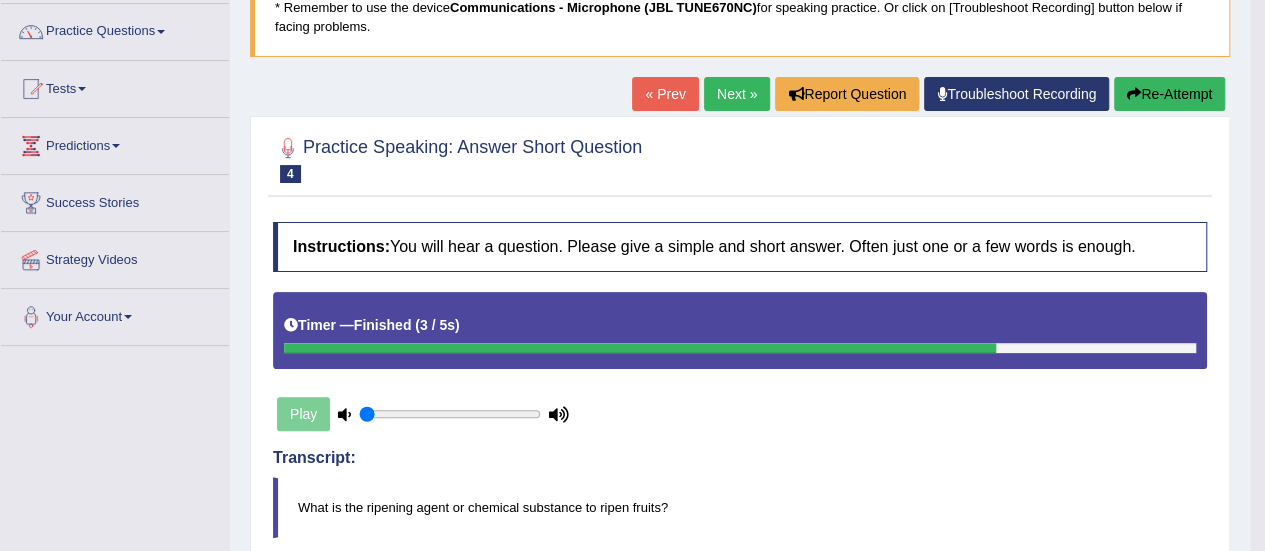 scroll, scrollTop: 0, scrollLeft: 0, axis: both 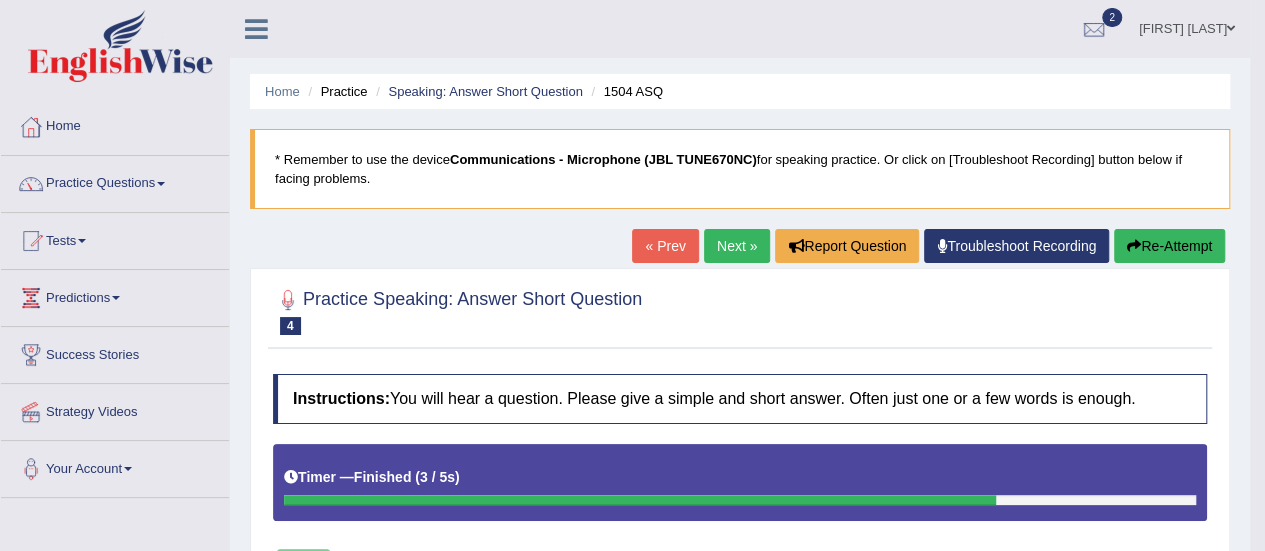 click on "Next »" at bounding box center [737, 246] 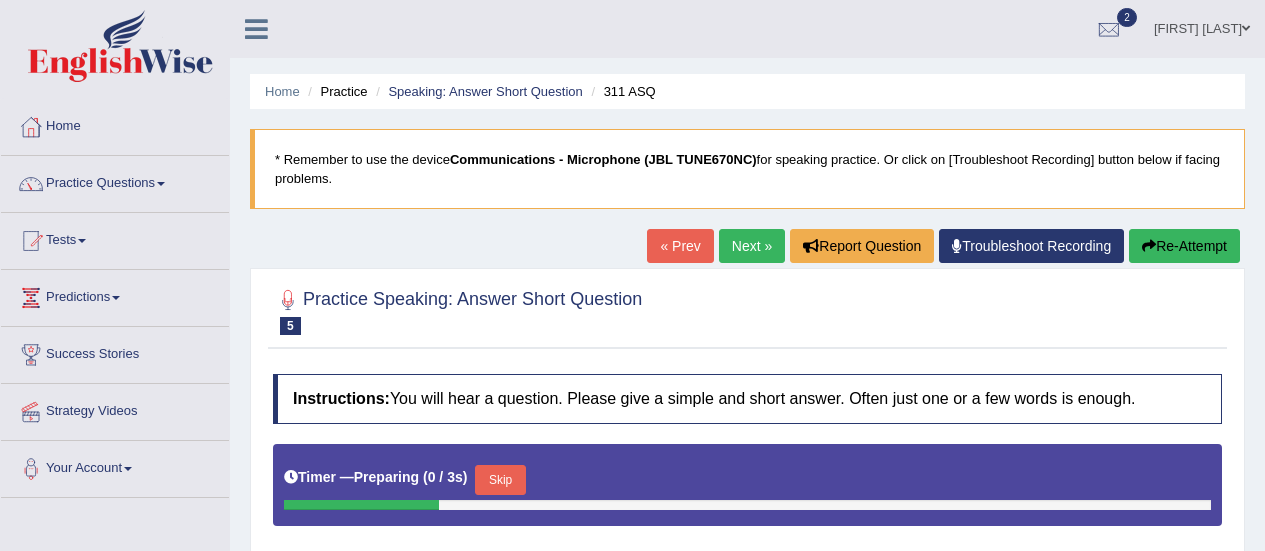 scroll, scrollTop: 0, scrollLeft: 0, axis: both 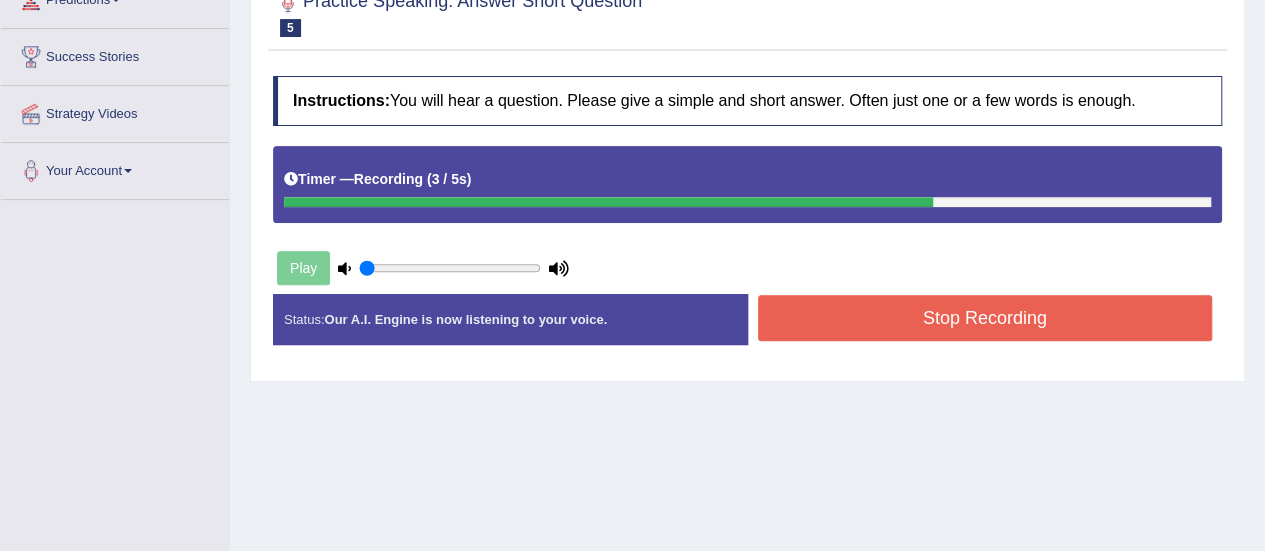 click on "Stop Recording" at bounding box center [985, 318] 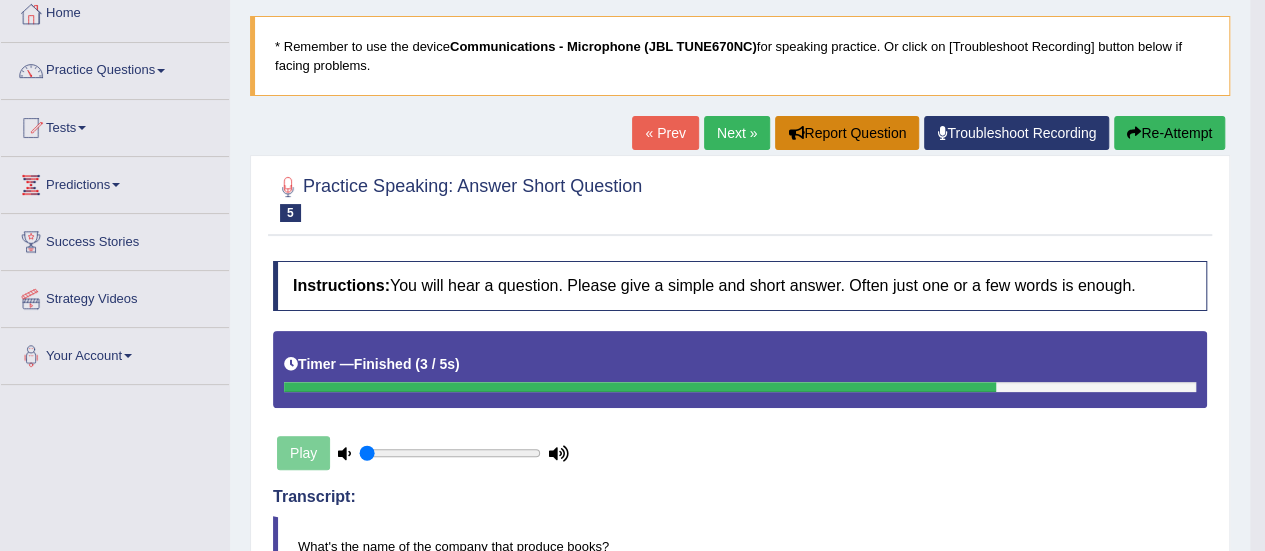 scroll, scrollTop: 72, scrollLeft: 0, axis: vertical 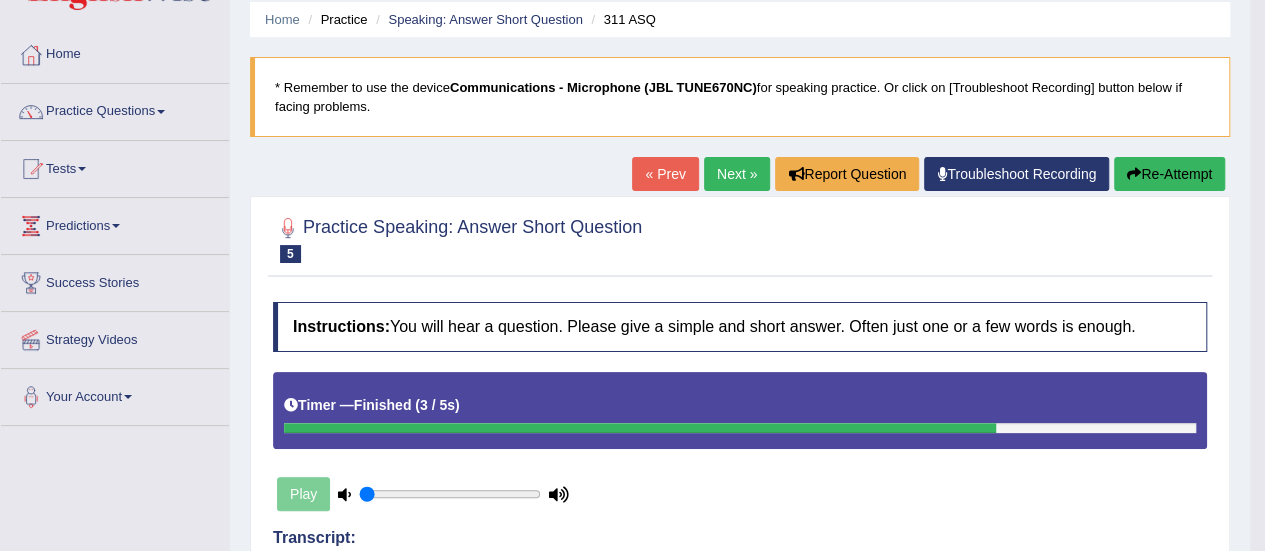 click on "Next »" at bounding box center [737, 174] 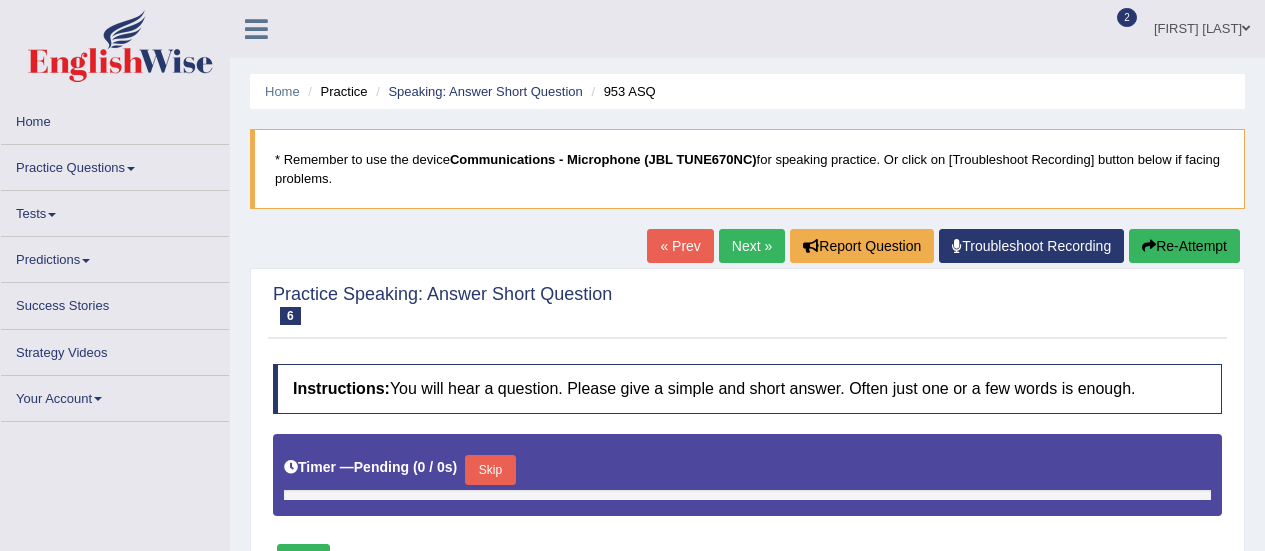 scroll, scrollTop: 466, scrollLeft: 0, axis: vertical 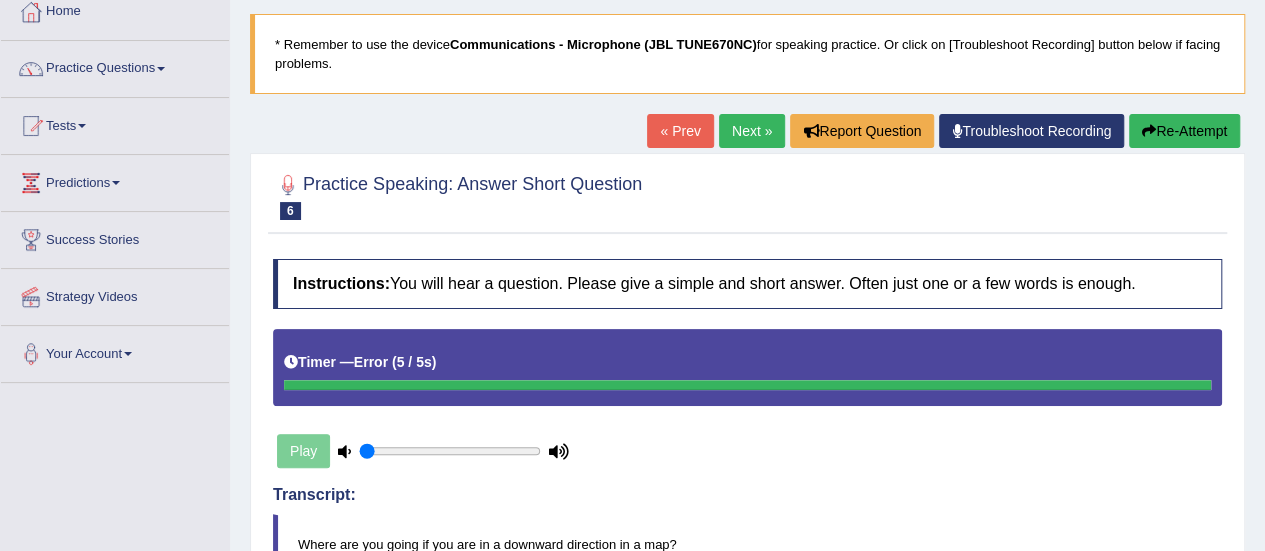 click on "Next »" at bounding box center [752, 131] 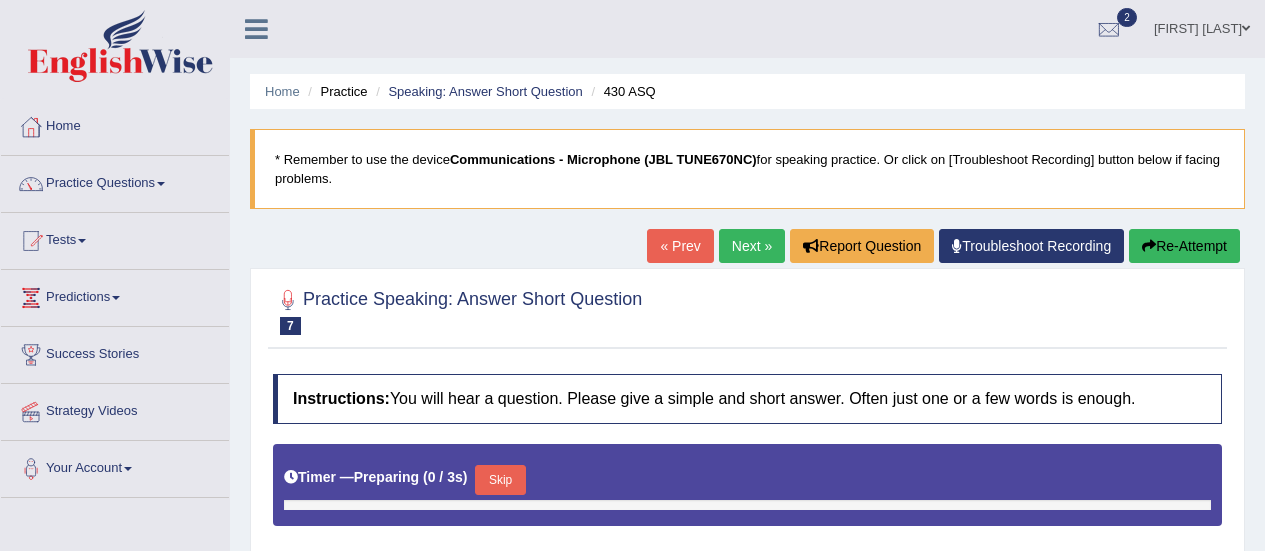 scroll, scrollTop: 0, scrollLeft: 0, axis: both 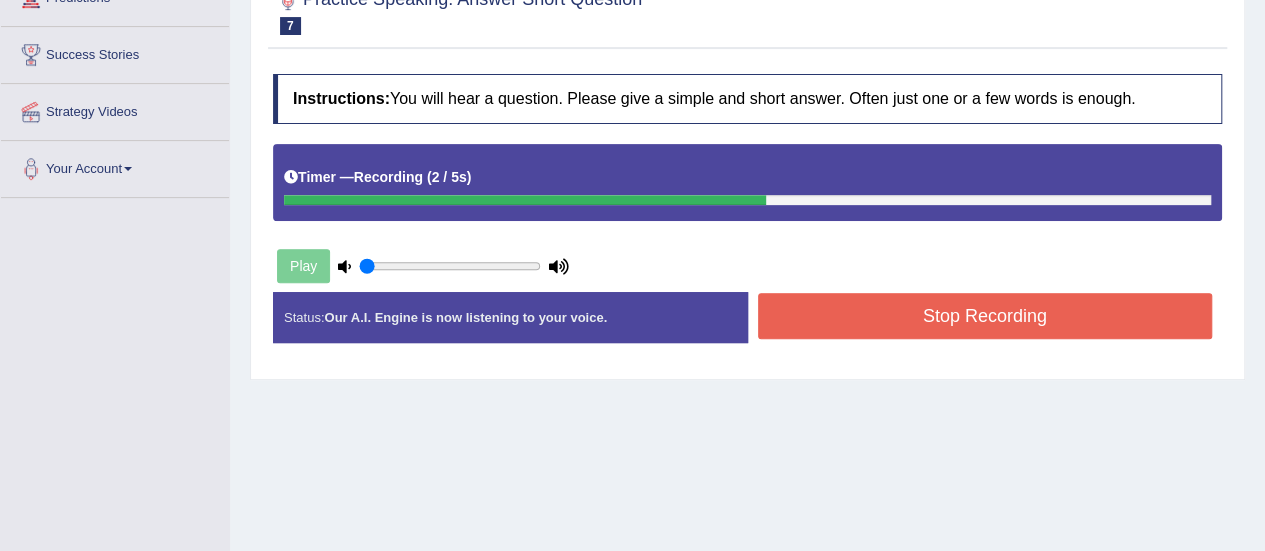 click on "Stop Recording" at bounding box center (985, 316) 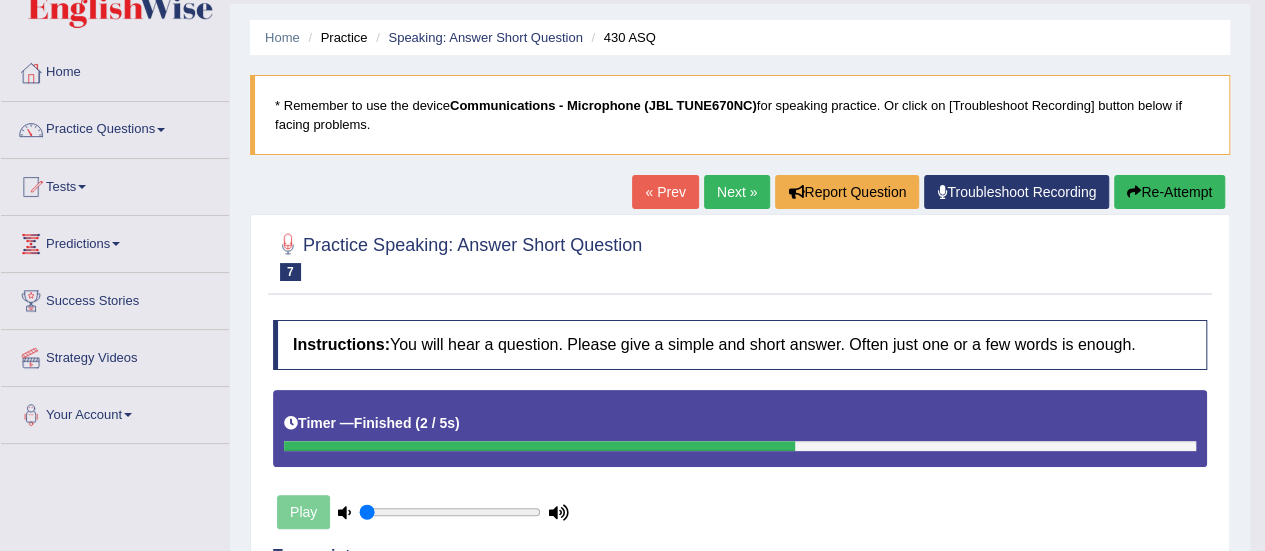 scroll, scrollTop: 0, scrollLeft: 0, axis: both 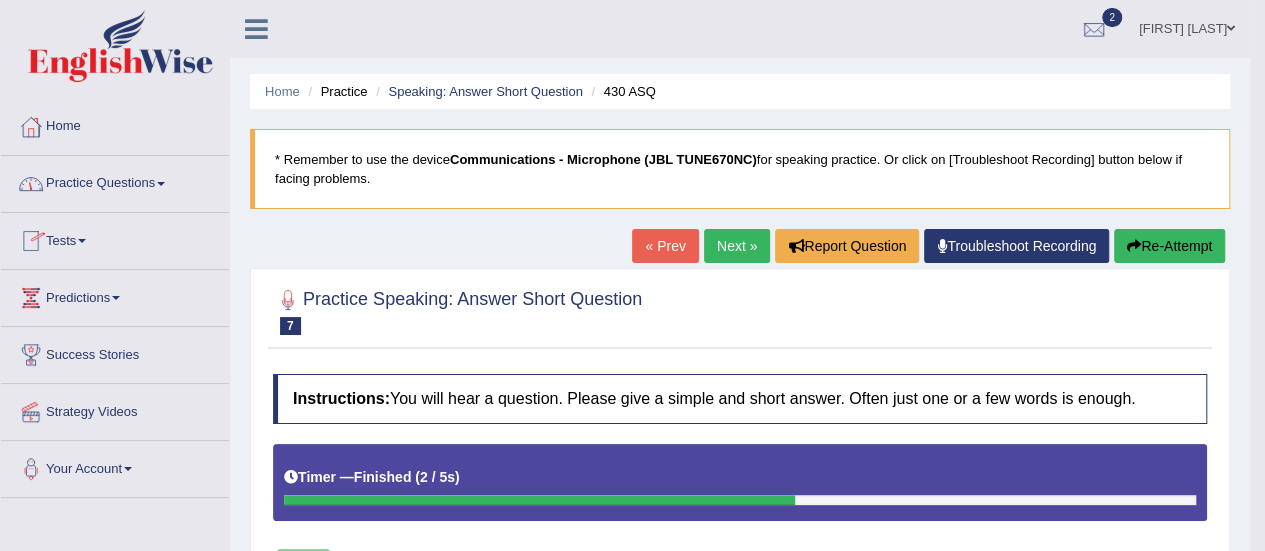 click at bounding box center [161, 184] 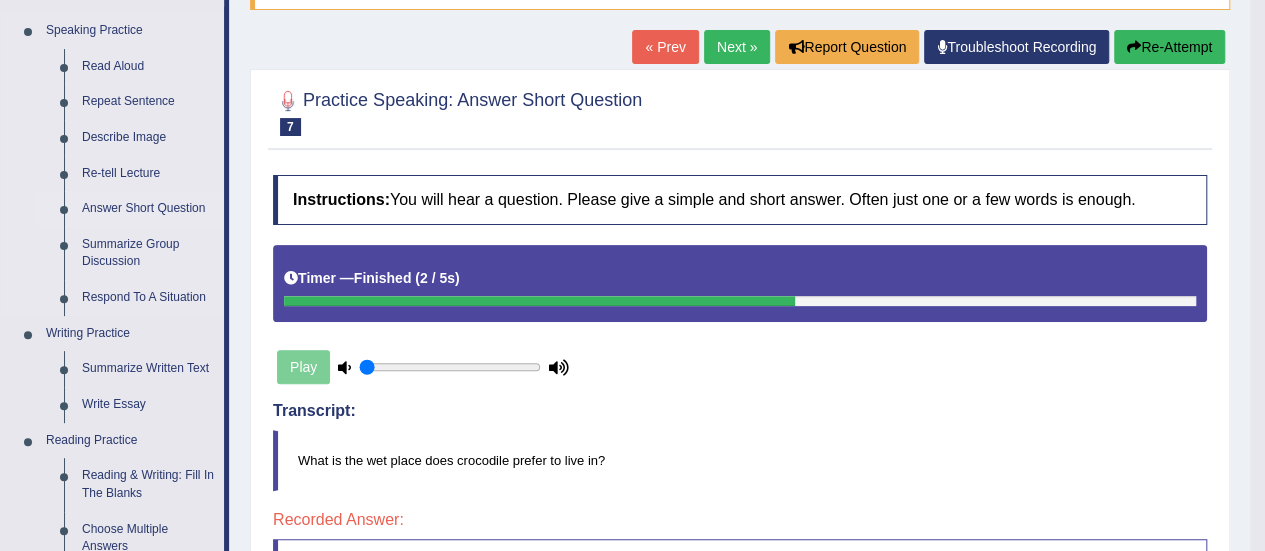 scroll, scrollTop: 200, scrollLeft: 0, axis: vertical 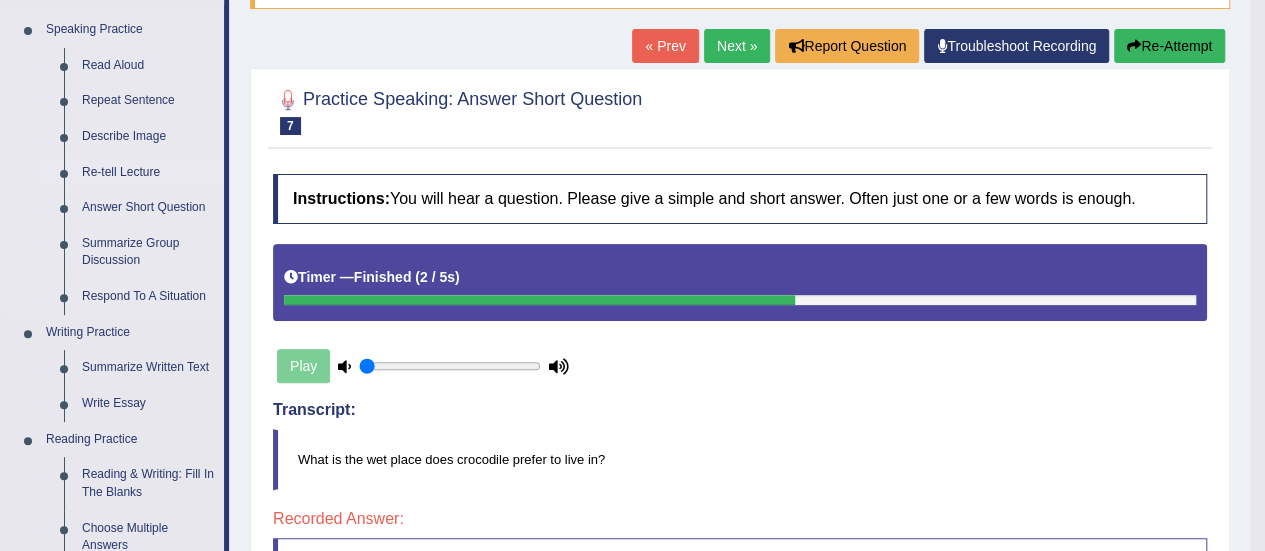 click on "Re-tell Lecture" at bounding box center [148, 173] 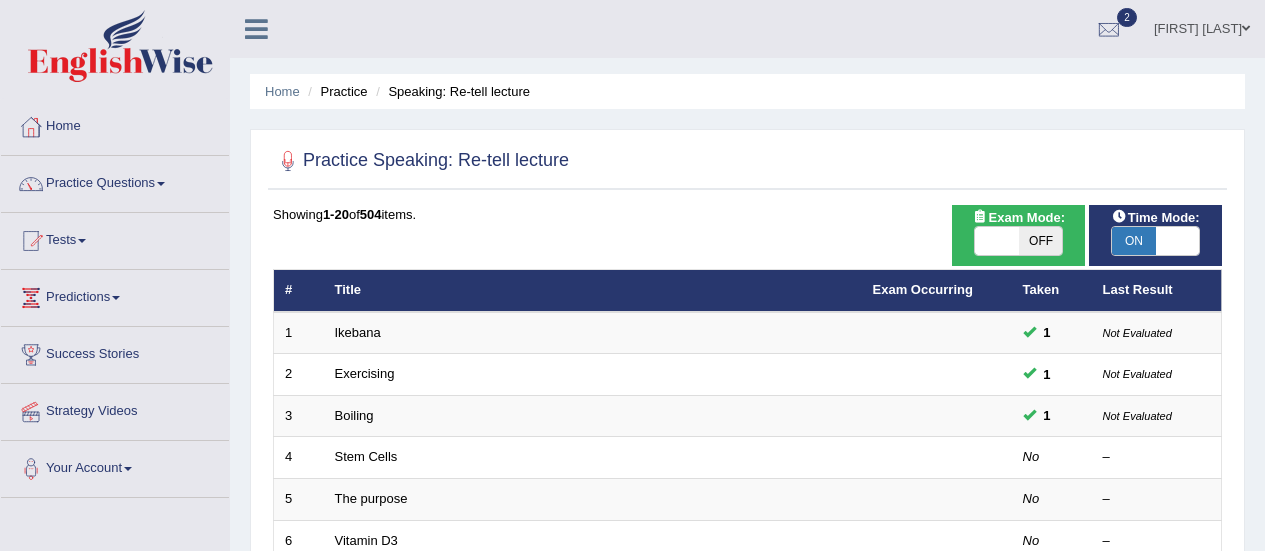 scroll, scrollTop: 0, scrollLeft: 0, axis: both 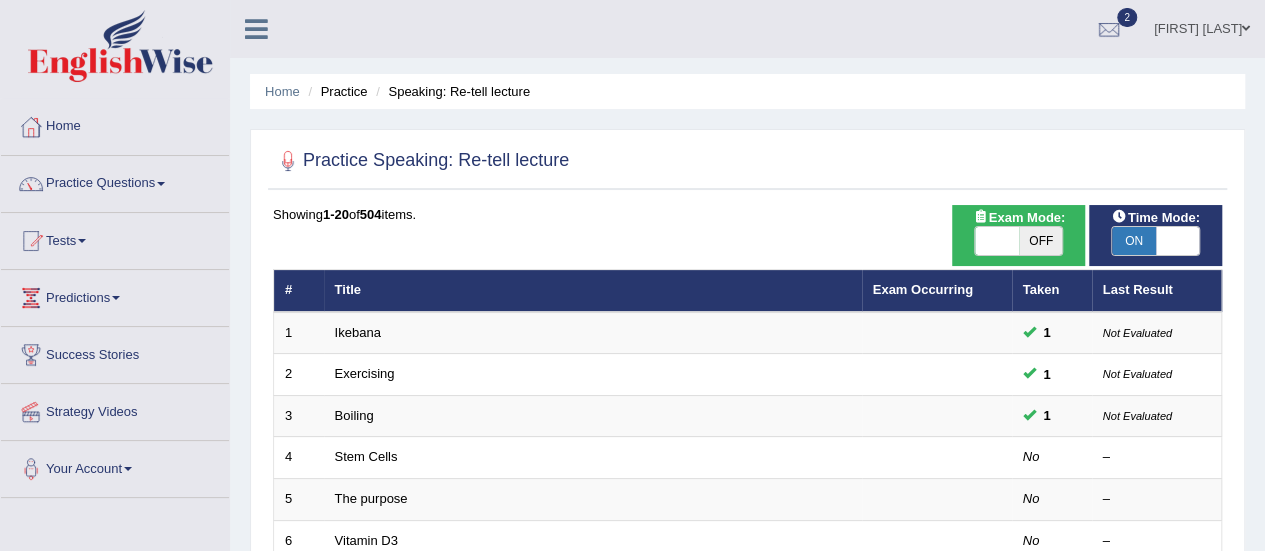 click at bounding box center (161, 184) 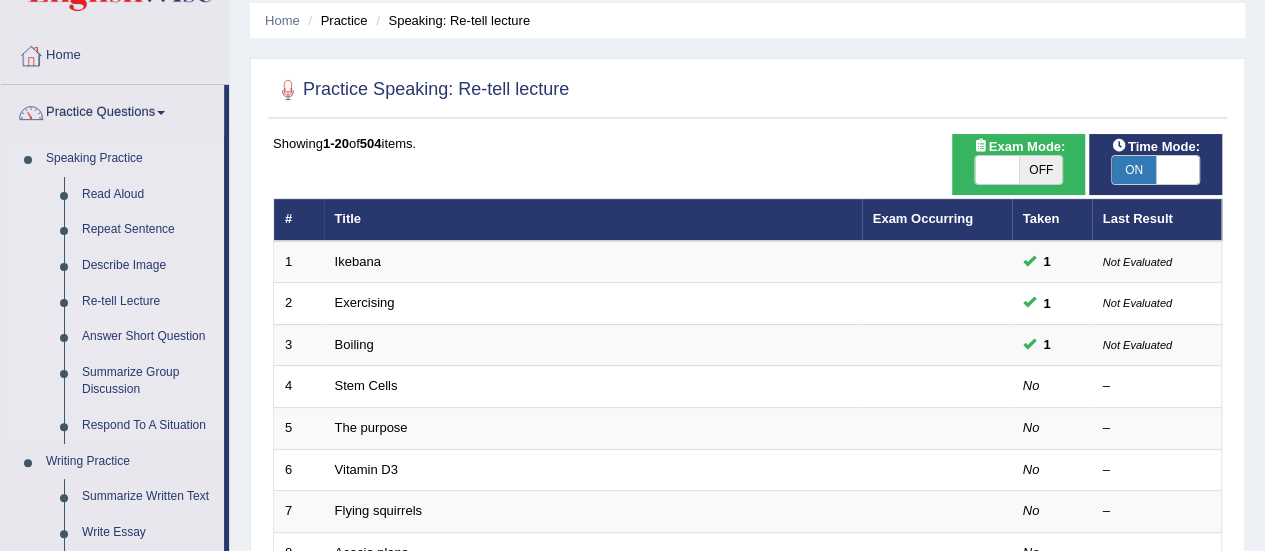 scroll, scrollTop: 100, scrollLeft: 0, axis: vertical 